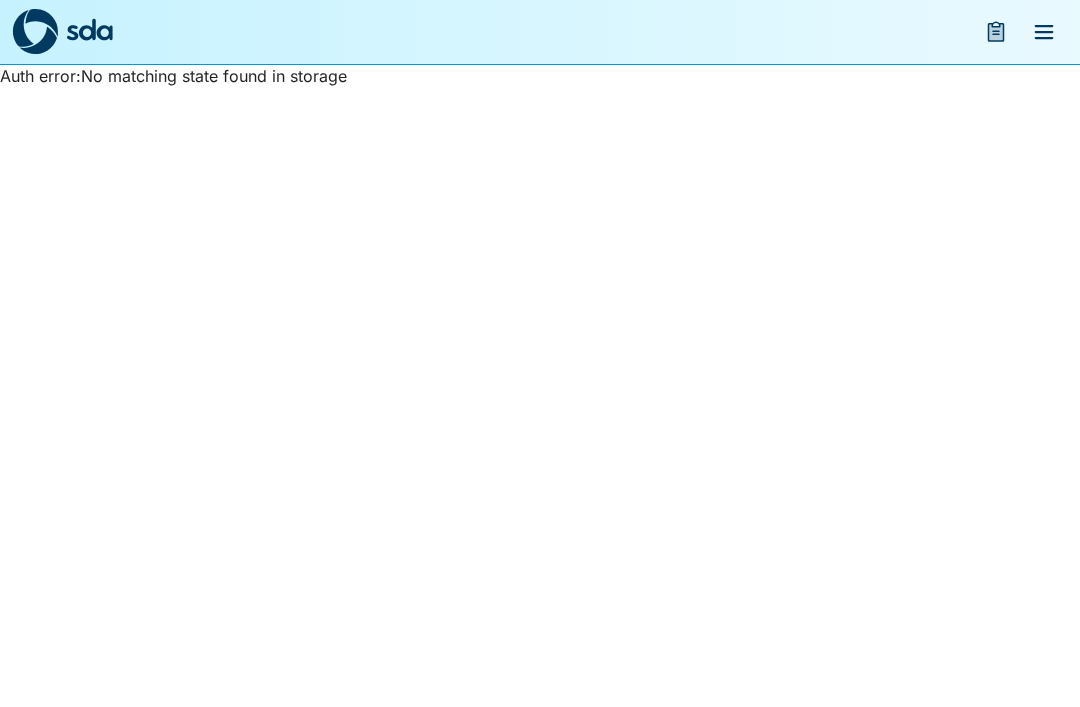 scroll, scrollTop: 0, scrollLeft: 0, axis: both 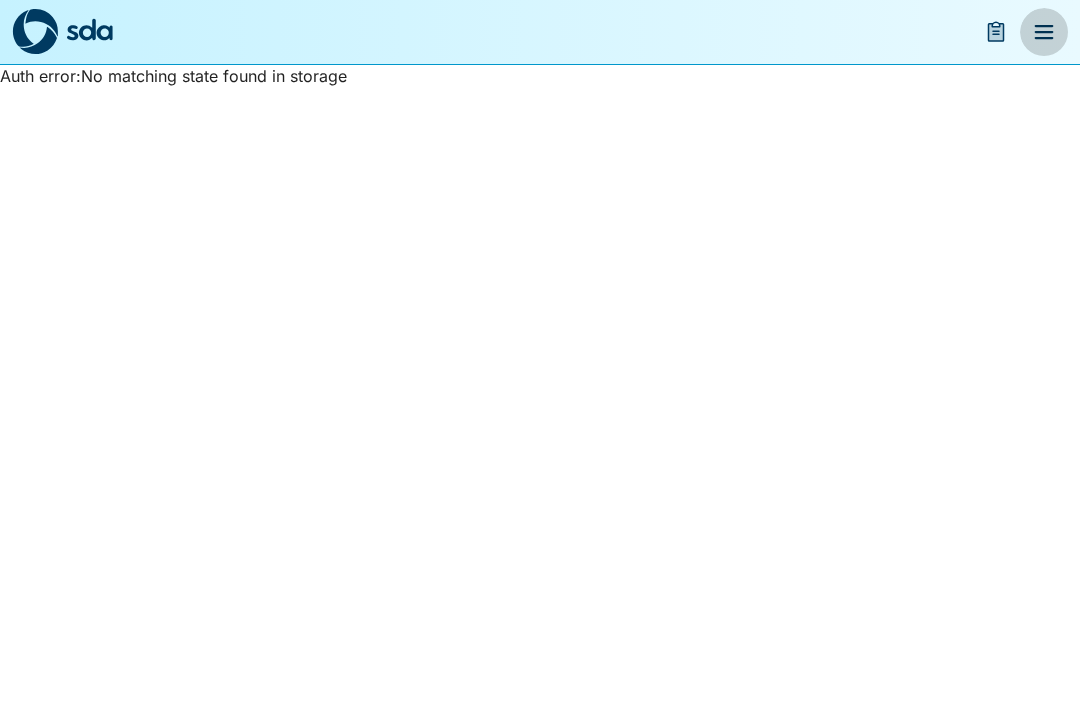 click 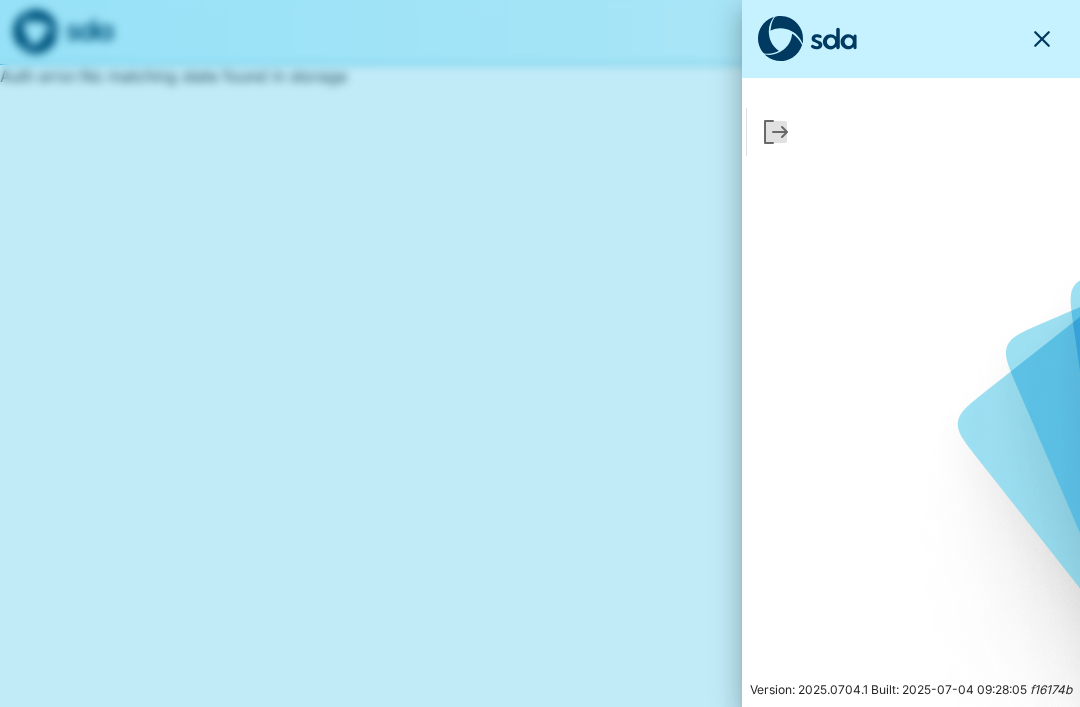 click 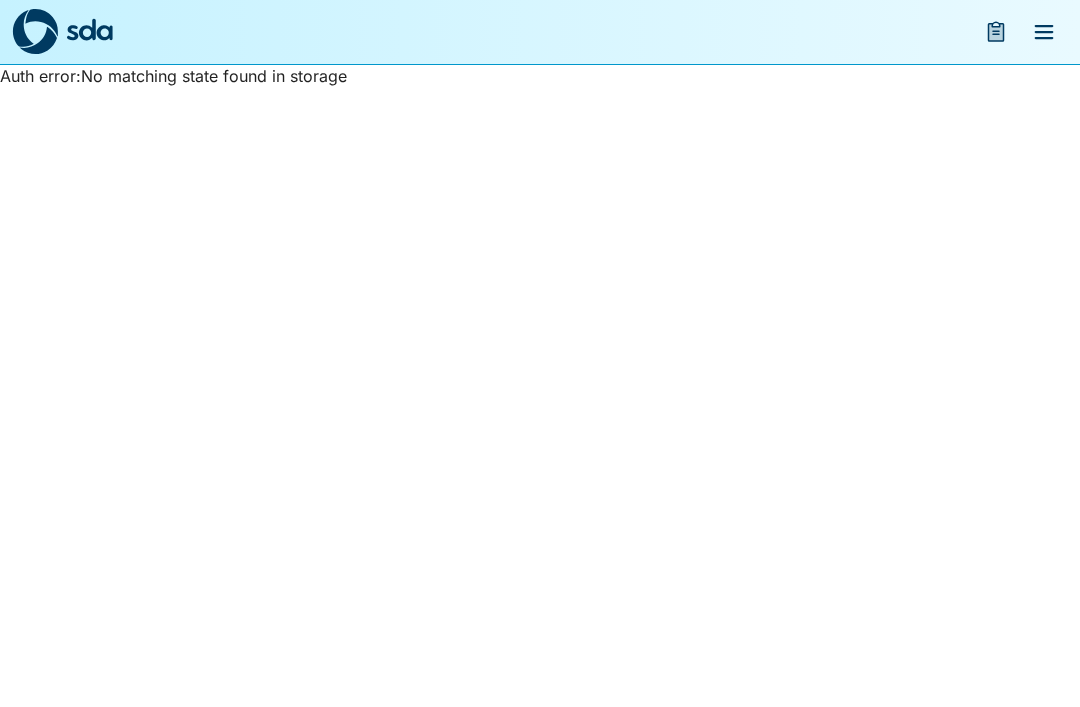 click 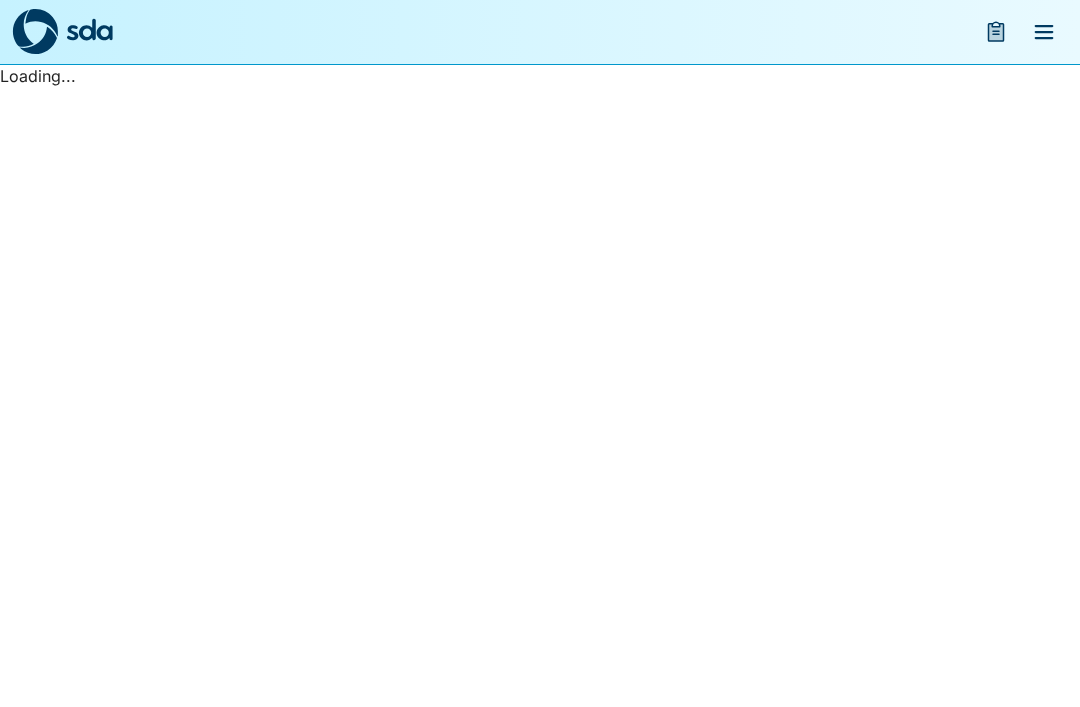 scroll, scrollTop: 0, scrollLeft: 0, axis: both 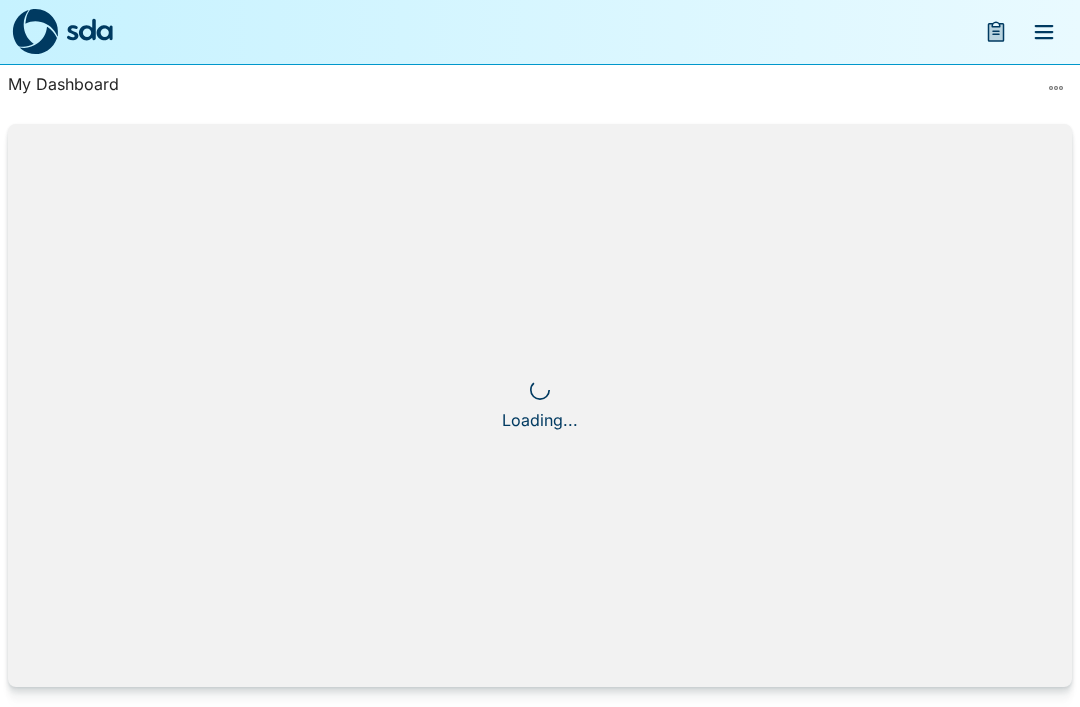 click 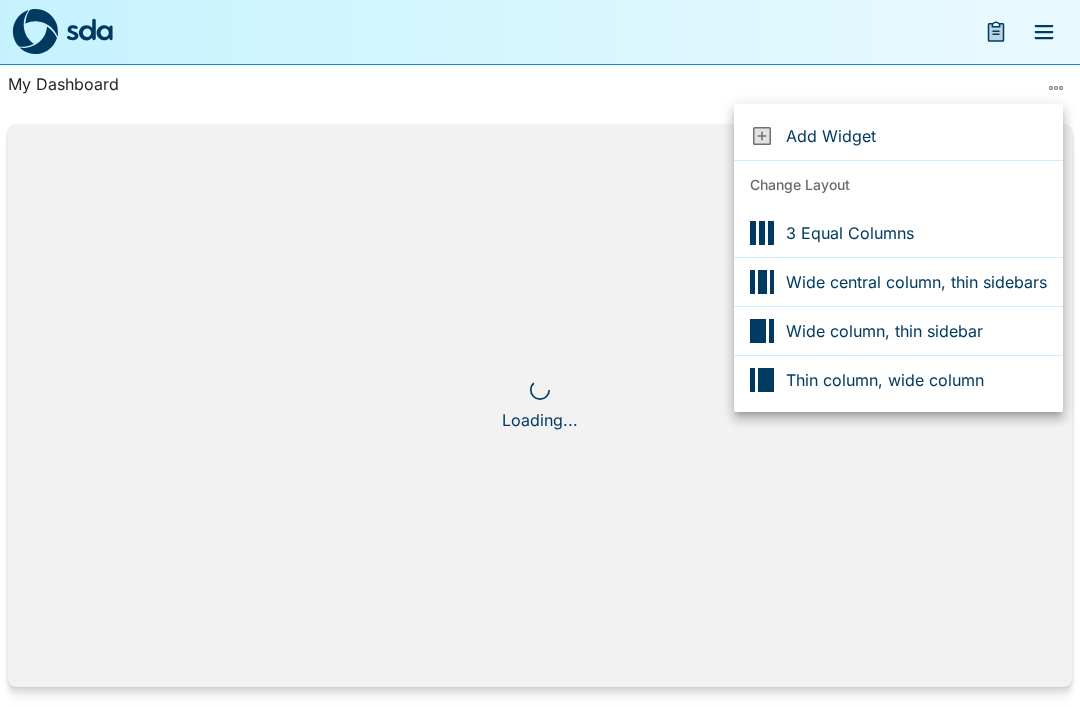click at bounding box center (540, 353) 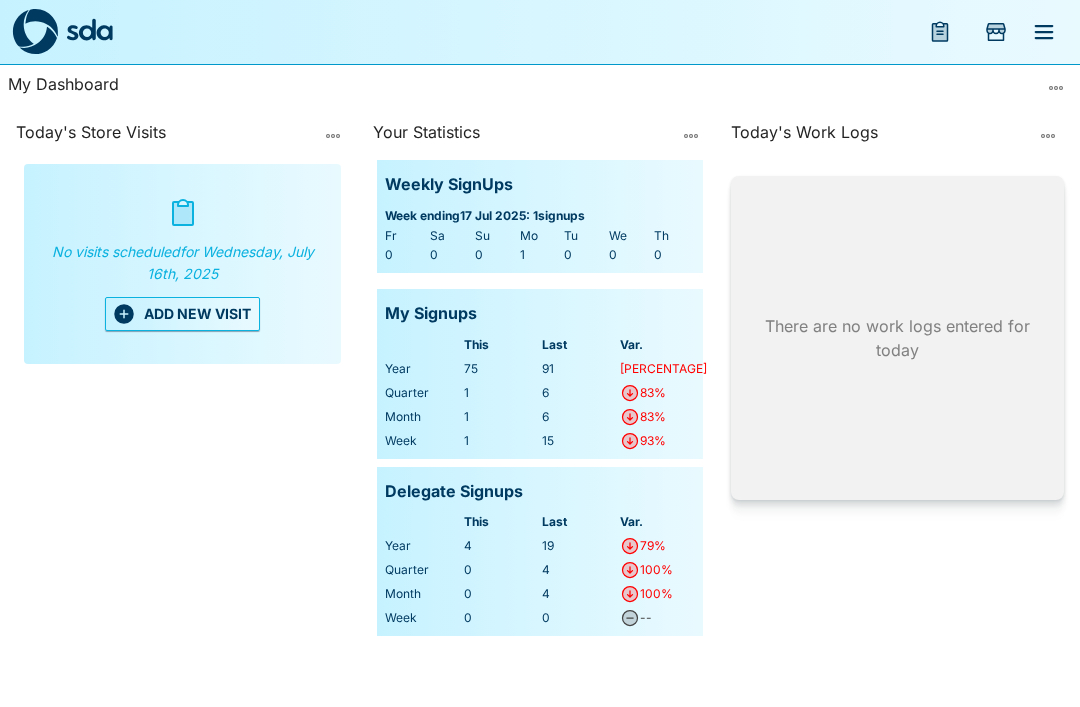 click on "ADD NEW VISIT" at bounding box center [182, 314] 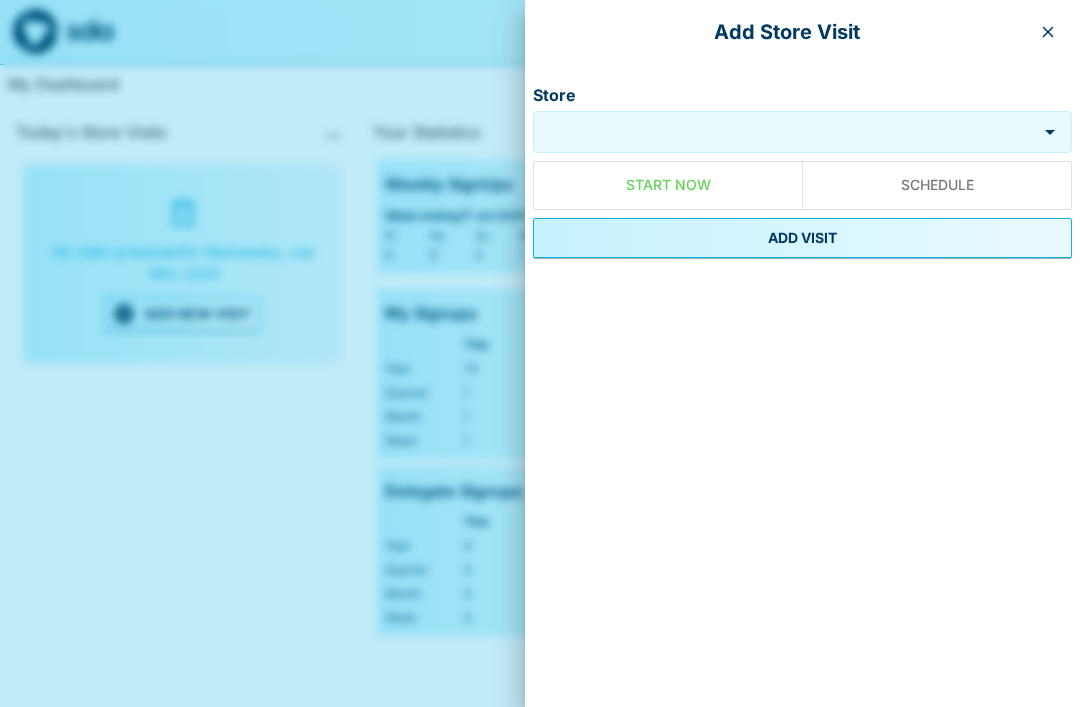 click on "Store" at bounding box center [785, 132] 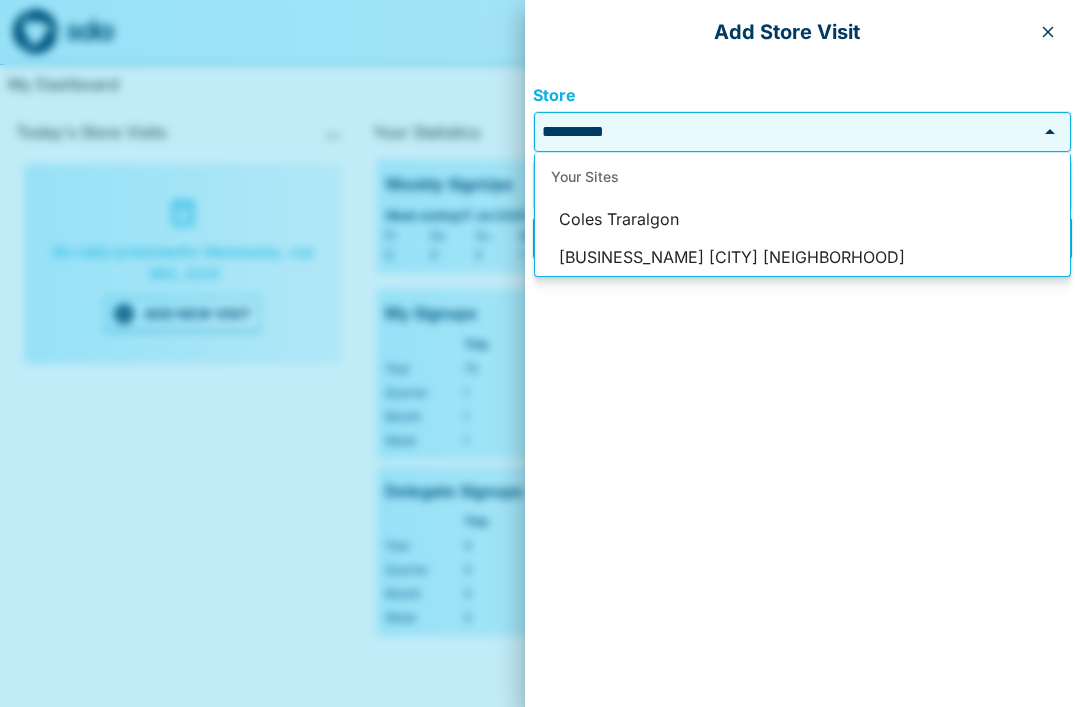 click on "Coles Traralgon Village" at bounding box center (802, 258) 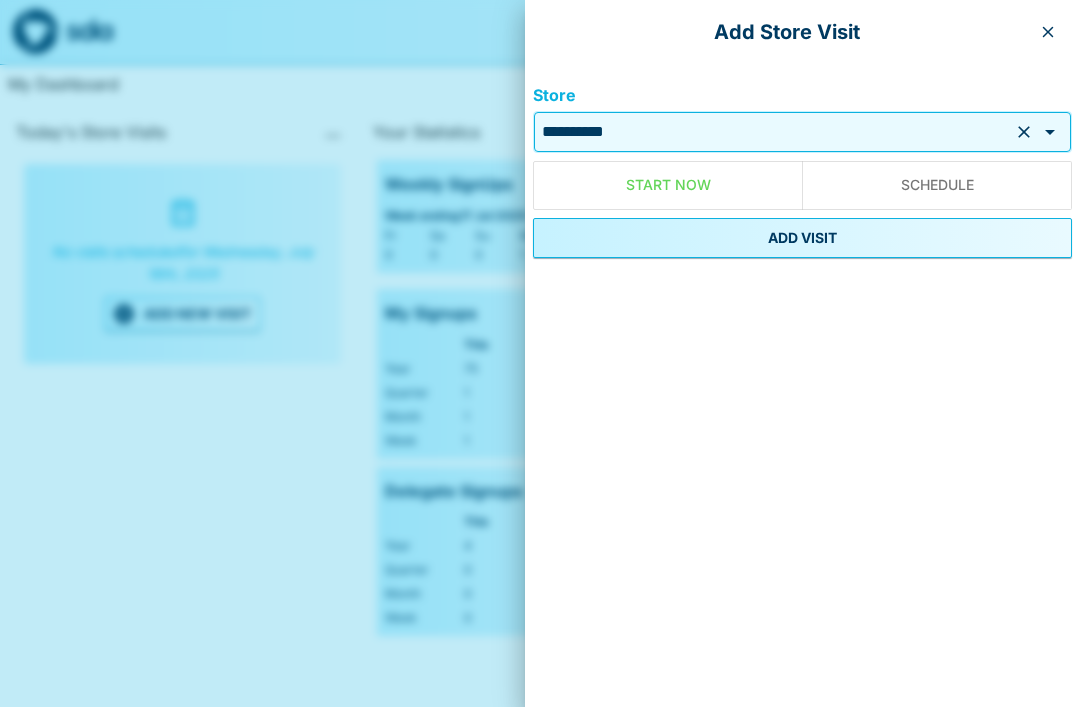 type on "**********" 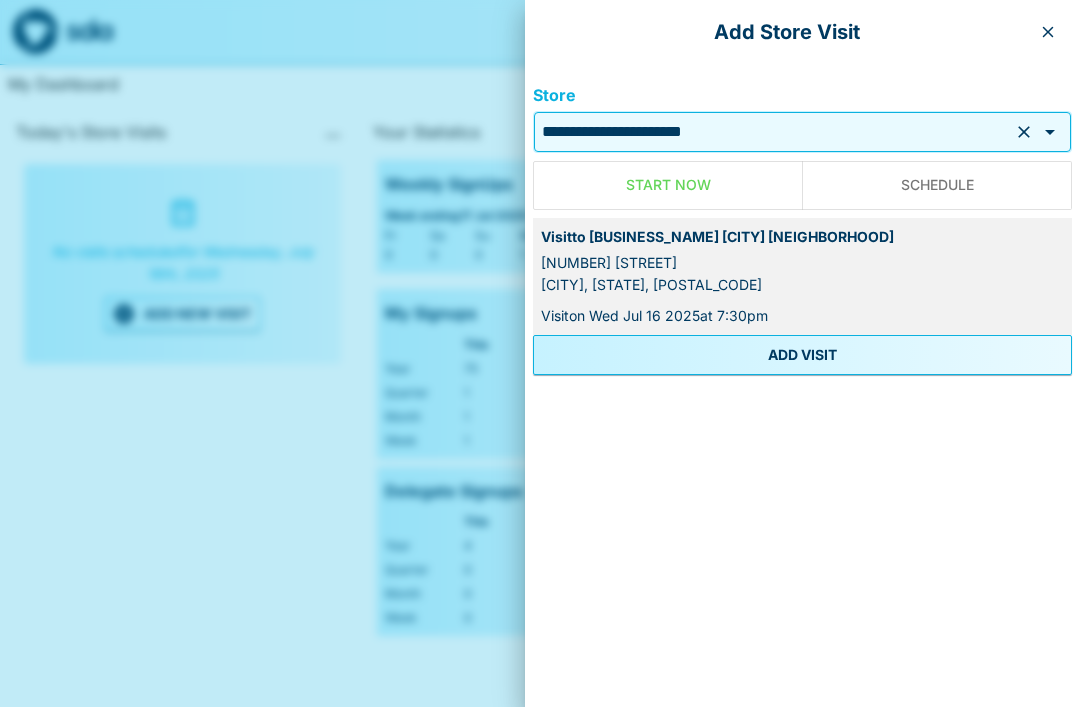 click on "ADD VISIT" at bounding box center [802, 355] 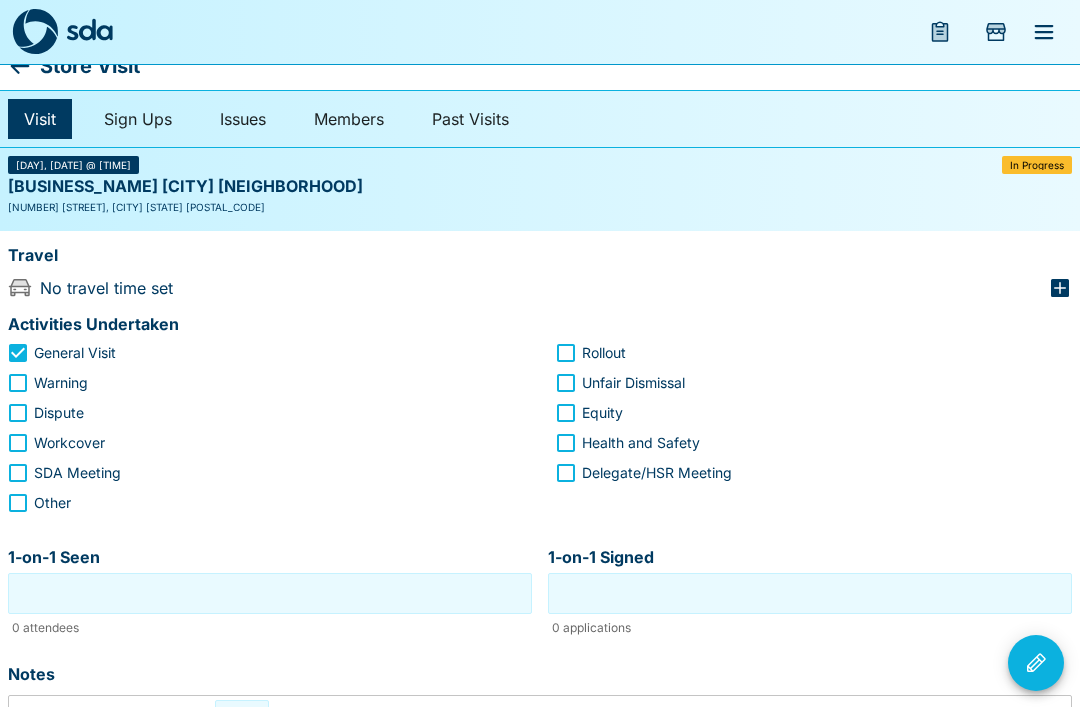 scroll, scrollTop: 0, scrollLeft: 0, axis: both 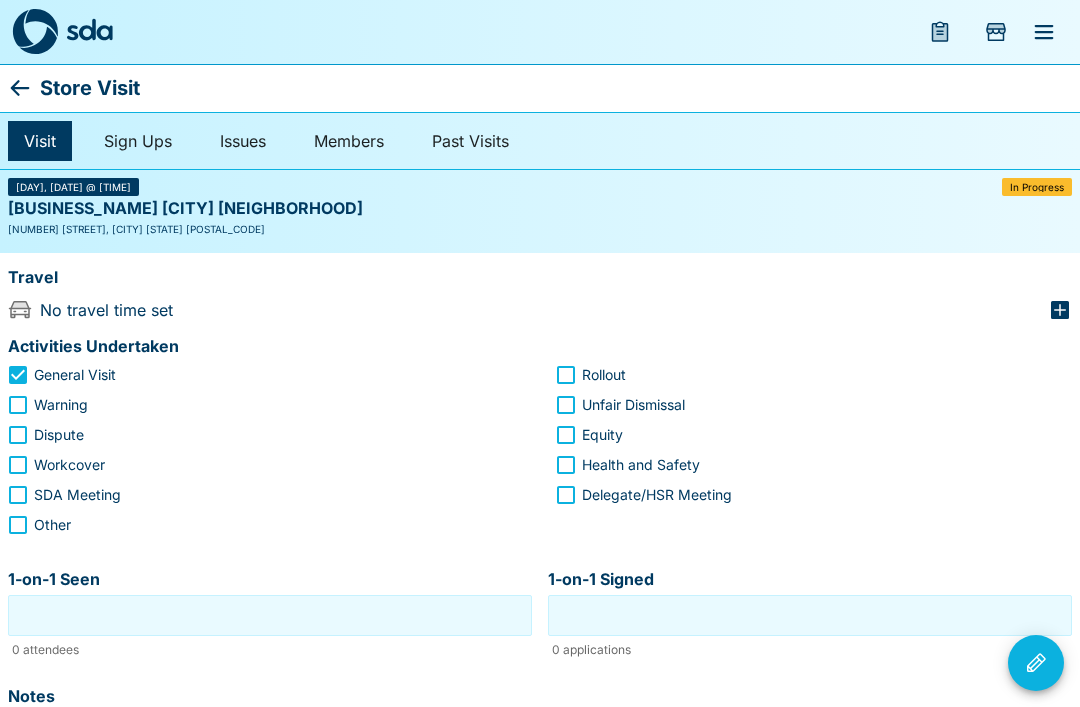 click 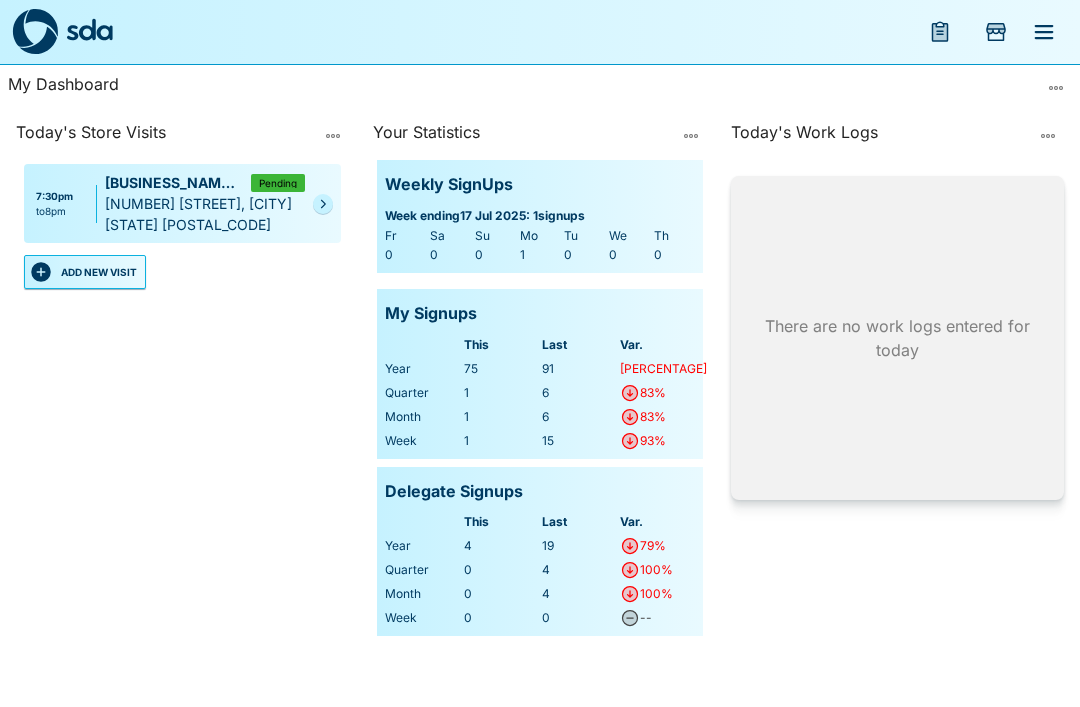 click 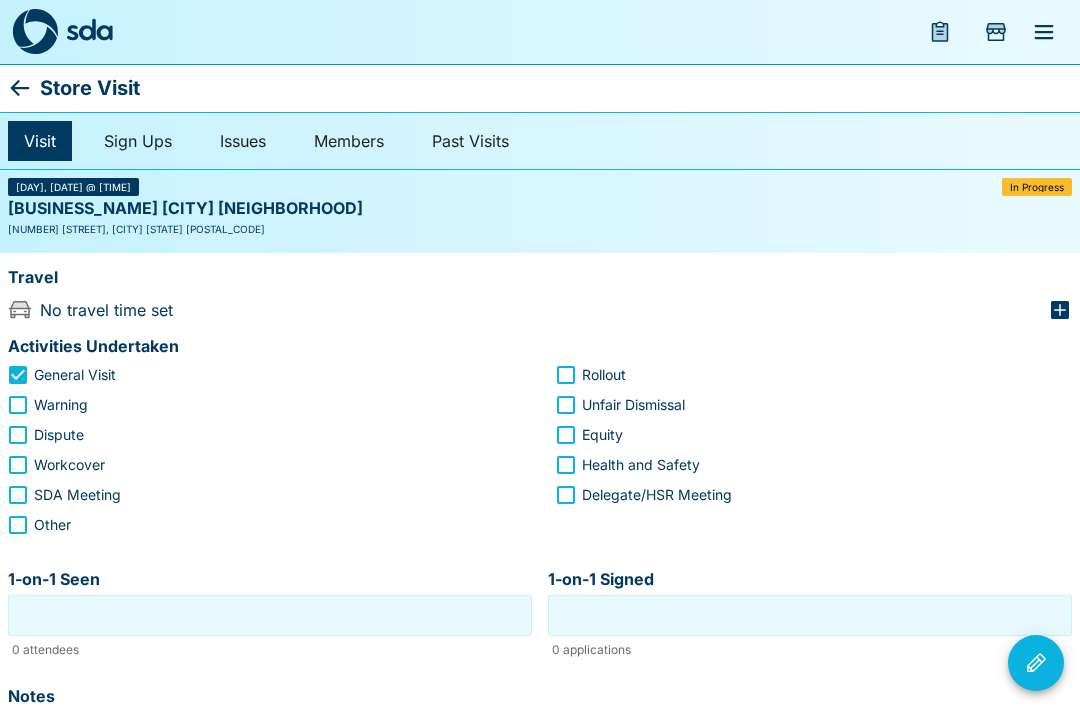 click 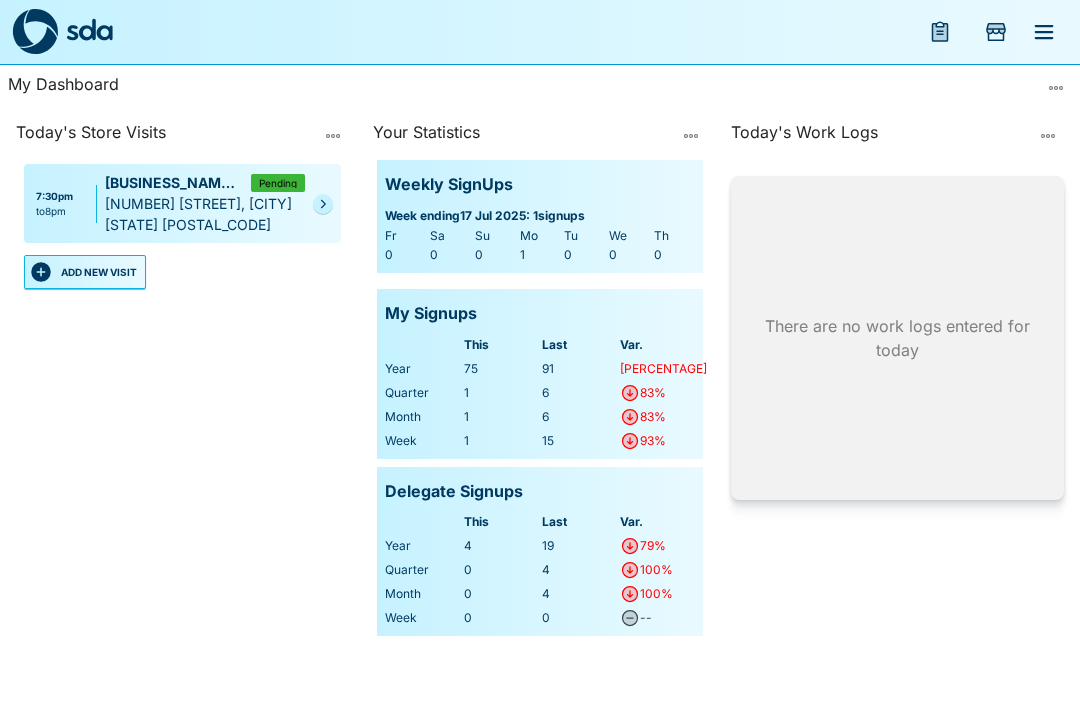 click 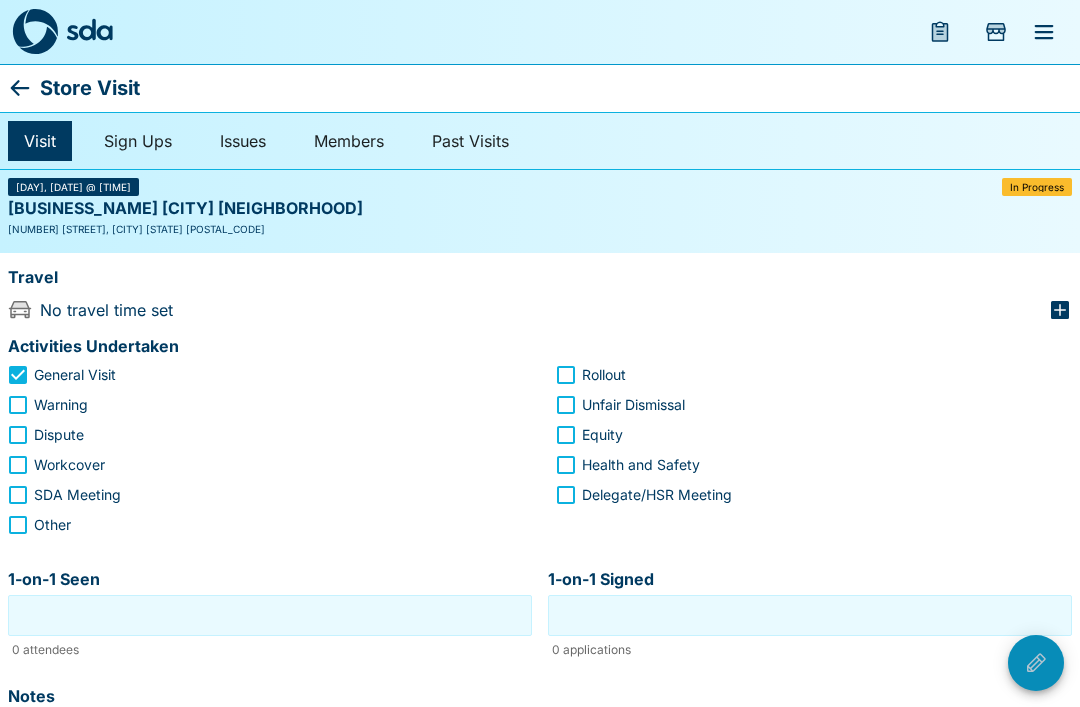 click at bounding box center [1036, 663] 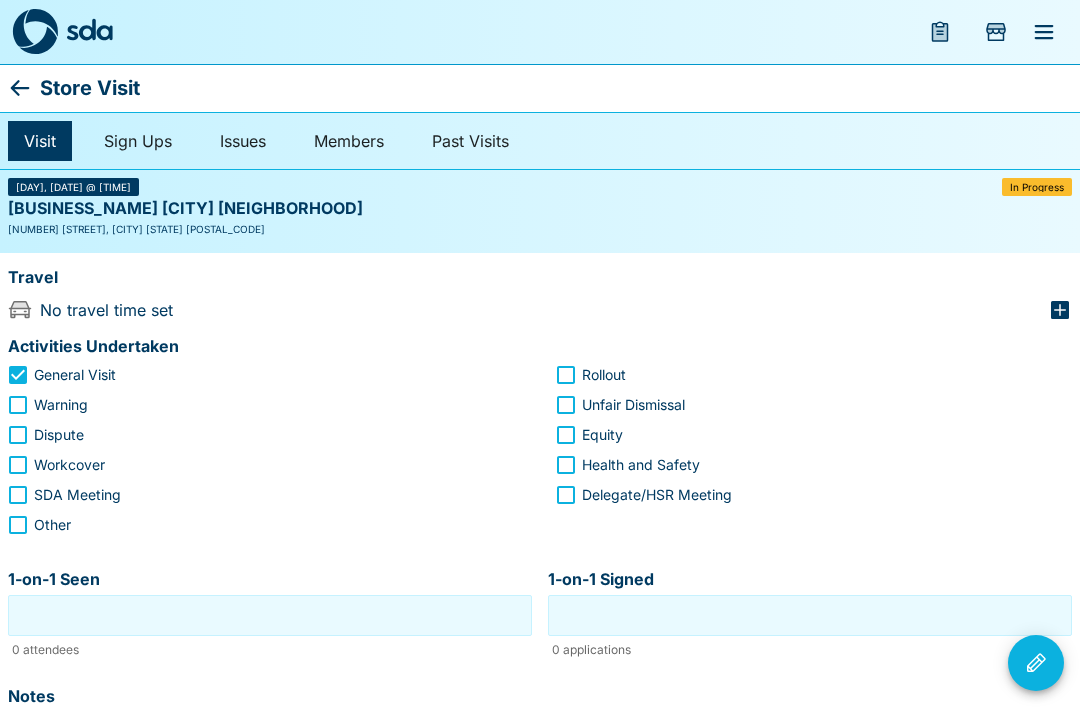 click at bounding box center [540, 353] 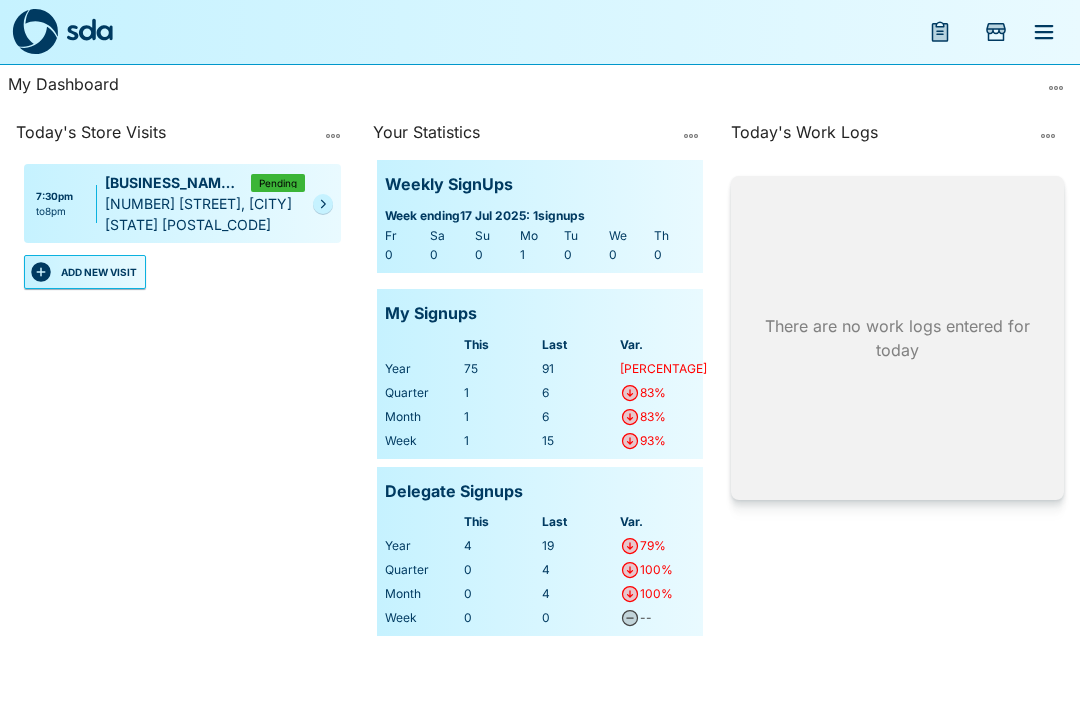 click 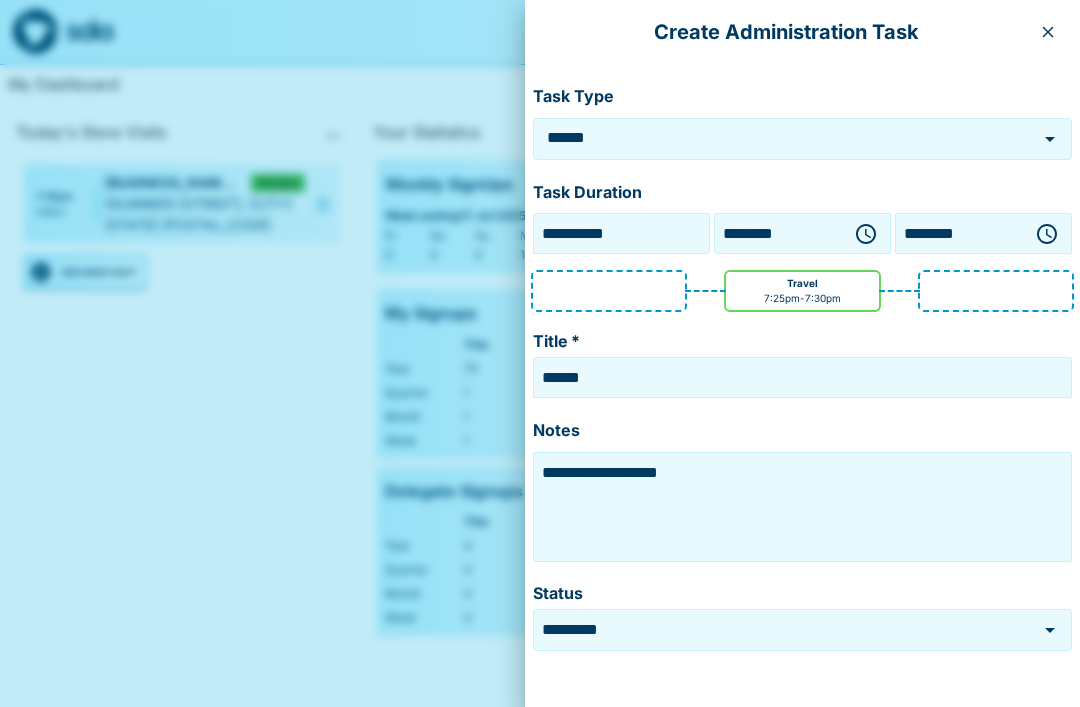 click at bounding box center [1048, 32] 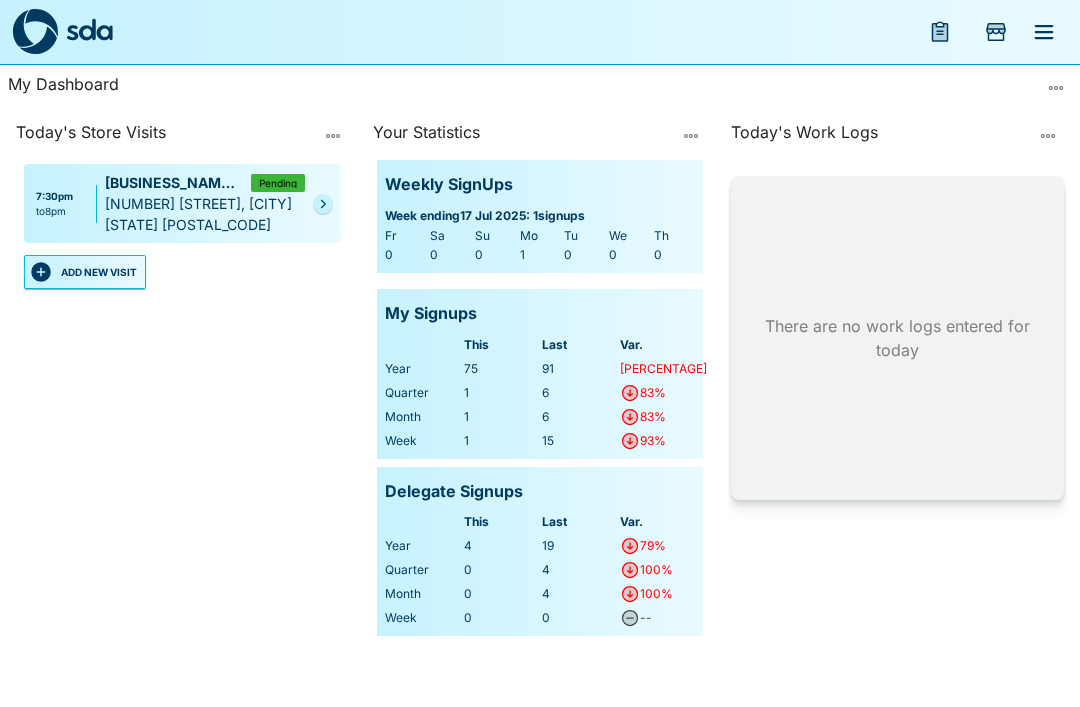 click 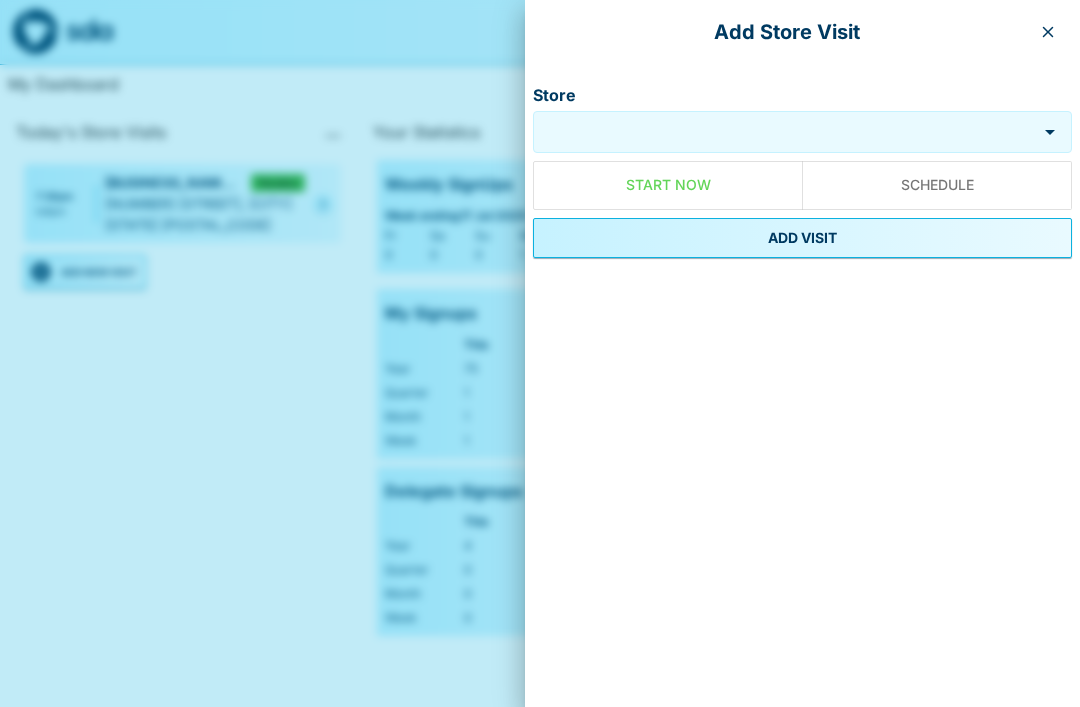 click 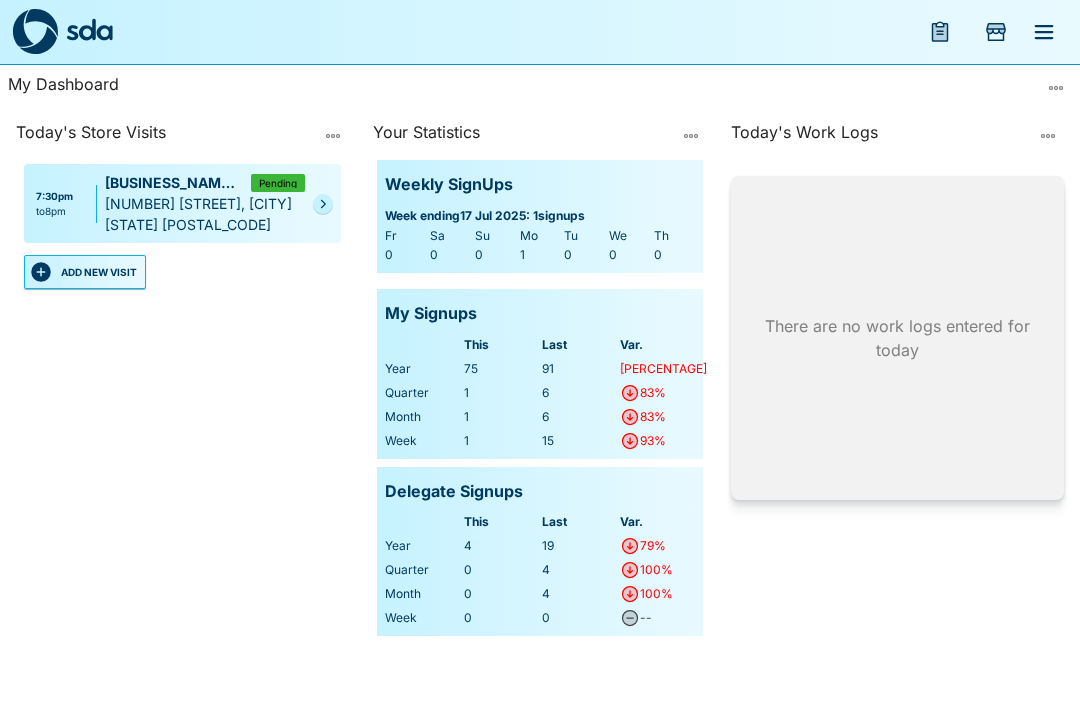 click 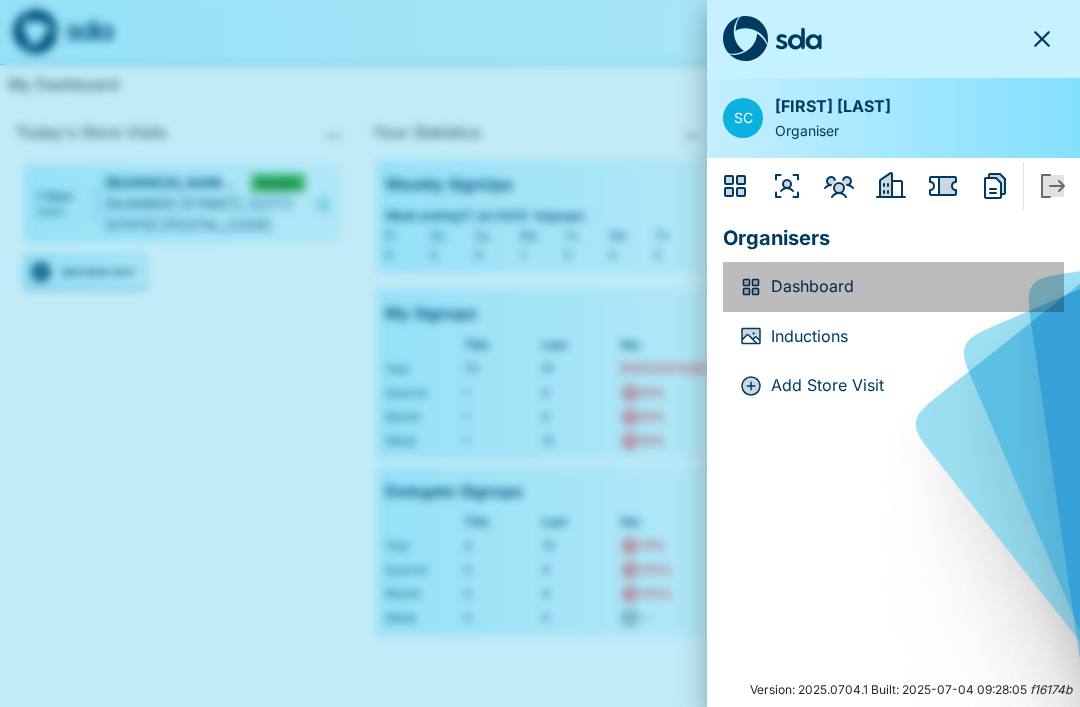 click on "Dashboard" at bounding box center (909, 287) 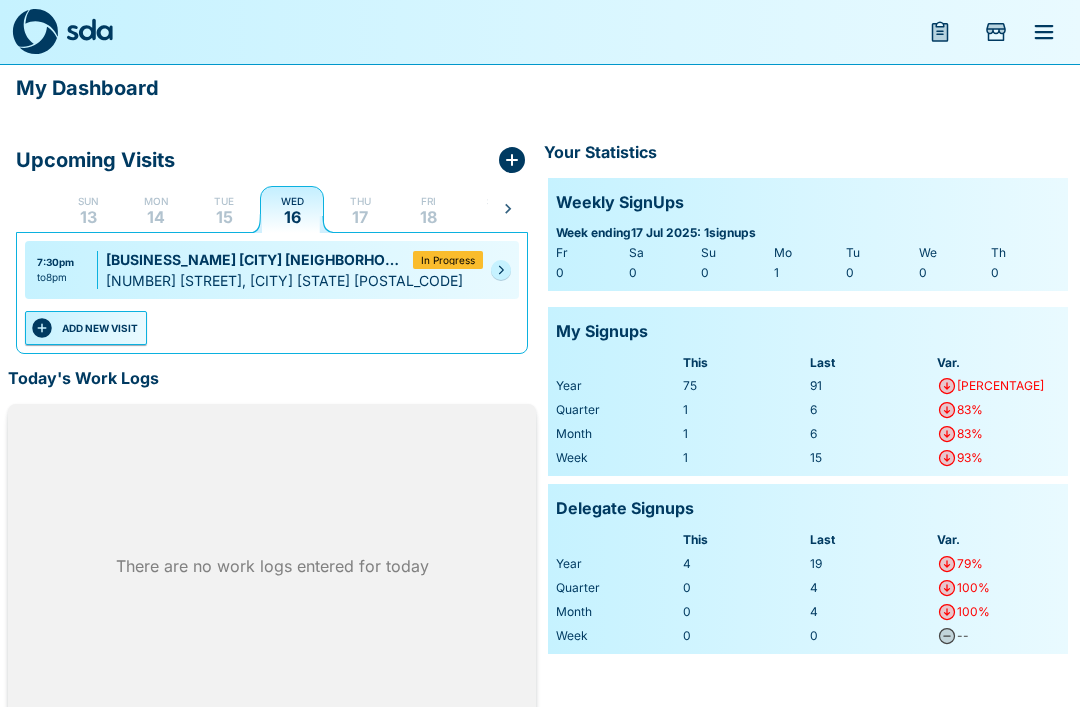 click on "[NUMBER] [STREET], [CITY] [STATE], [POSTAL_CODE]" at bounding box center [294, 280] 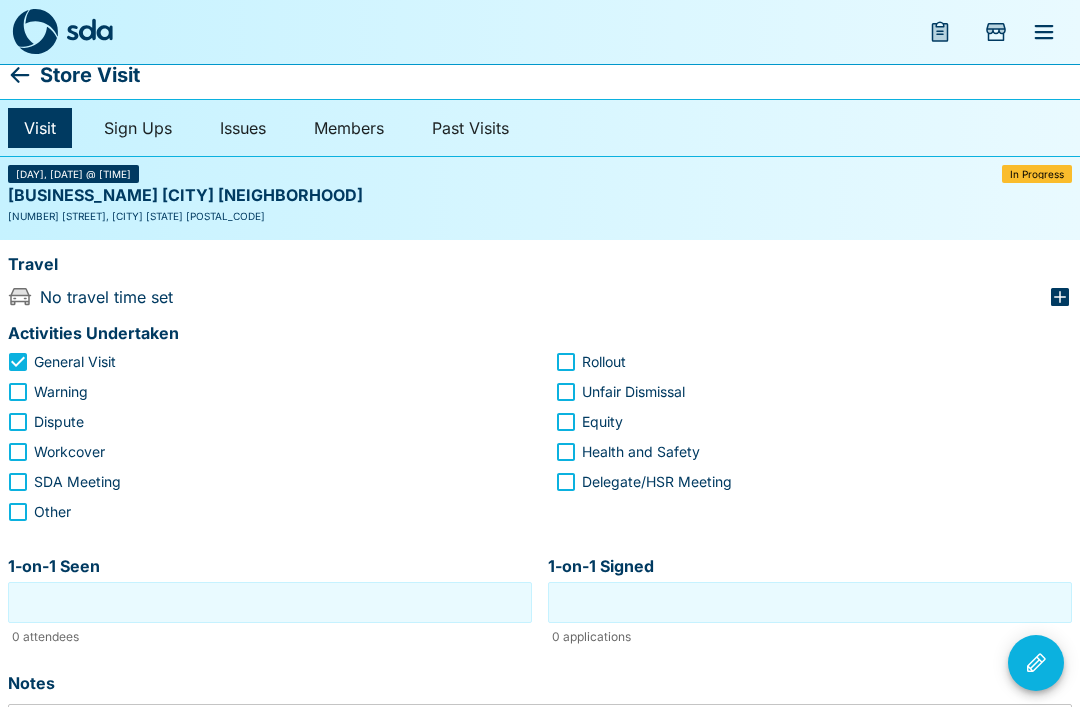 scroll, scrollTop: 0, scrollLeft: 0, axis: both 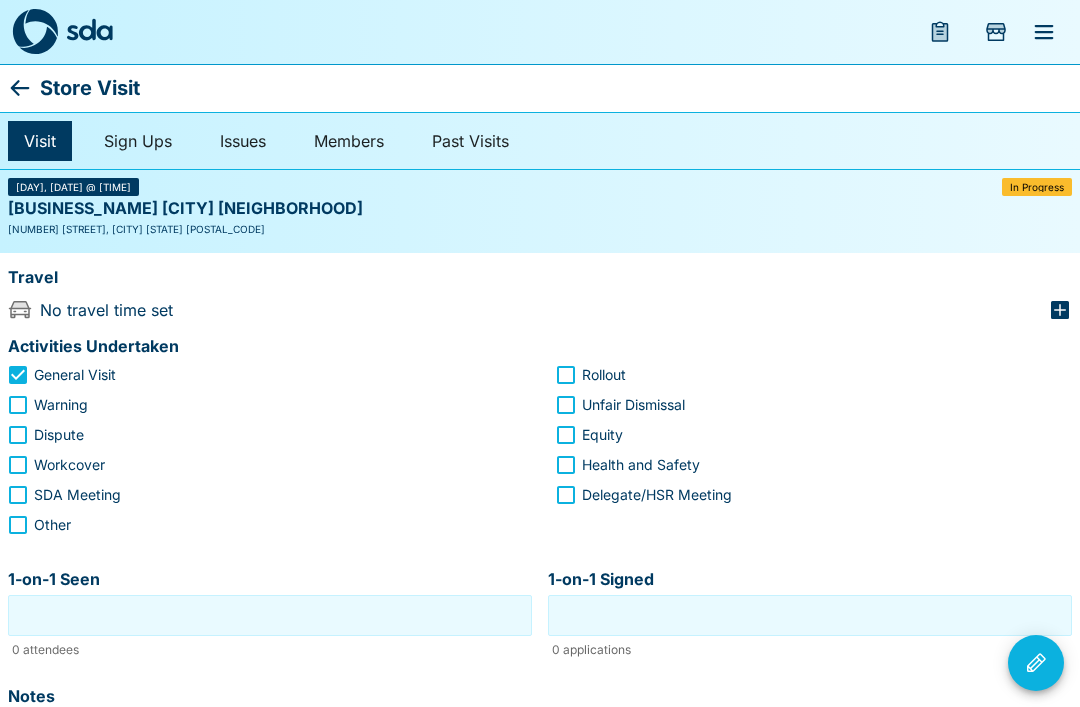 click on "In Progress" at bounding box center (1037, 187) 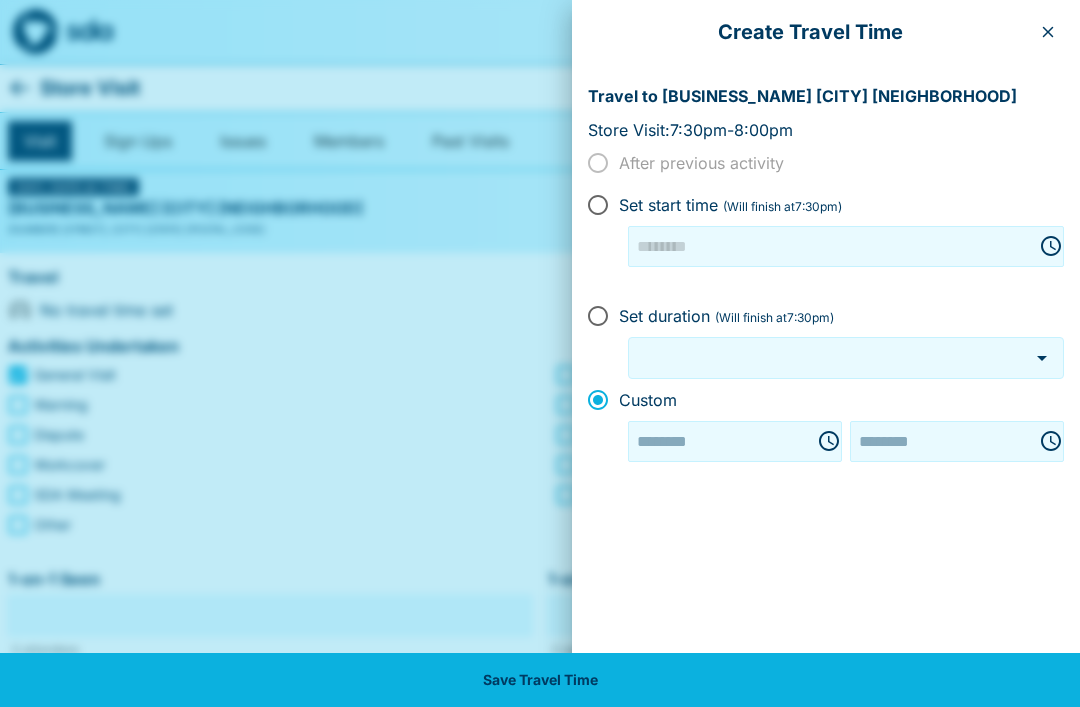 type on "********" 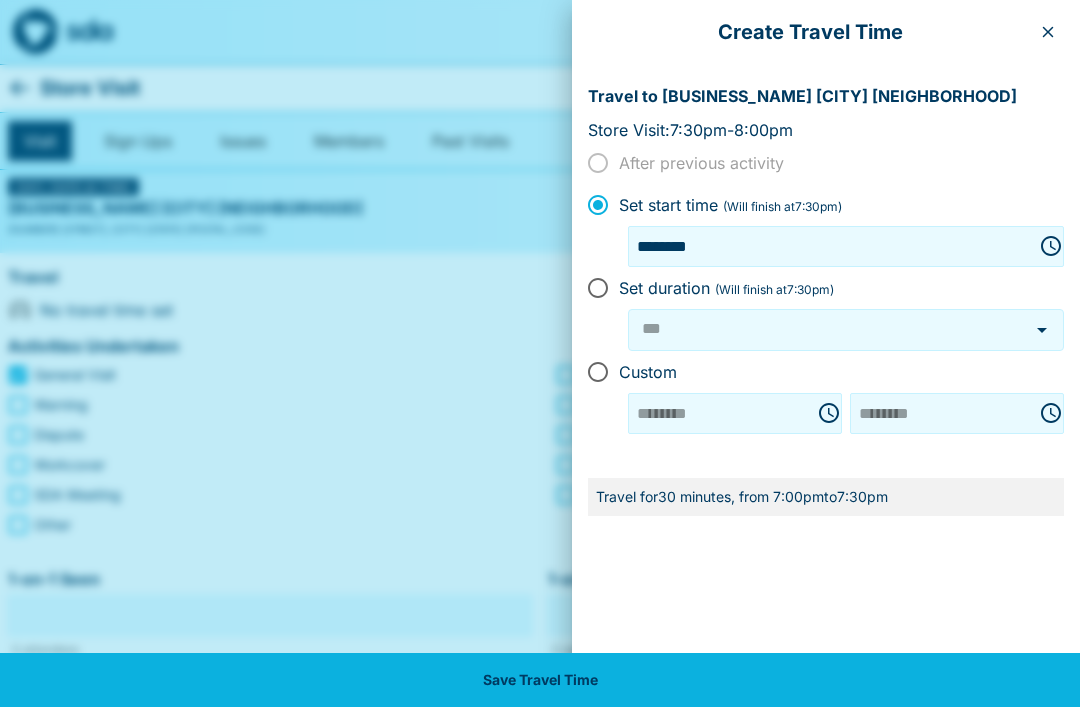 click 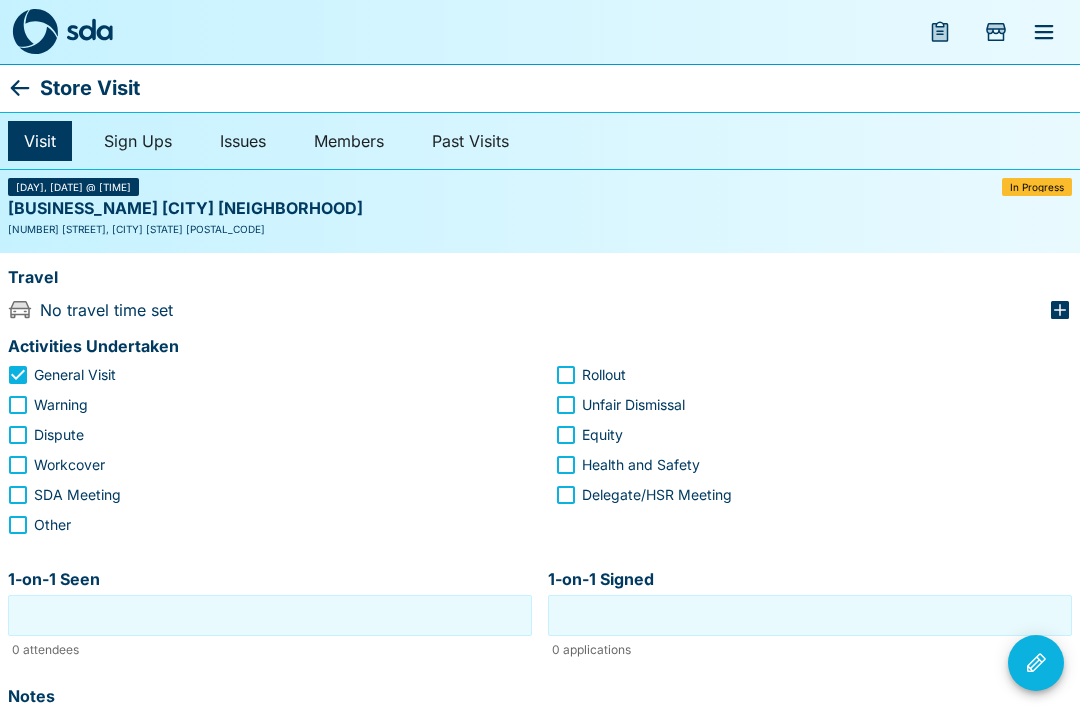 click 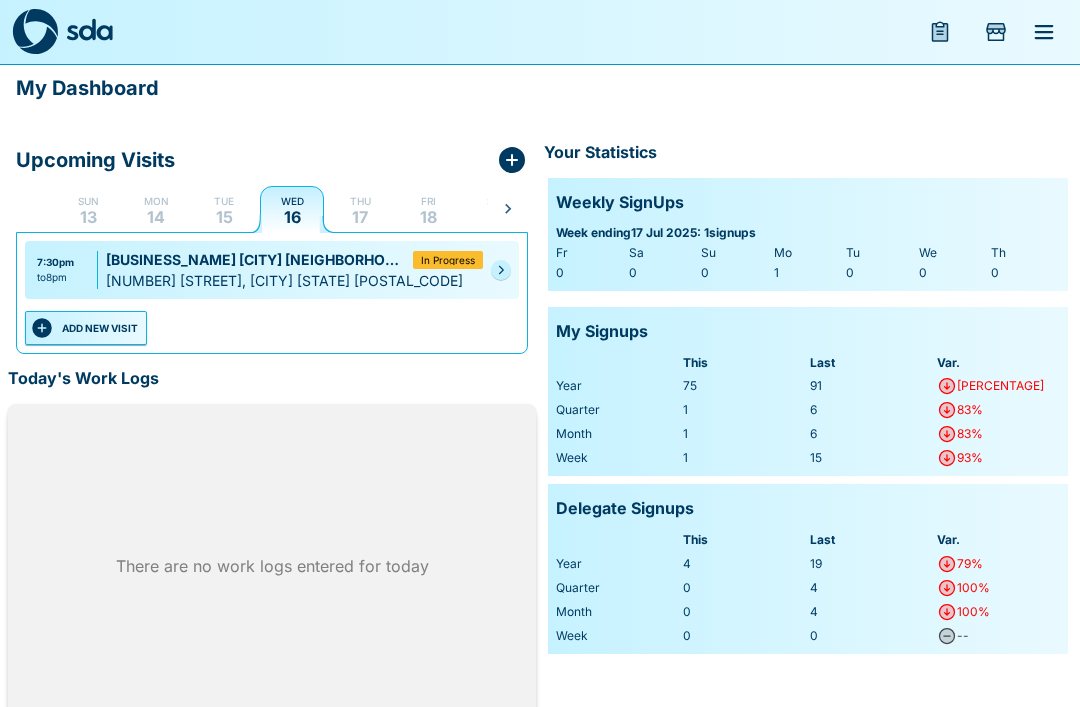 click on "In Progress" at bounding box center [448, 260] 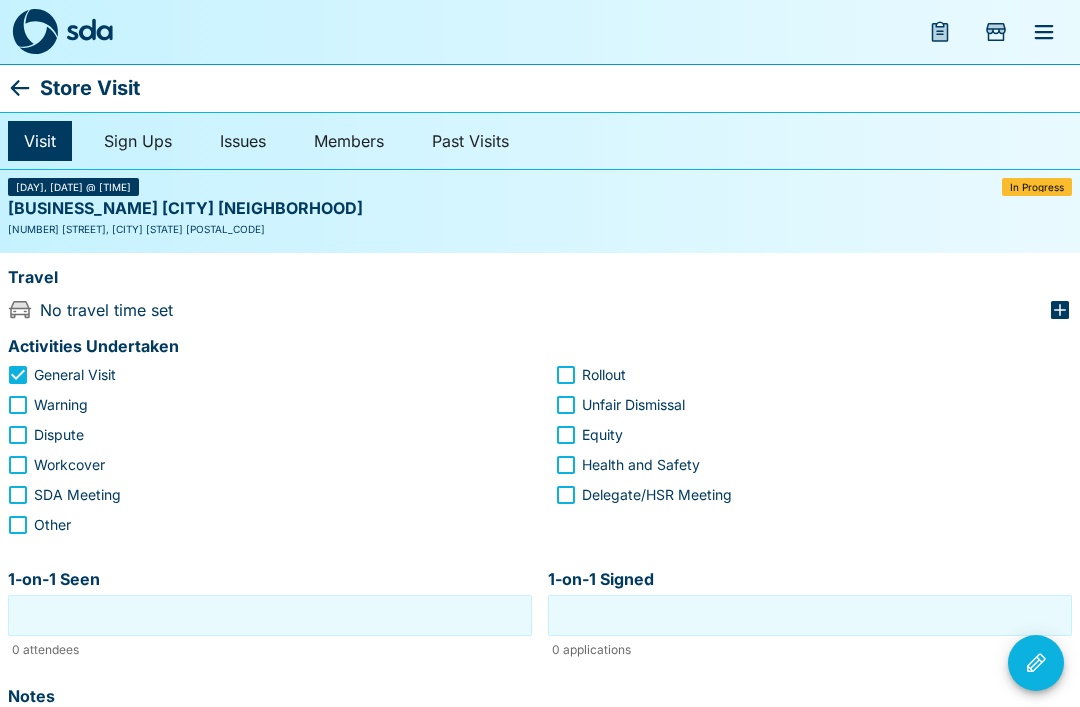 click on "Wed, 16 Jul @ 7:30pm In Progress" at bounding box center (540, 187) 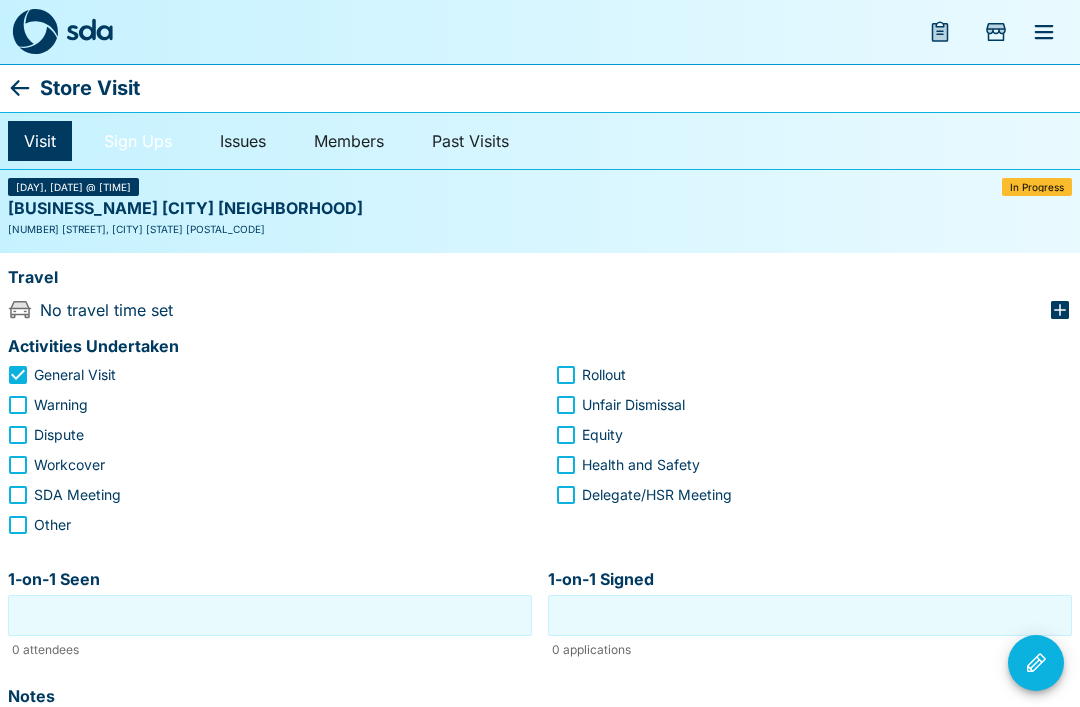 click on "Sign Ups" at bounding box center [138, 141] 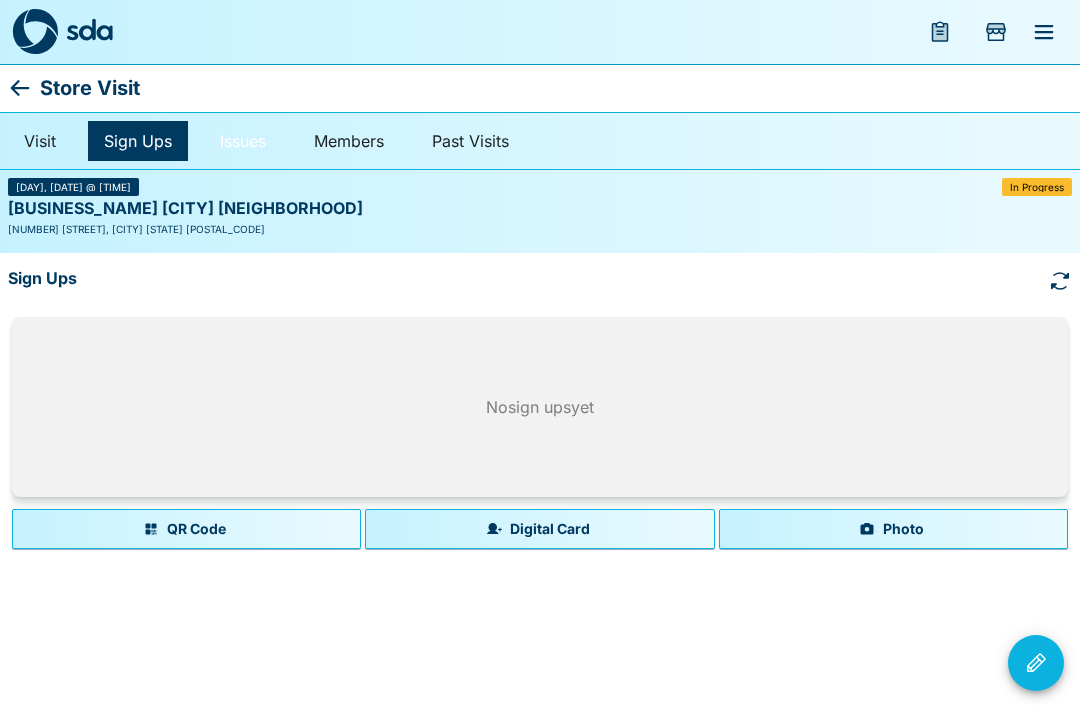 click on "Issues" at bounding box center (243, 141) 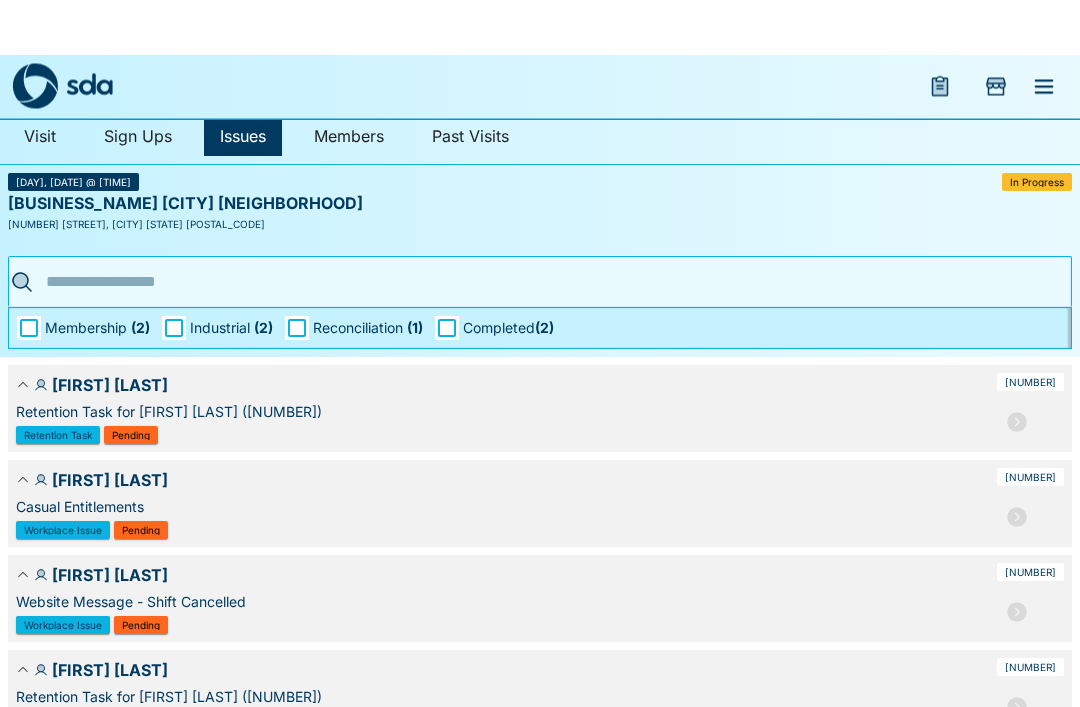 scroll, scrollTop: 0, scrollLeft: 0, axis: both 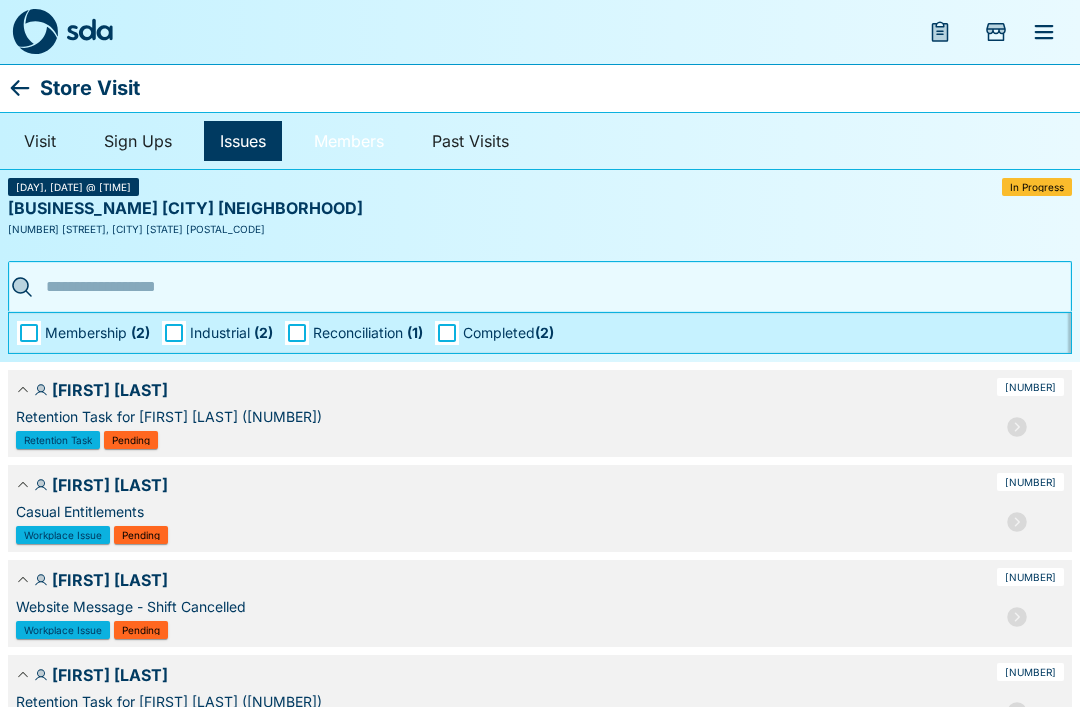 click on "Members" at bounding box center [349, 141] 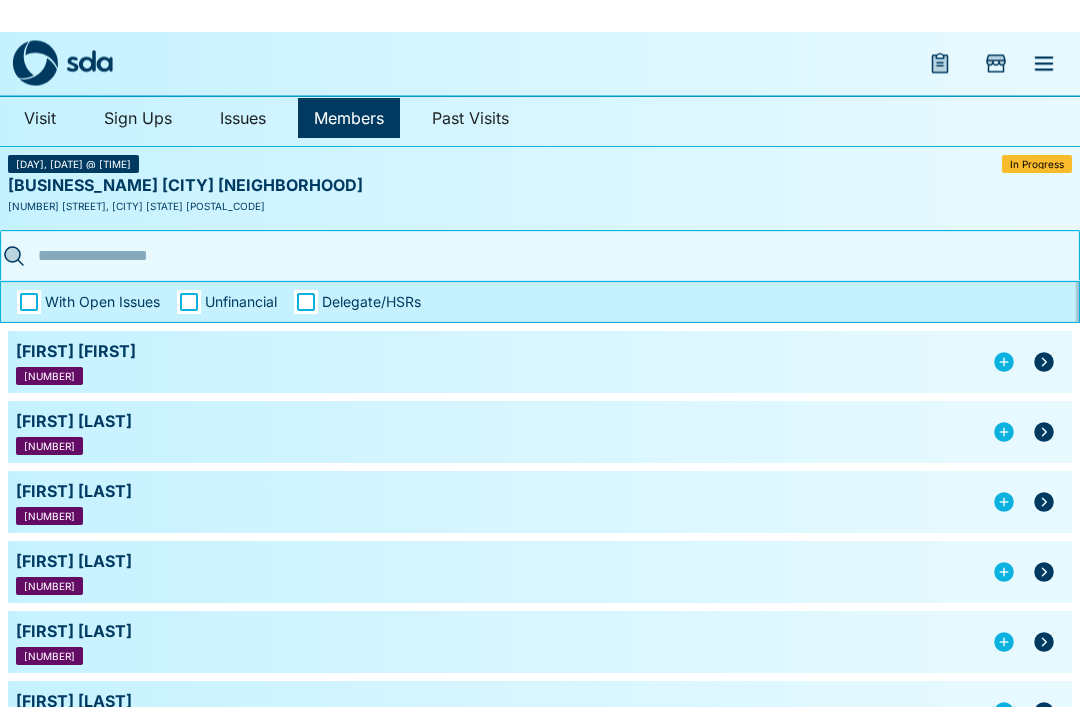 scroll, scrollTop: 0, scrollLeft: 0, axis: both 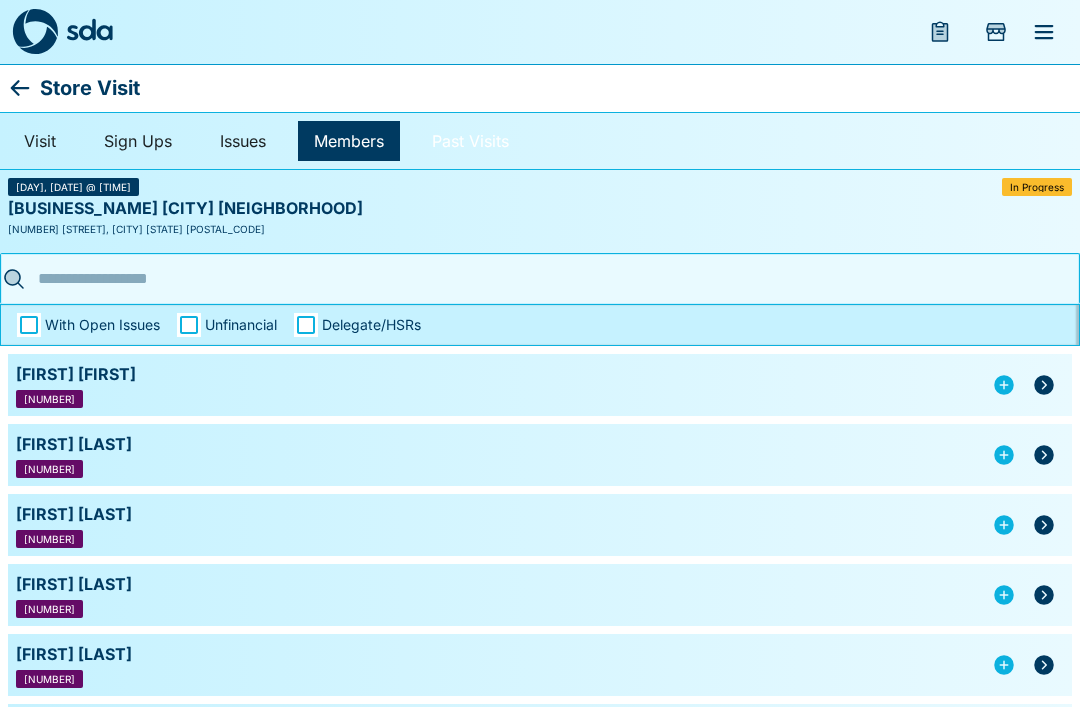 click on "Past Visits" at bounding box center (470, 141) 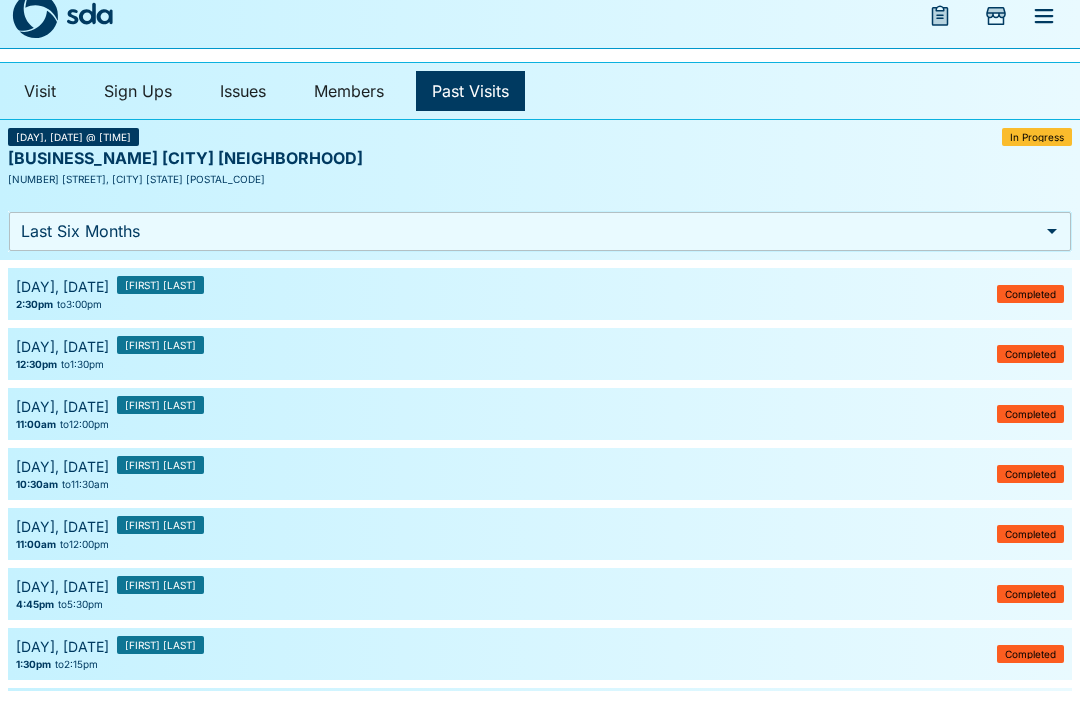 scroll, scrollTop: 0, scrollLeft: 0, axis: both 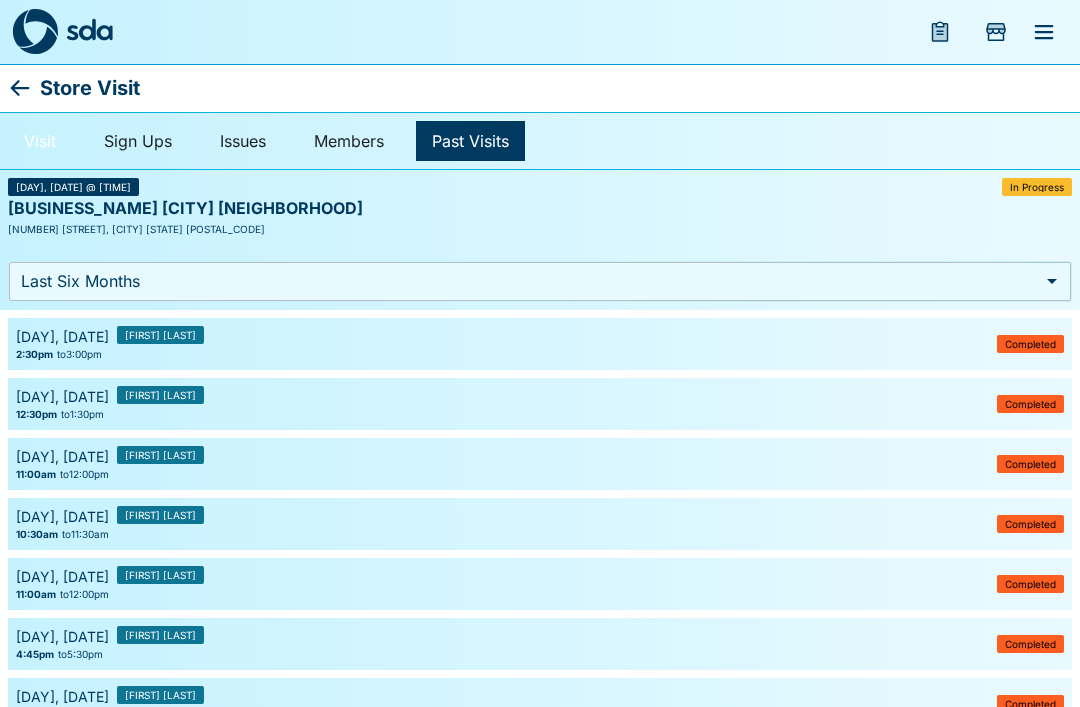 click on "Visit" at bounding box center (40, 141) 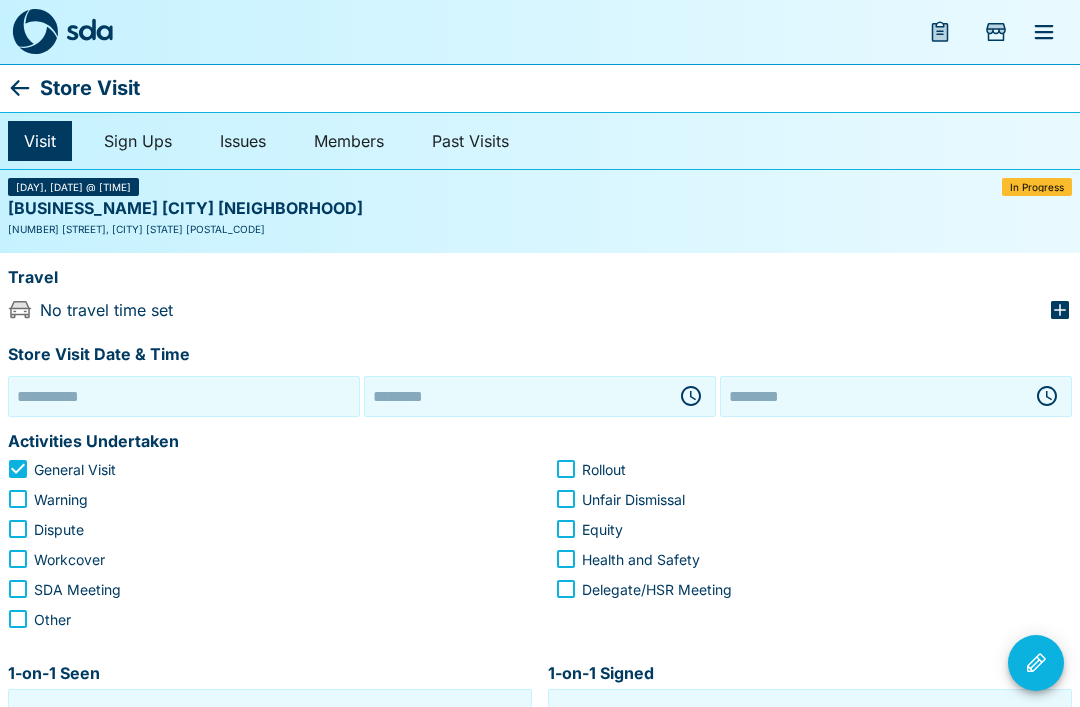 type on "**********" 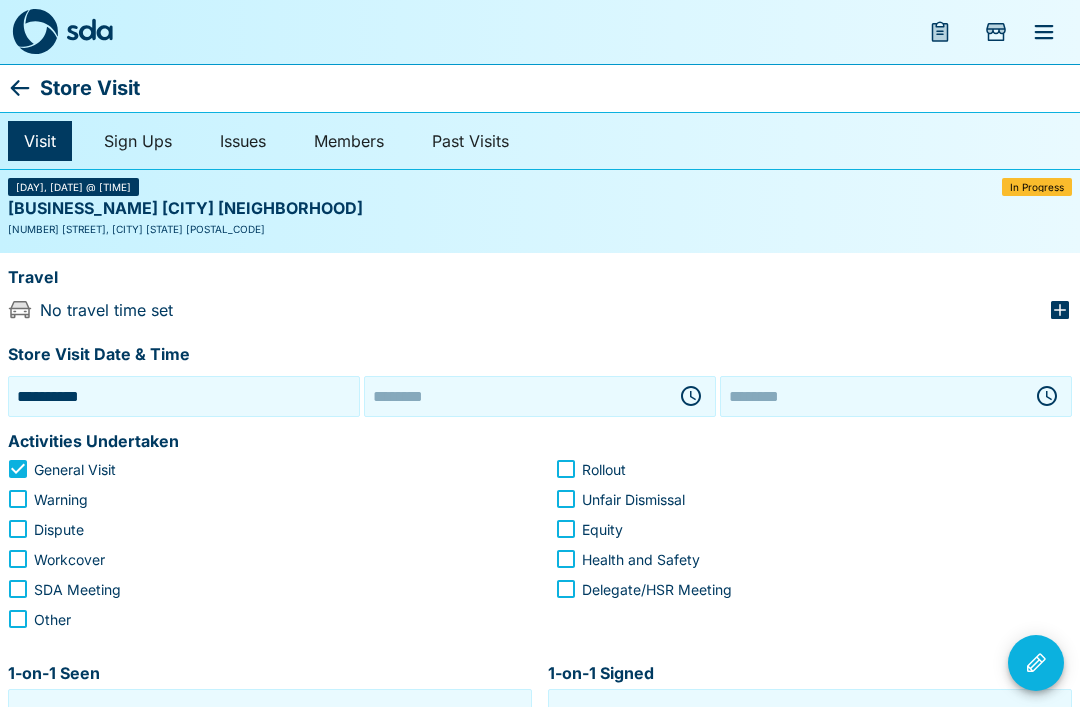type on "********" 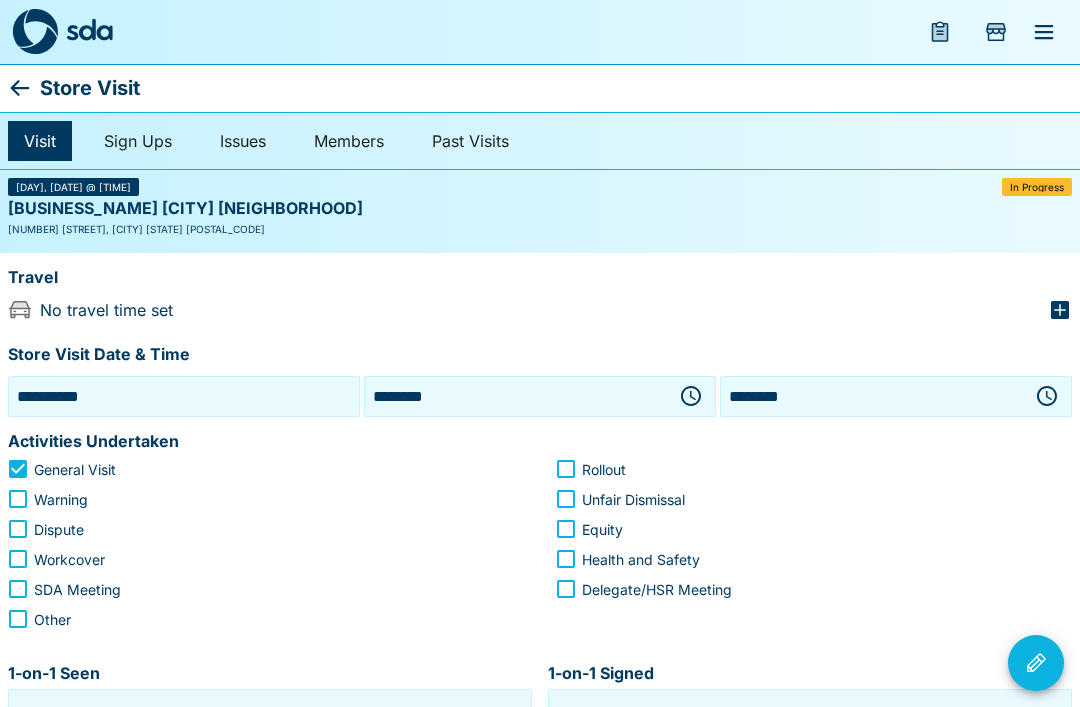 click on "********" at bounding box center (516, 396) 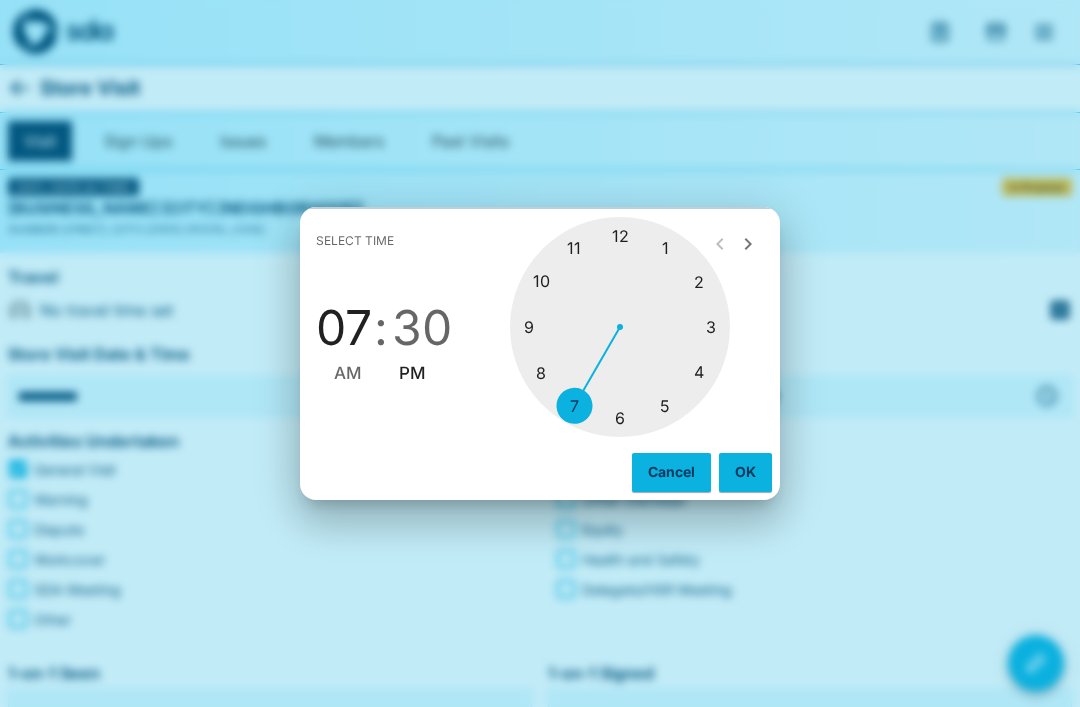 click at bounding box center [620, 327] 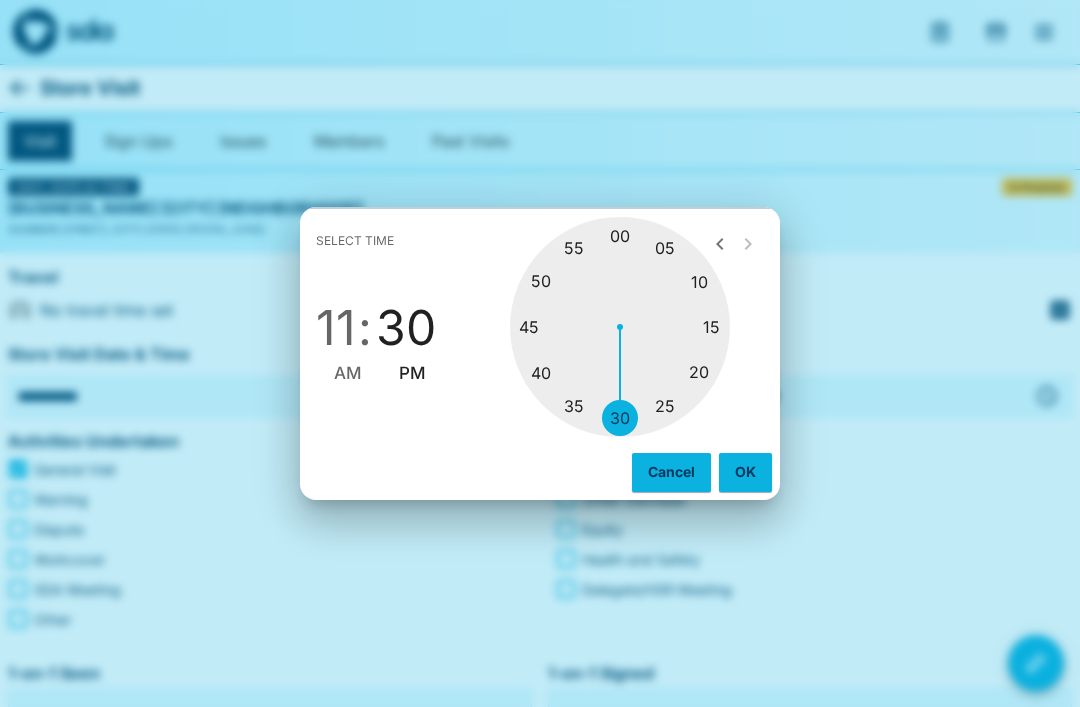 click at bounding box center (620, 327) 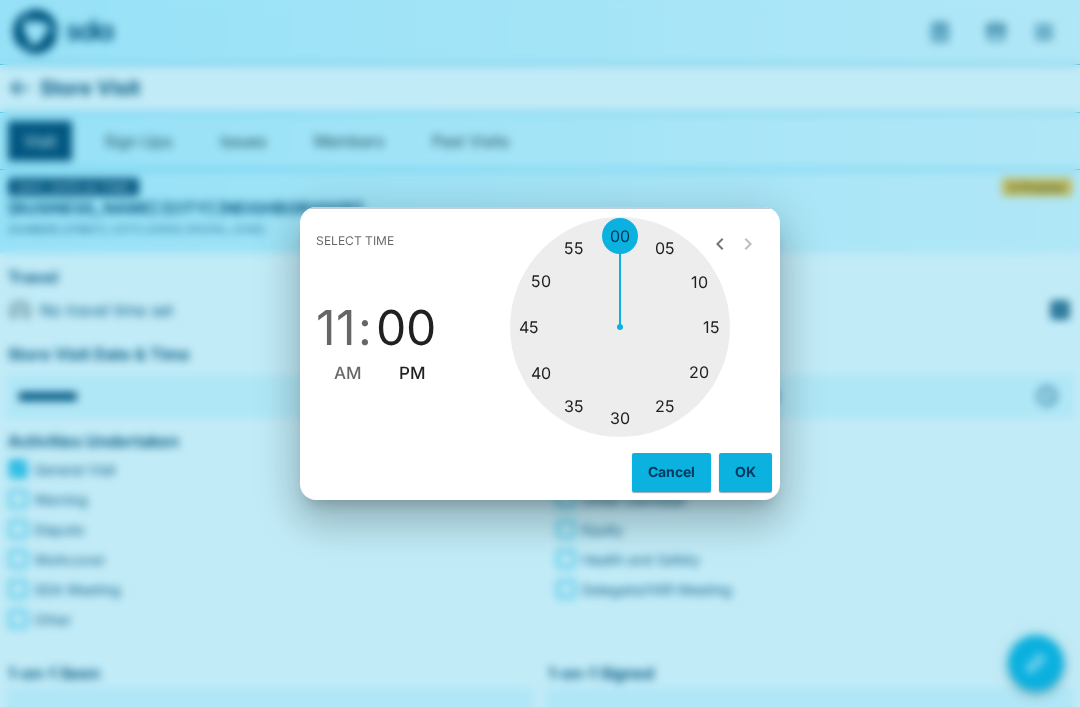 click on "AM" at bounding box center (348, 373) 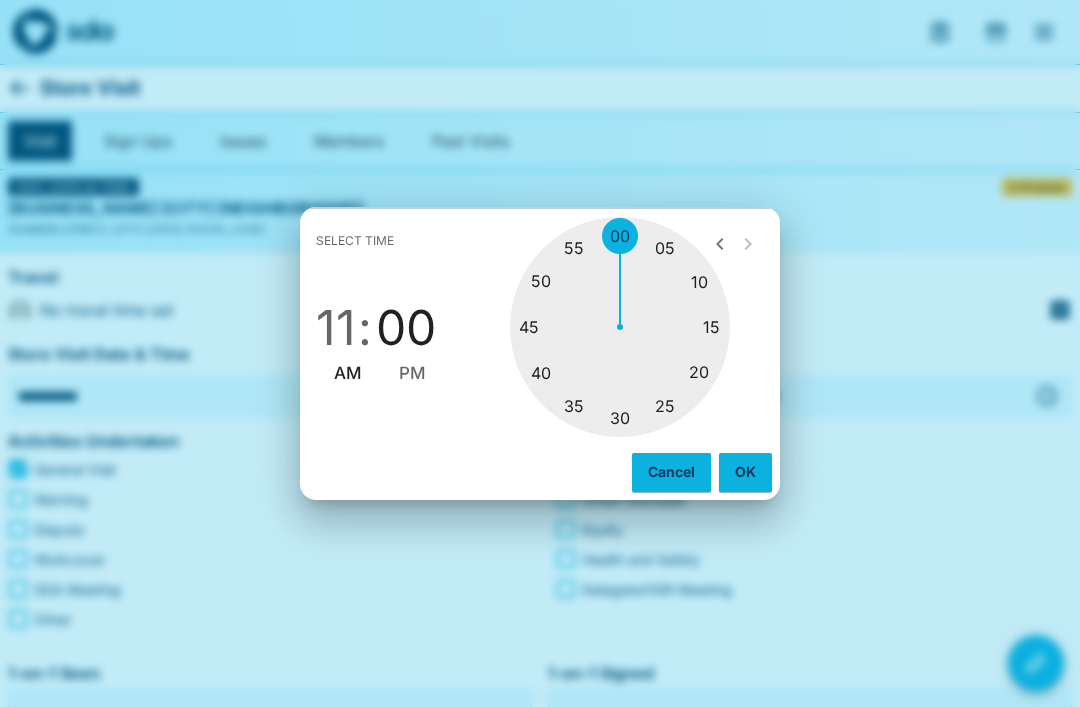 click on "OK" at bounding box center [745, 472] 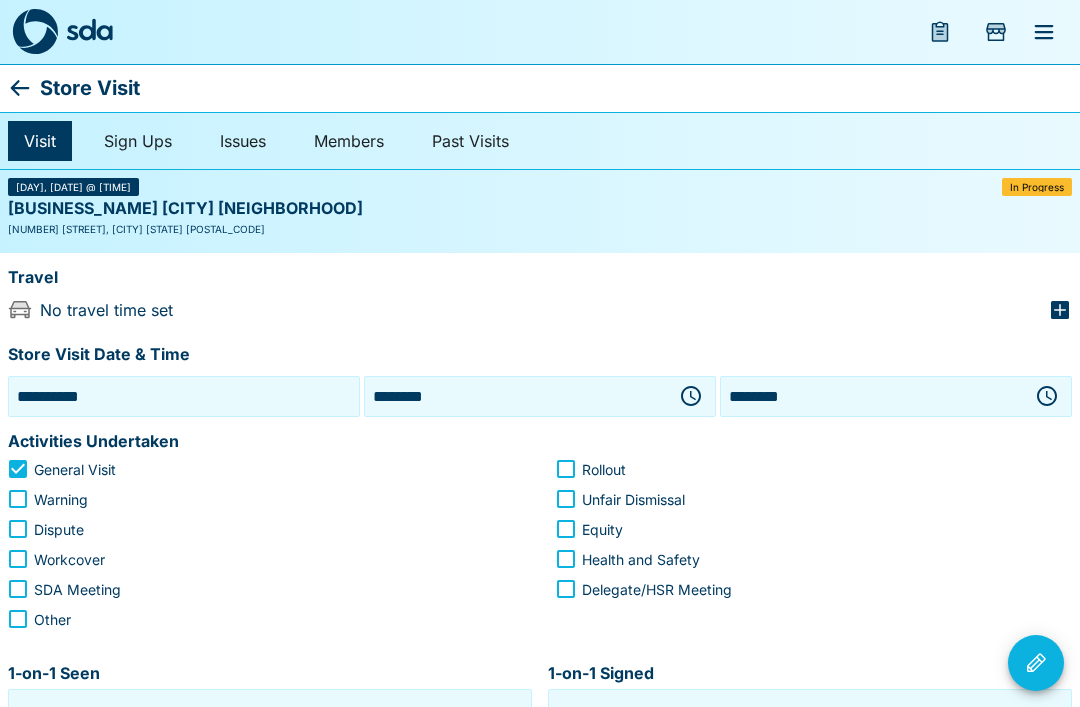 click on "********" at bounding box center [872, 396] 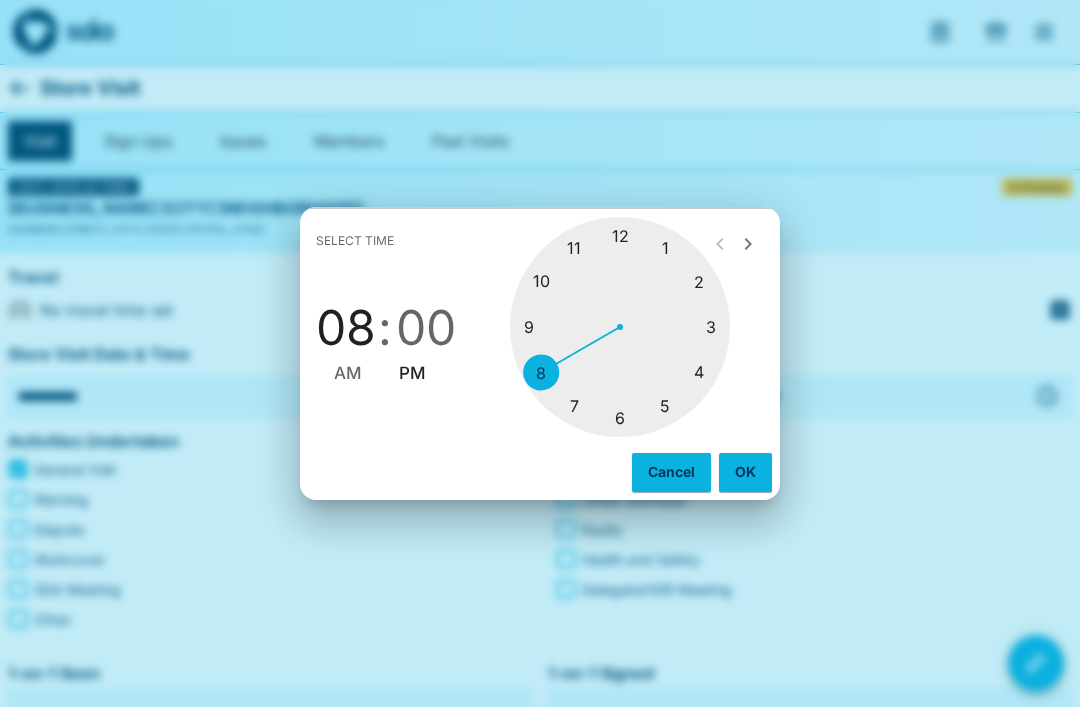 click at bounding box center (620, 327) 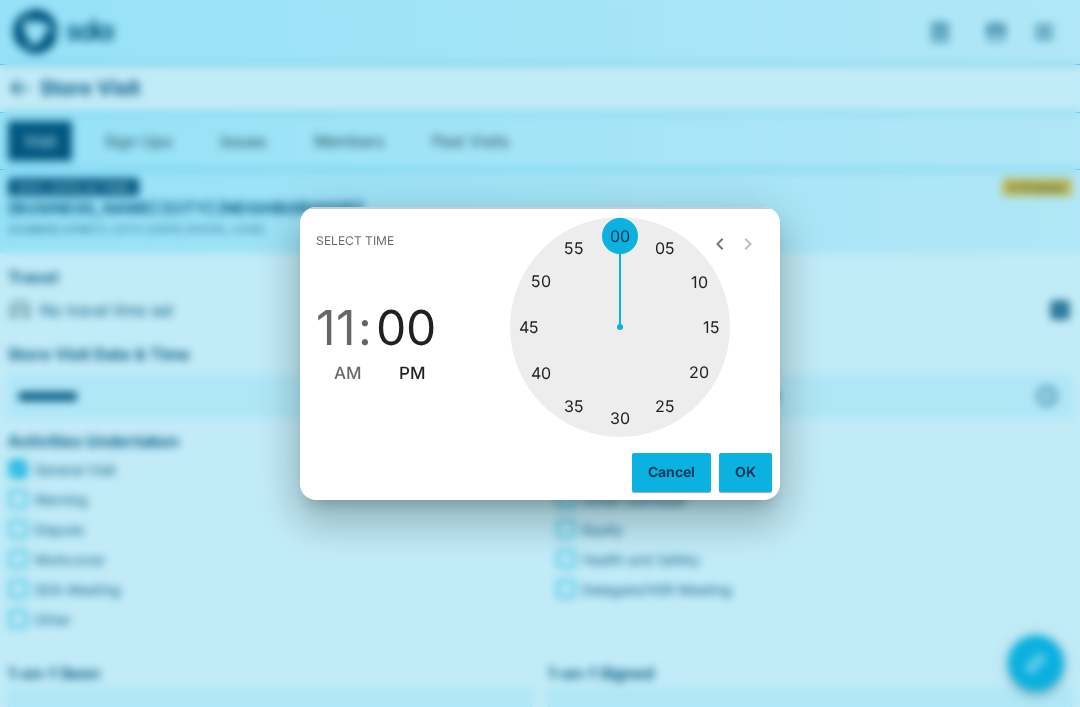 click at bounding box center (620, 327) 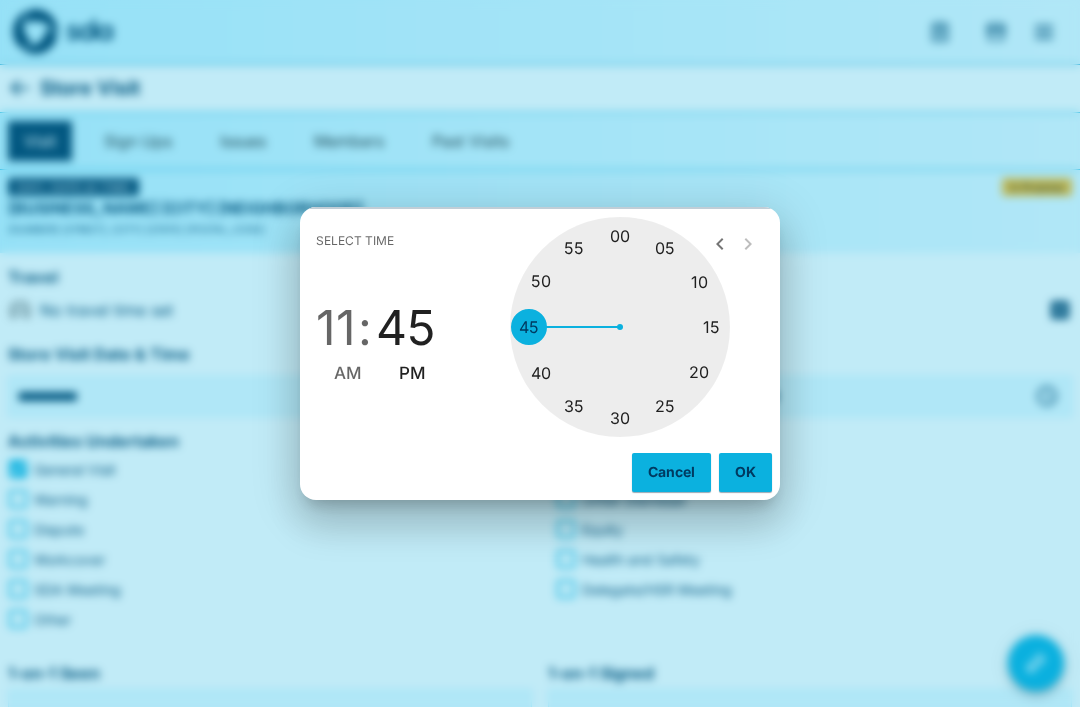 click on "OK" at bounding box center [745, 472] 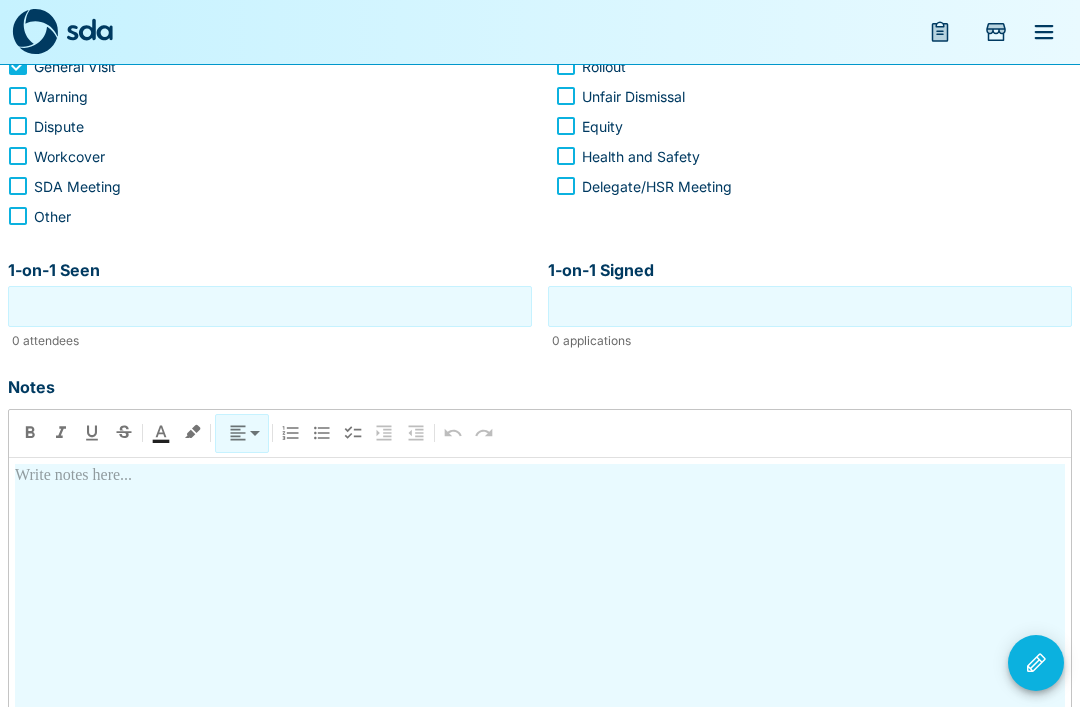 scroll, scrollTop: 434, scrollLeft: 0, axis: vertical 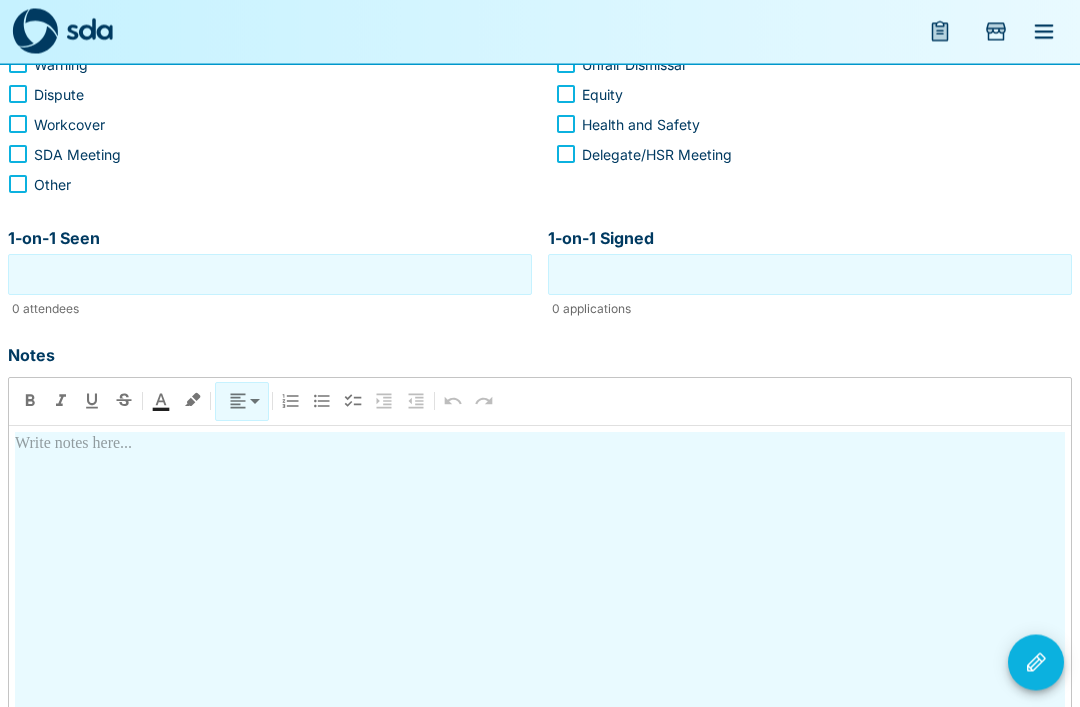 click at bounding box center (540, 610) 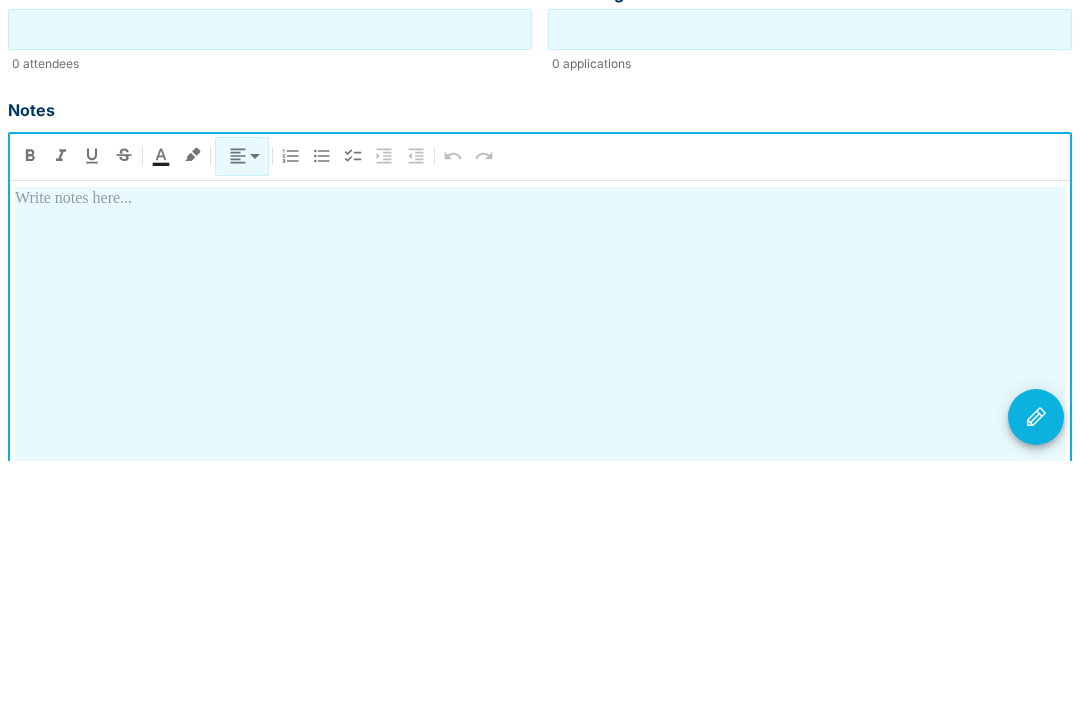 type 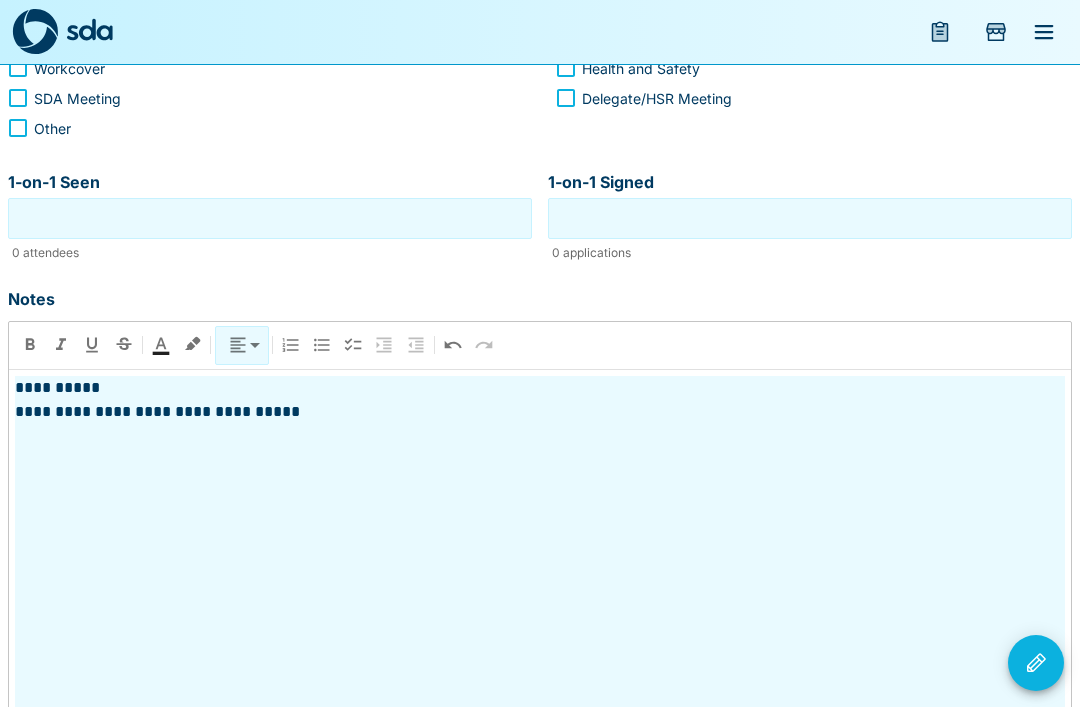 scroll, scrollTop: 500, scrollLeft: 0, axis: vertical 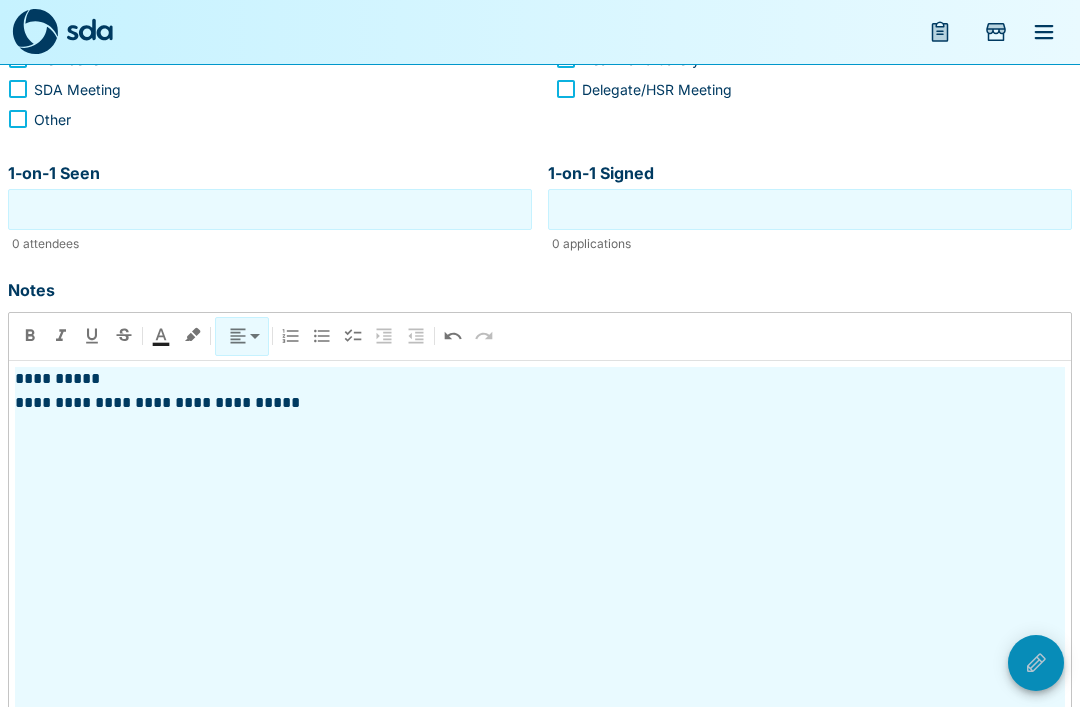 click 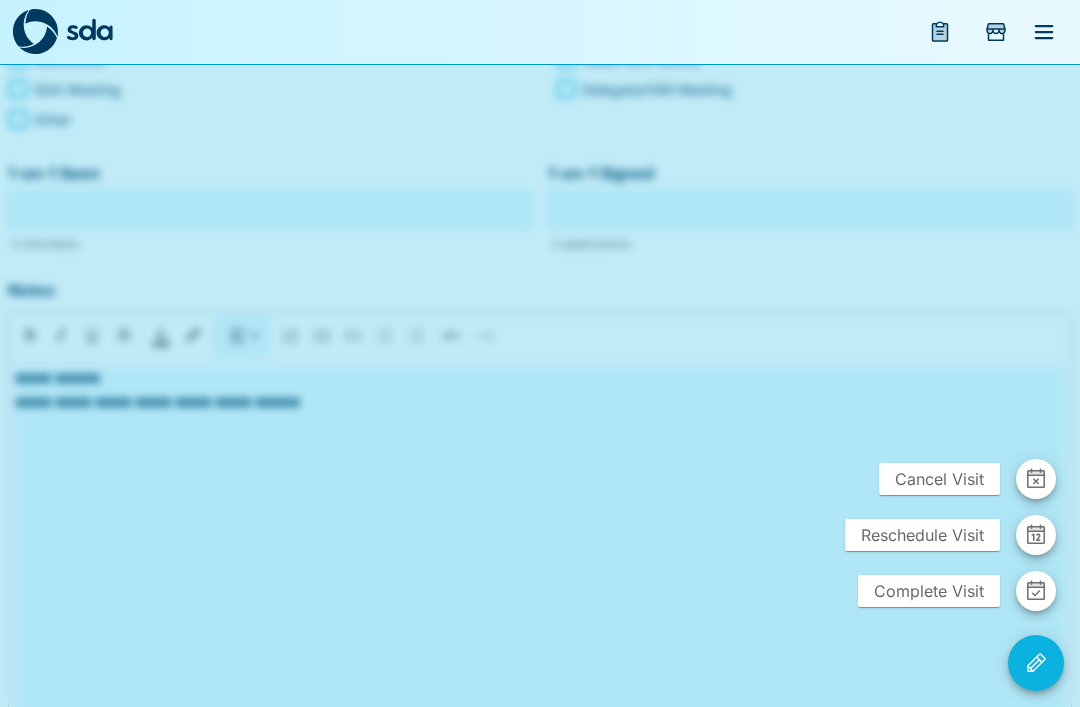 click 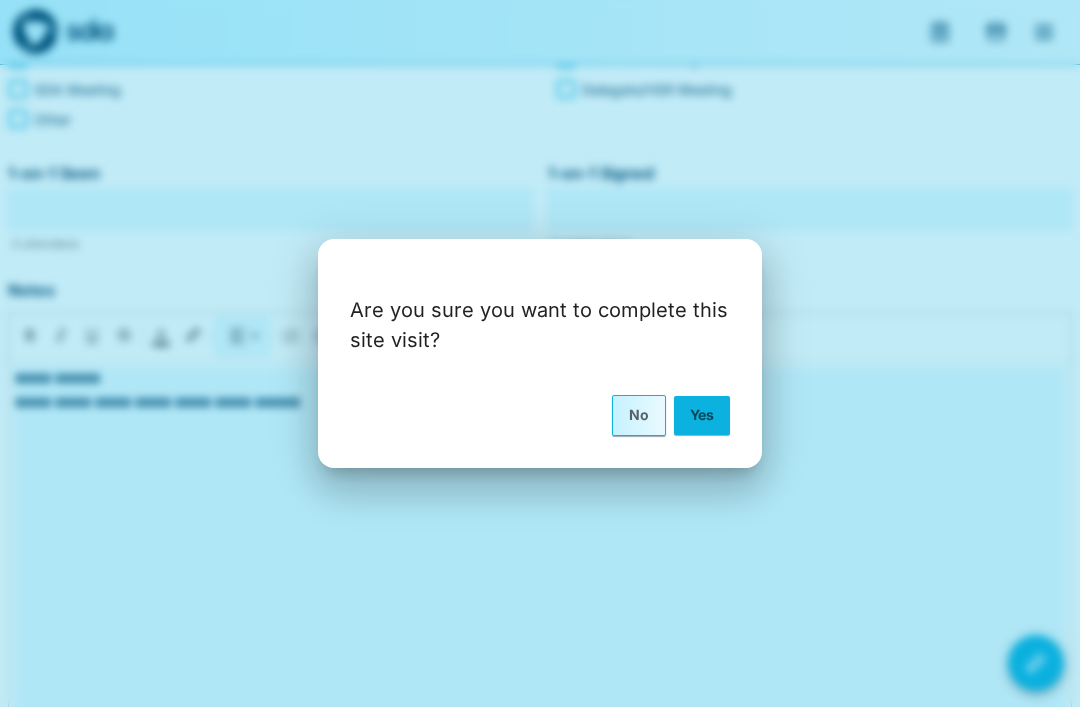 click on "Yes" at bounding box center [702, 415] 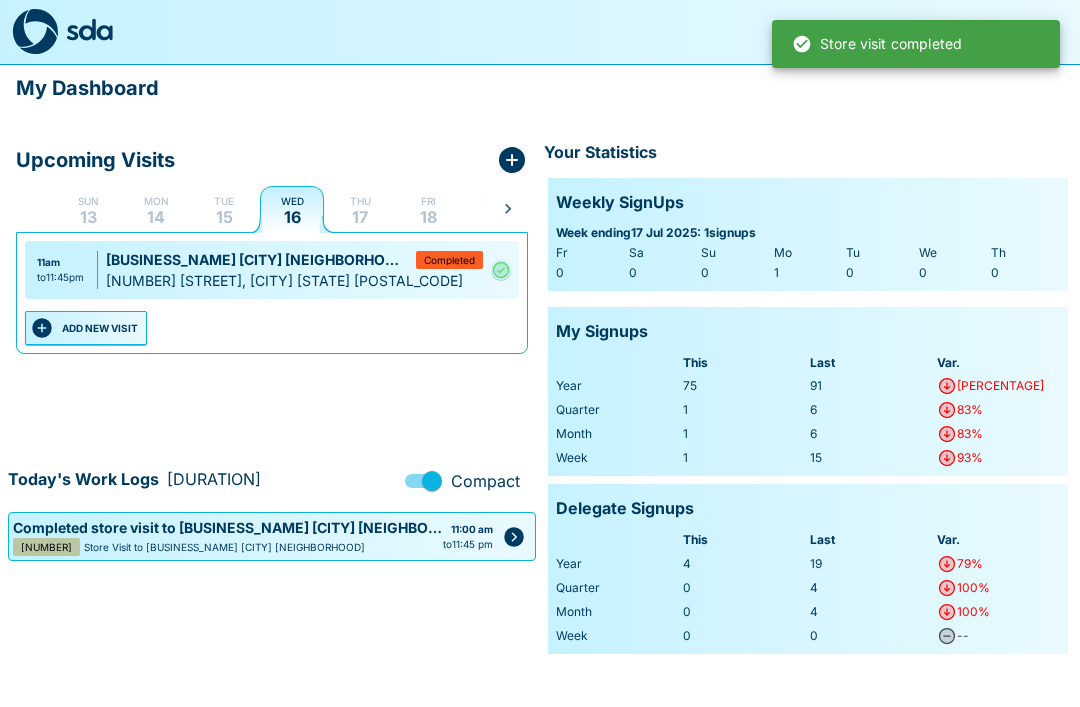 click on "ADD NEW VISIT" at bounding box center [86, 328] 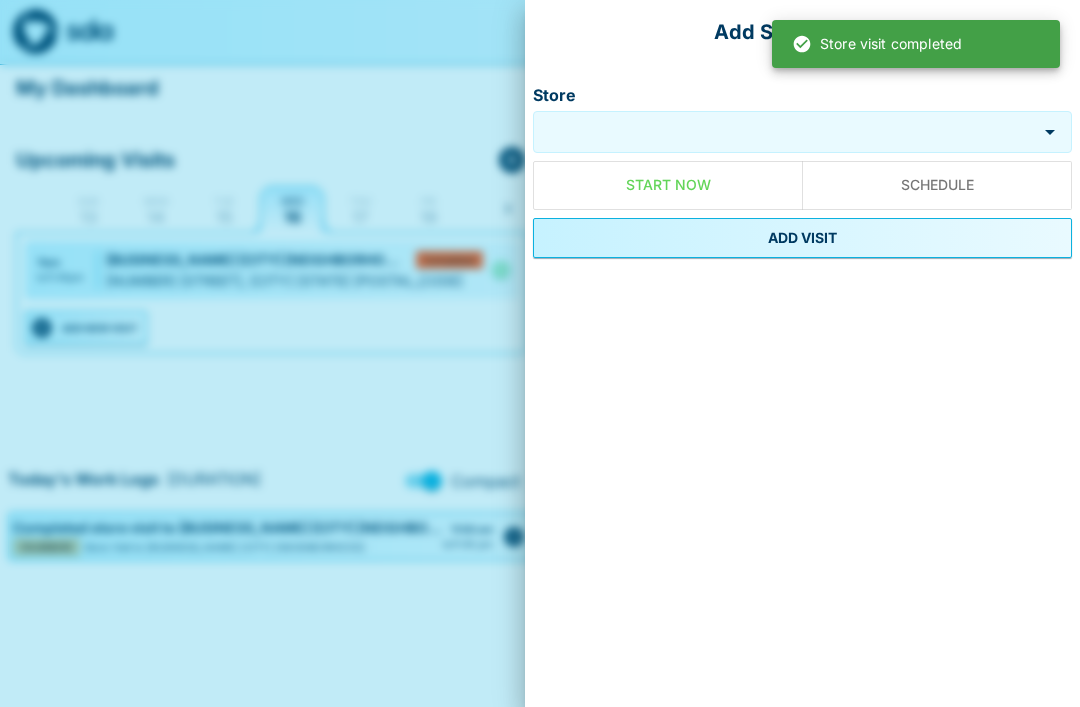 click on "Store" at bounding box center [785, 132] 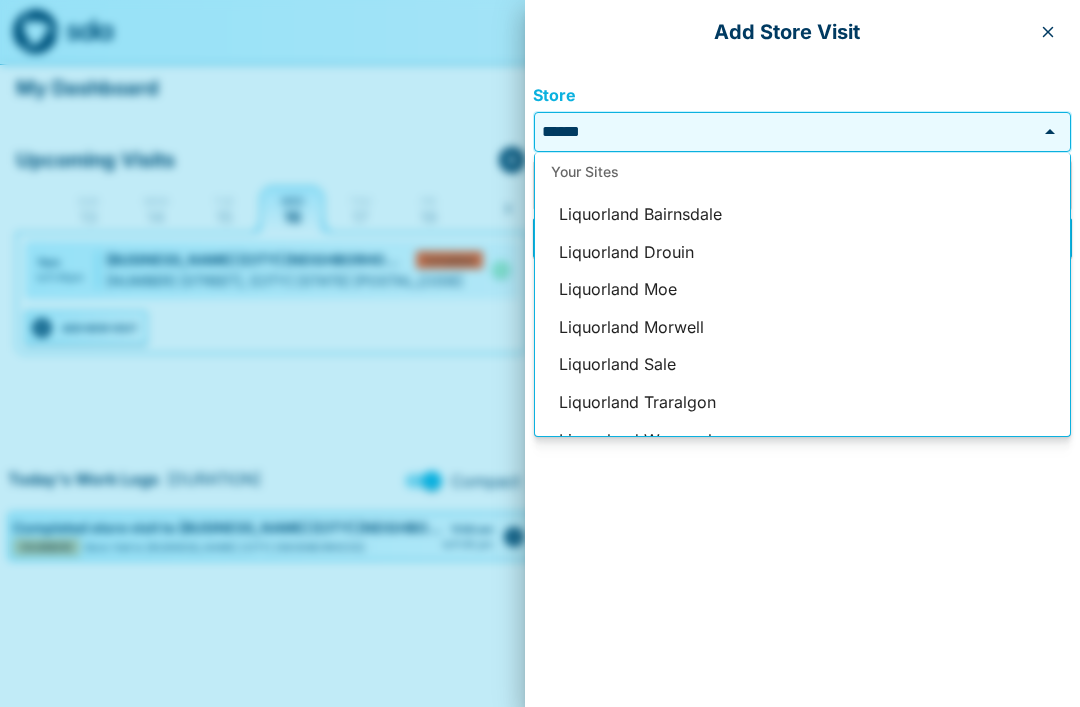 scroll, scrollTop: 0, scrollLeft: 0, axis: both 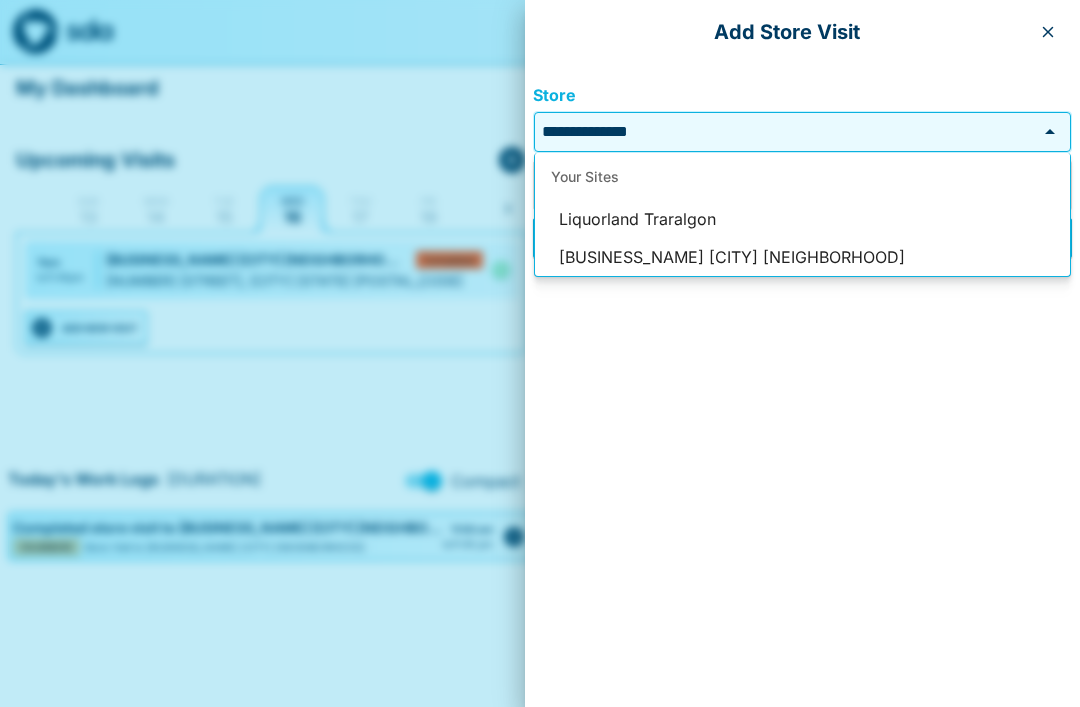 click on "Liquorland Traralgon Village" at bounding box center (802, 258) 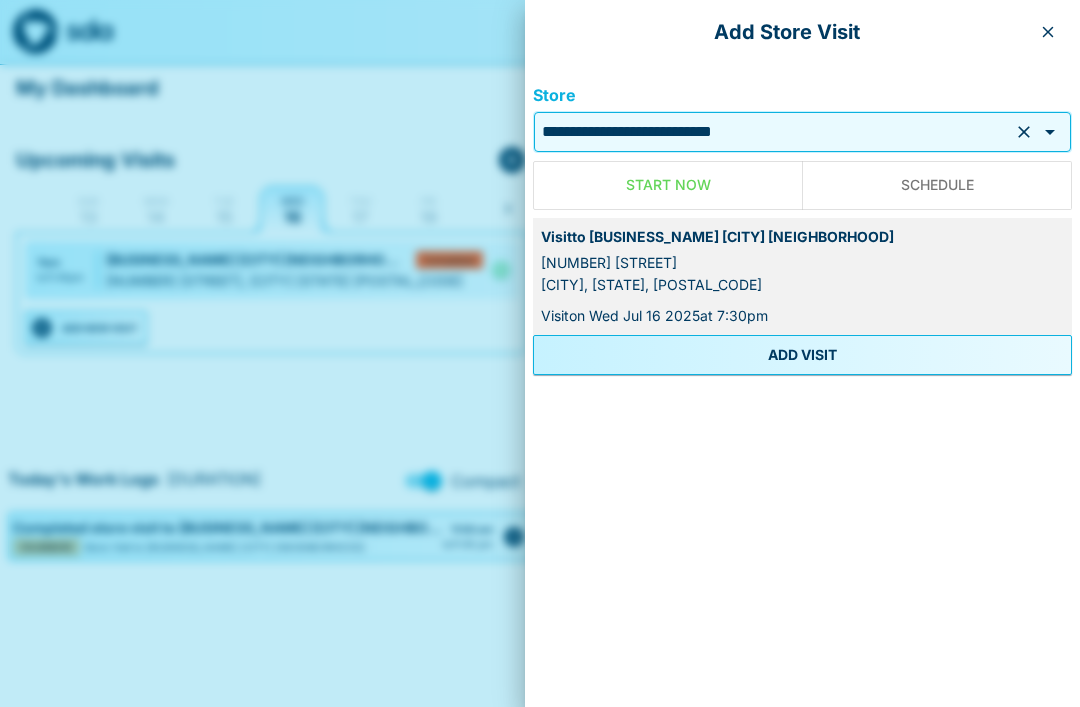 click on "ADD VISIT" at bounding box center [802, 355] 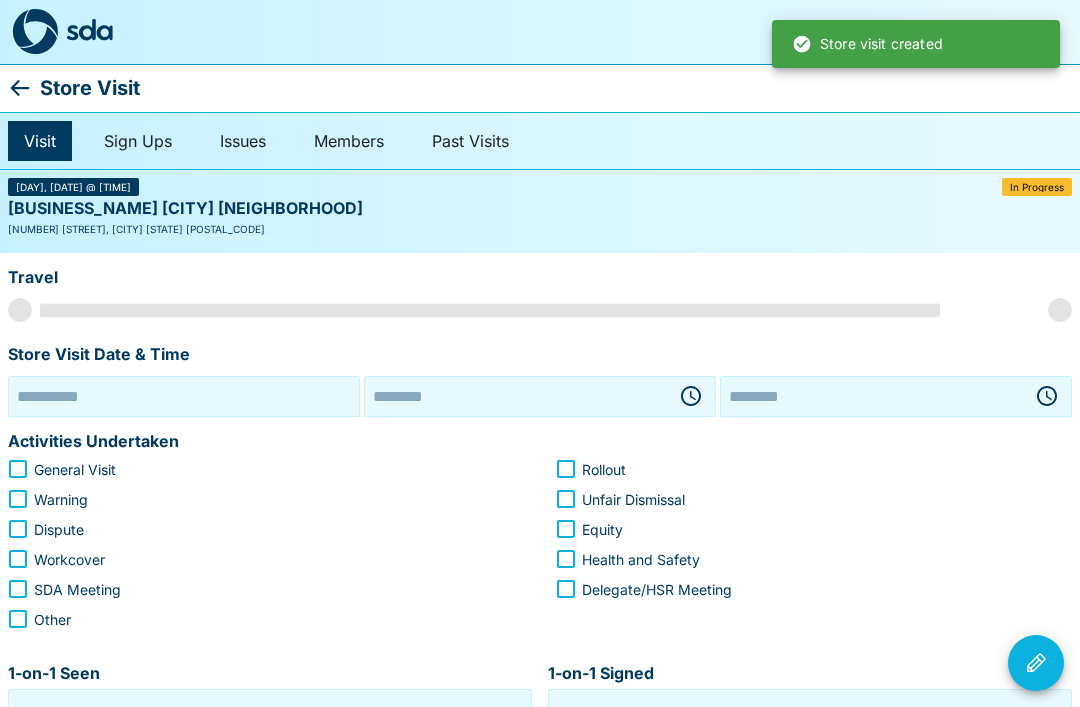 type on "**********" 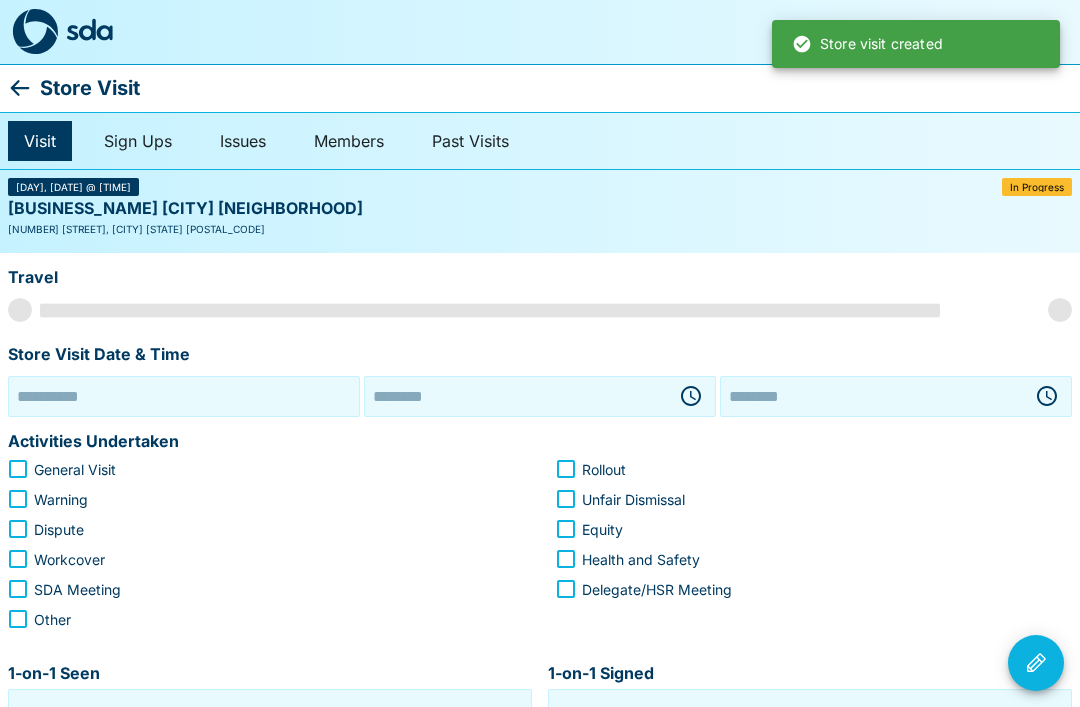 type on "********" 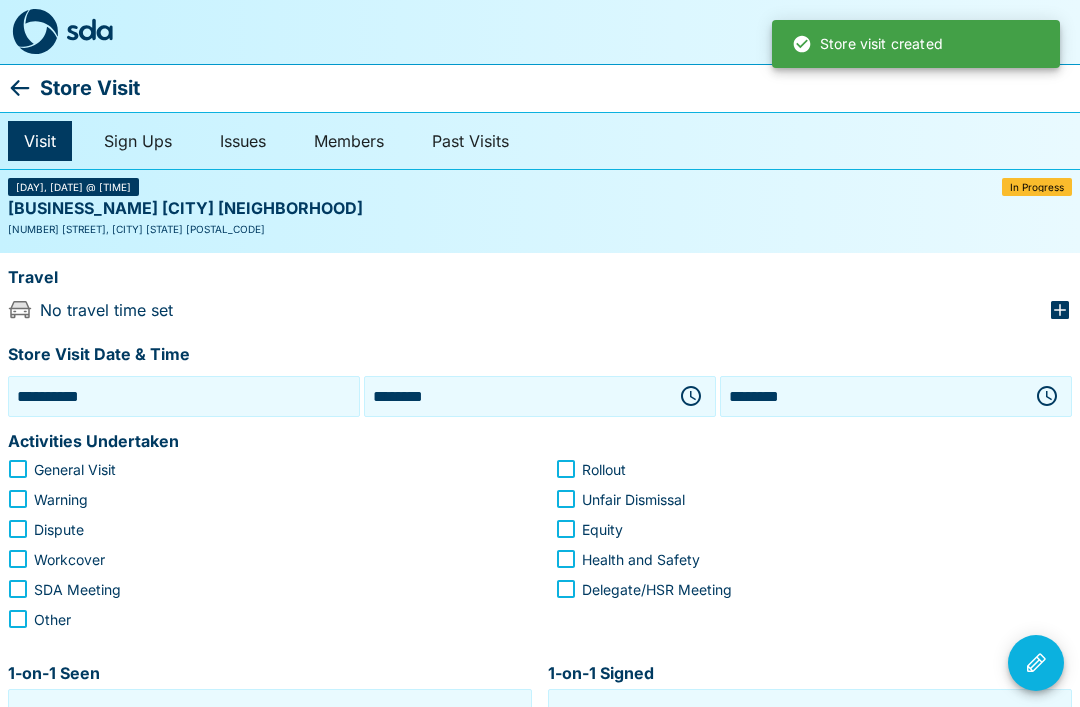 click on "********" at bounding box center (516, 396) 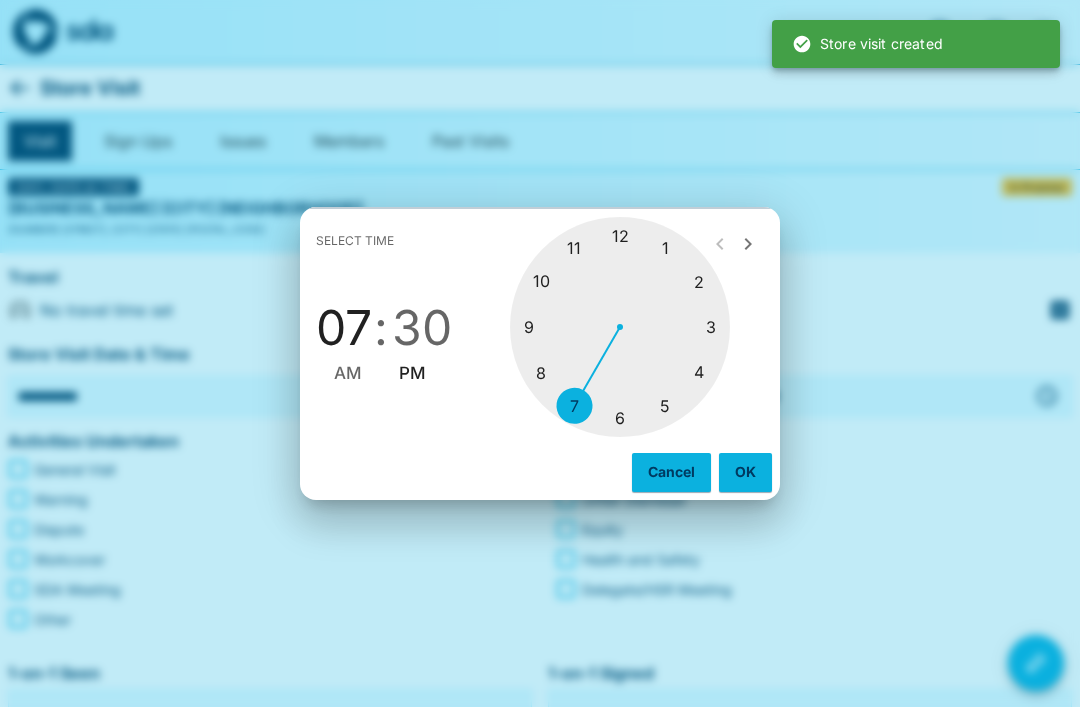 click at bounding box center [620, 327] 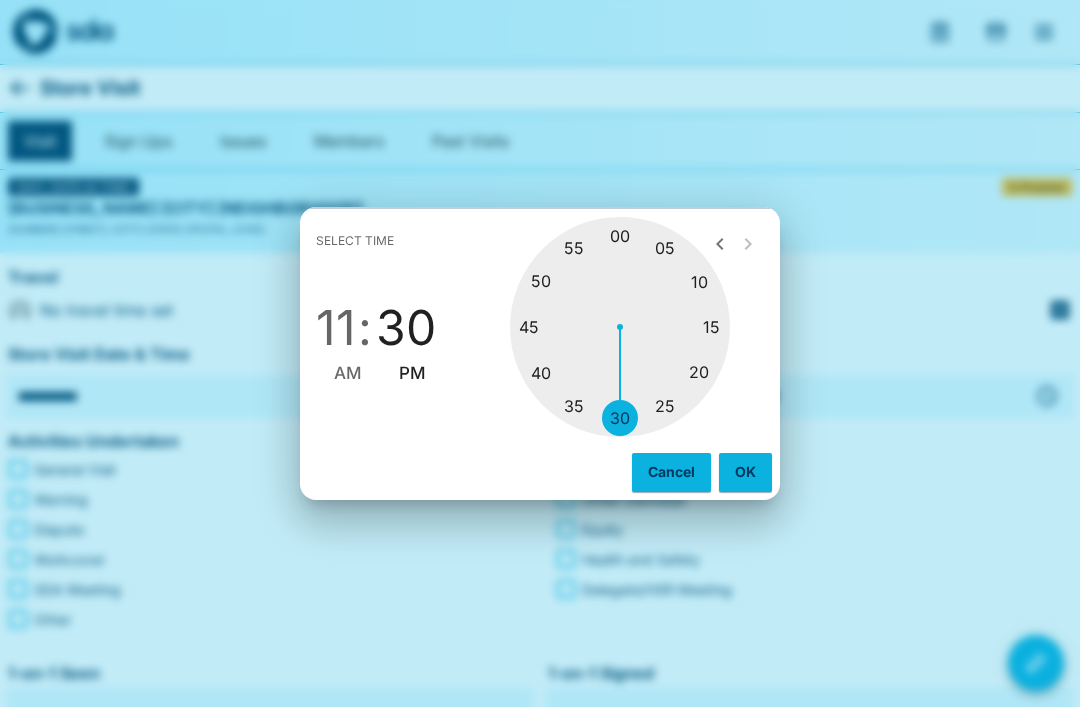 click at bounding box center [620, 327] 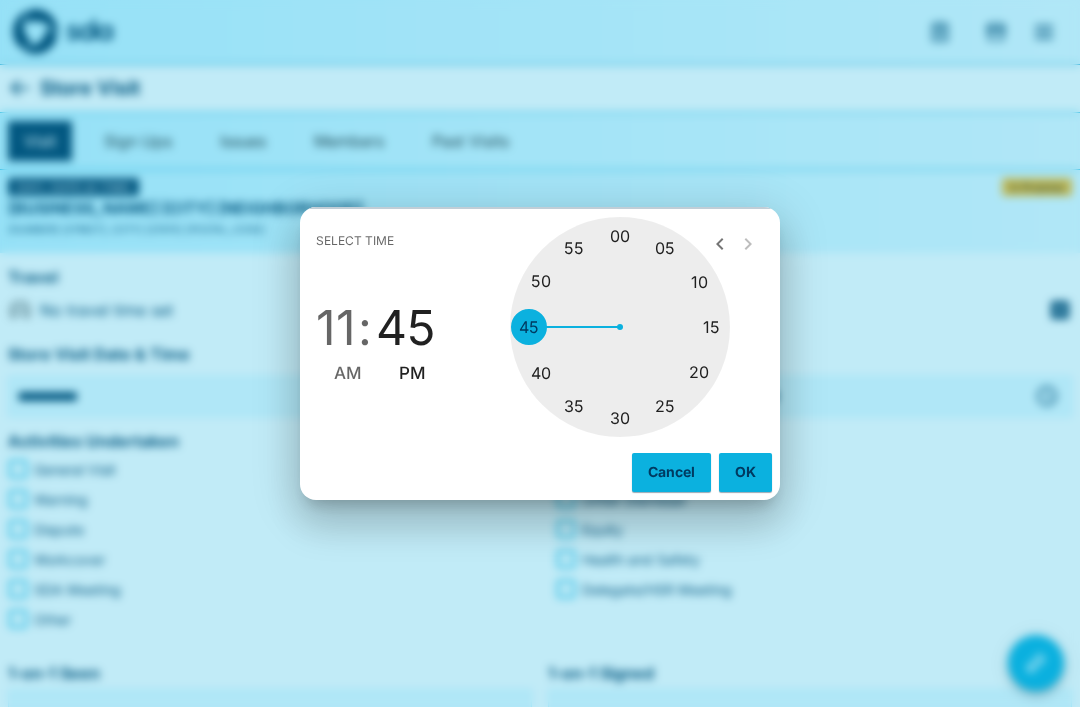 click on "AM" at bounding box center [348, 373] 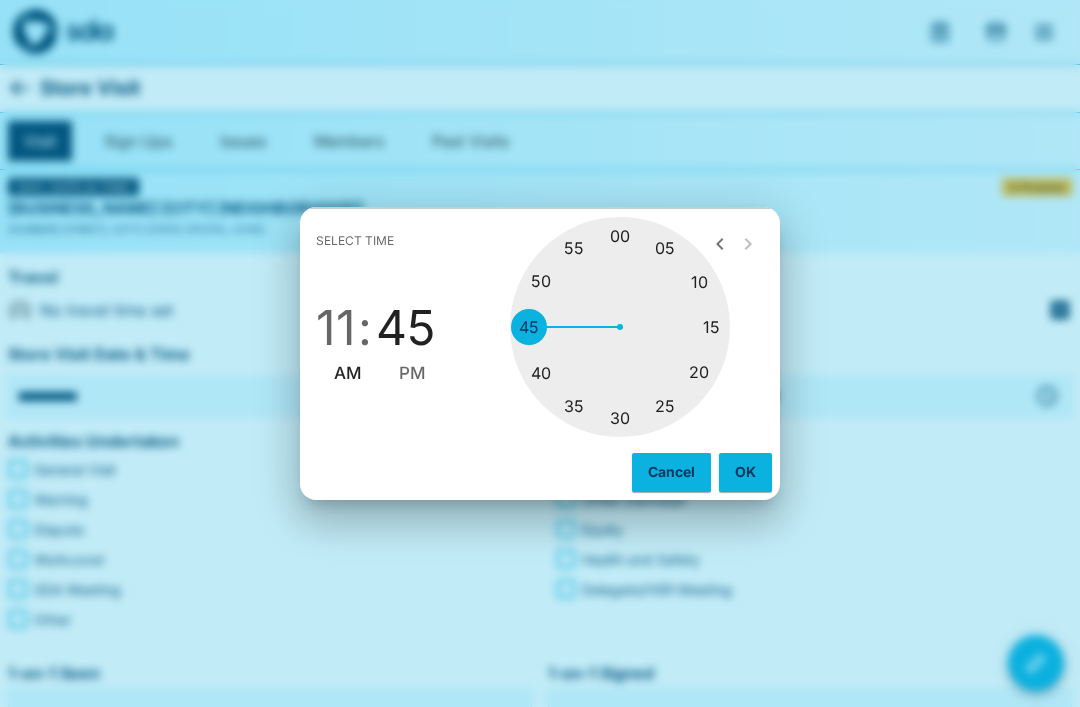 click on "OK" at bounding box center [745, 472] 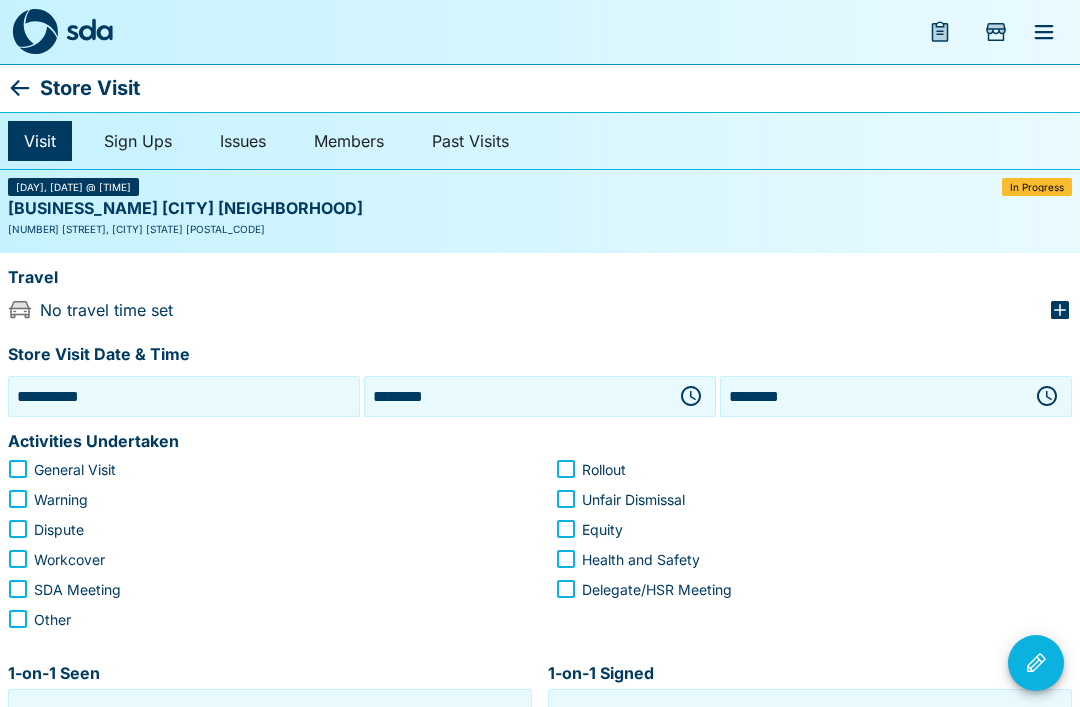 click on "********" at bounding box center [872, 396] 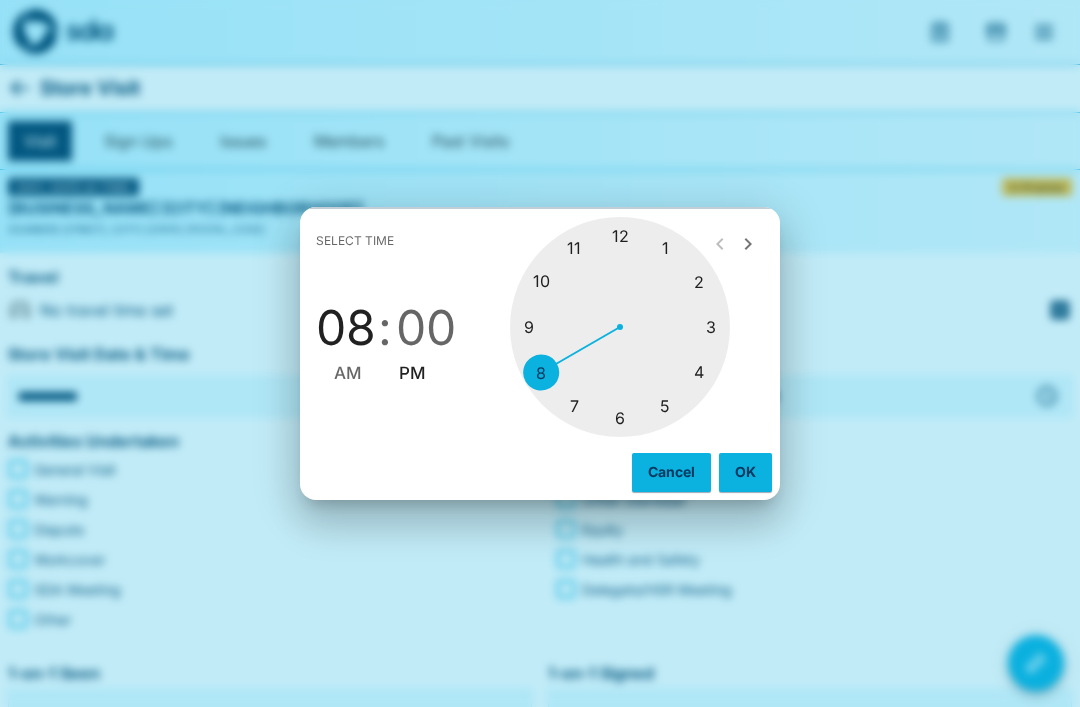 click at bounding box center [620, 327] 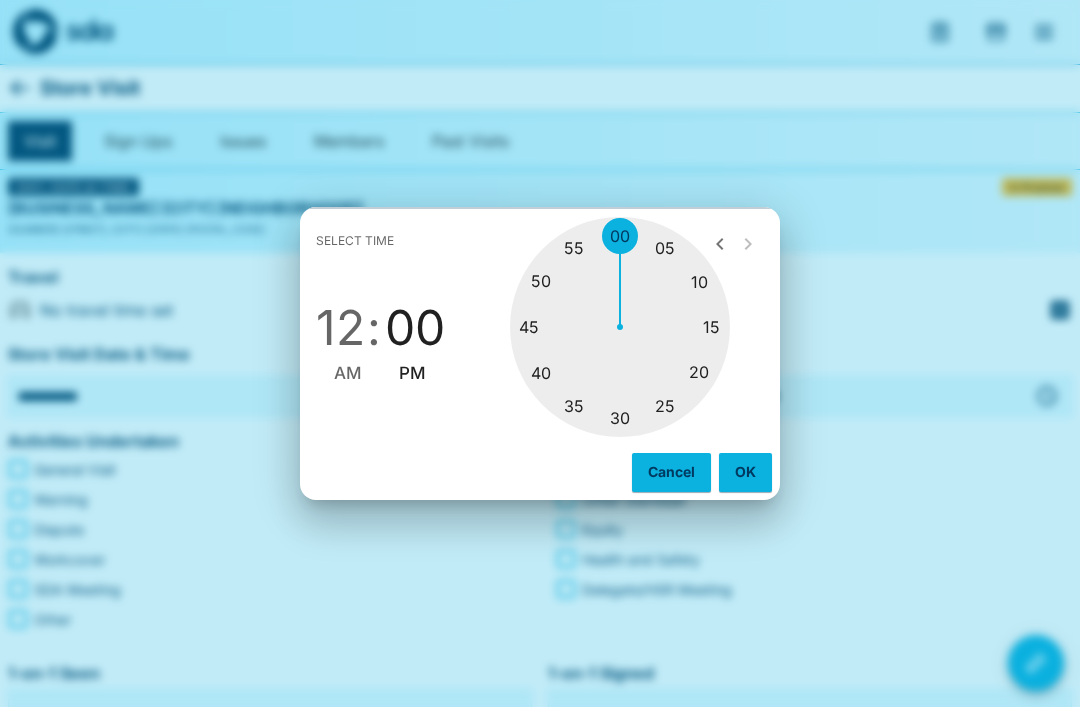 click at bounding box center (620, 327) 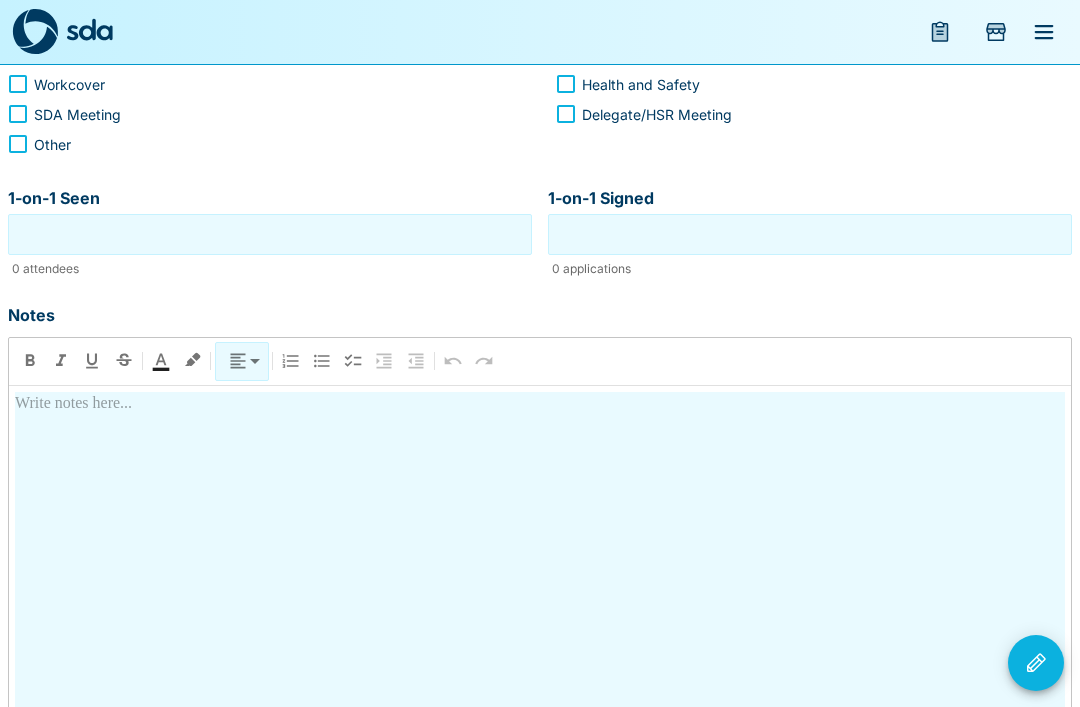scroll, scrollTop: 485, scrollLeft: 0, axis: vertical 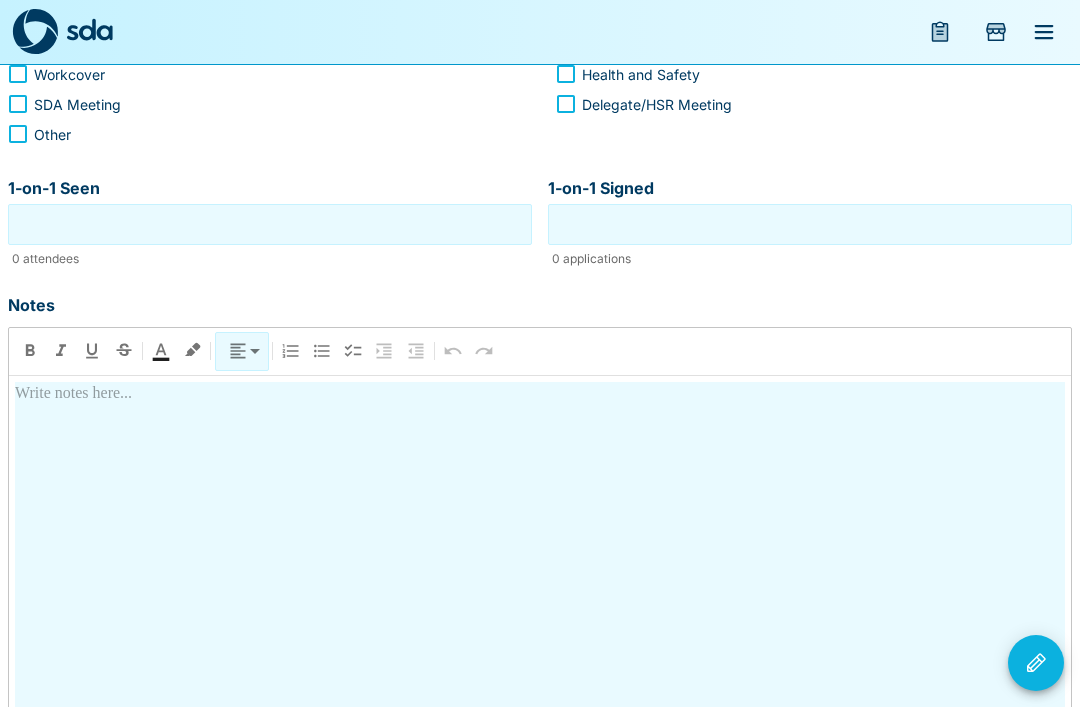 click at bounding box center (540, 559) 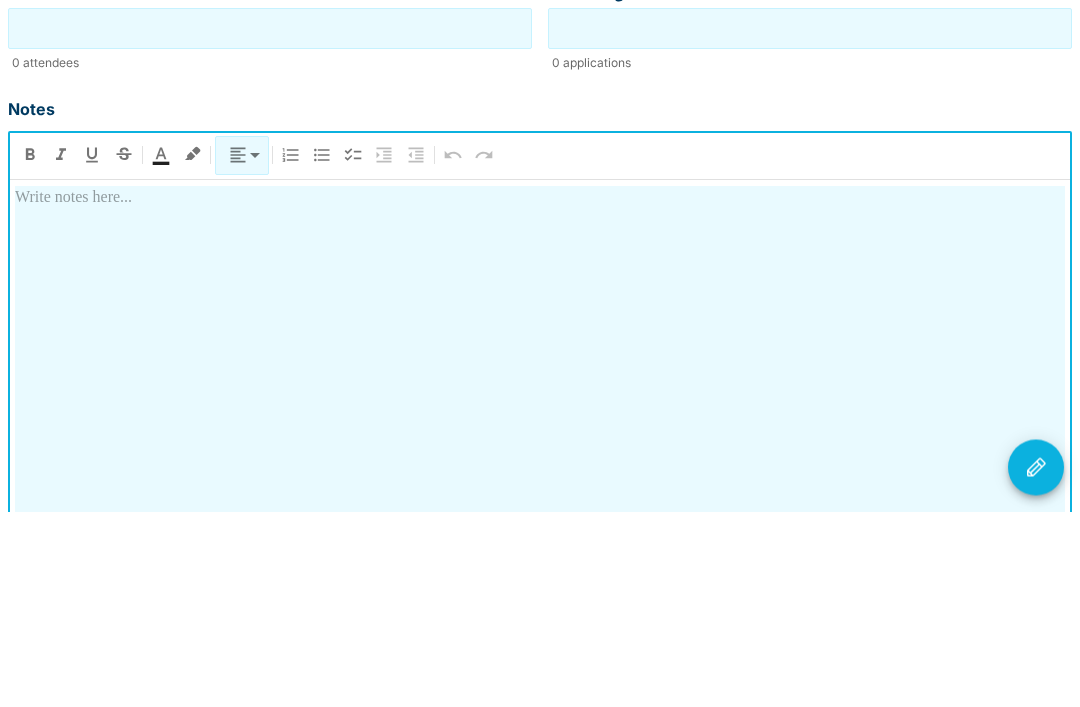 type 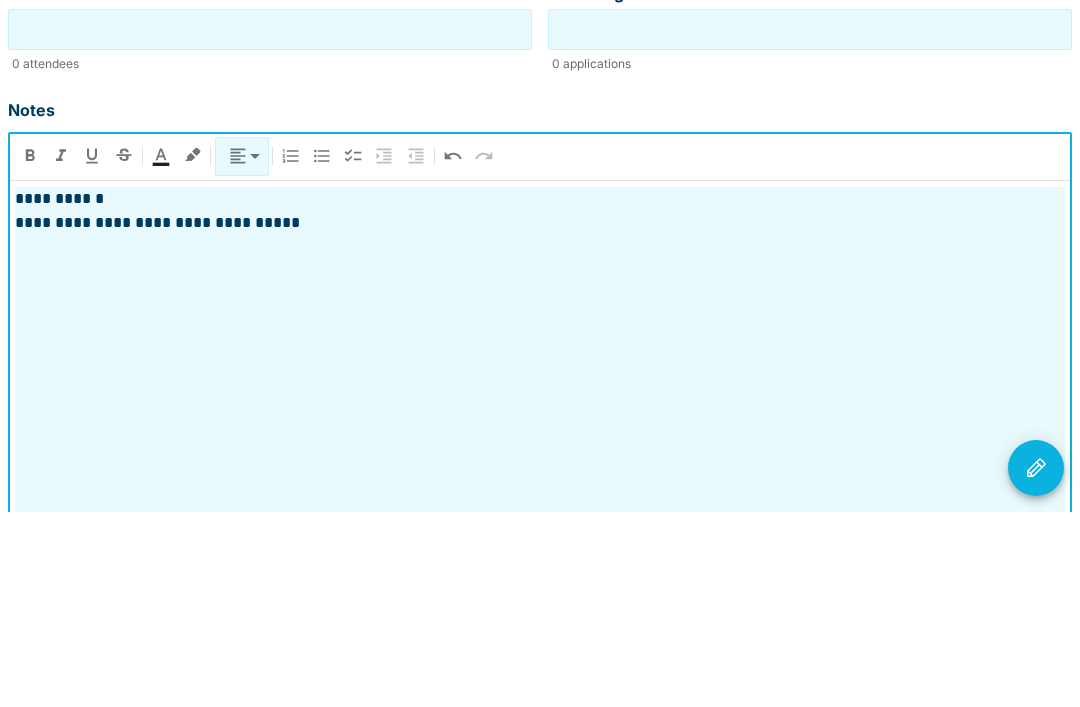 scroll, scrollTop: 500, scrollLeft: 0, axis: vertical 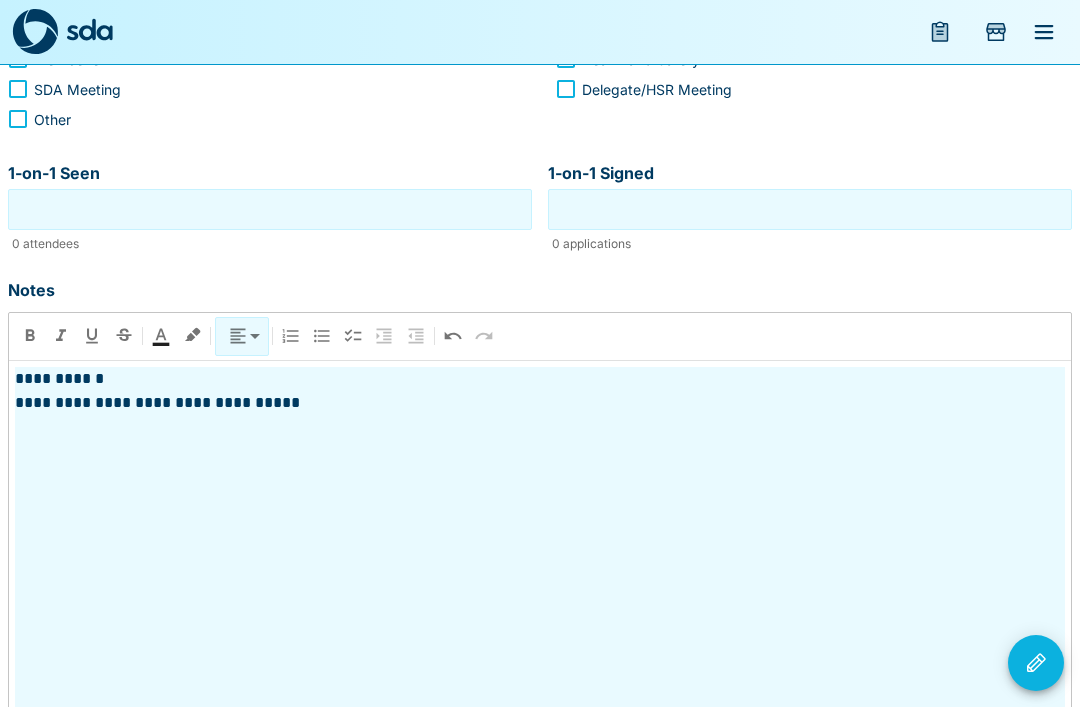 click 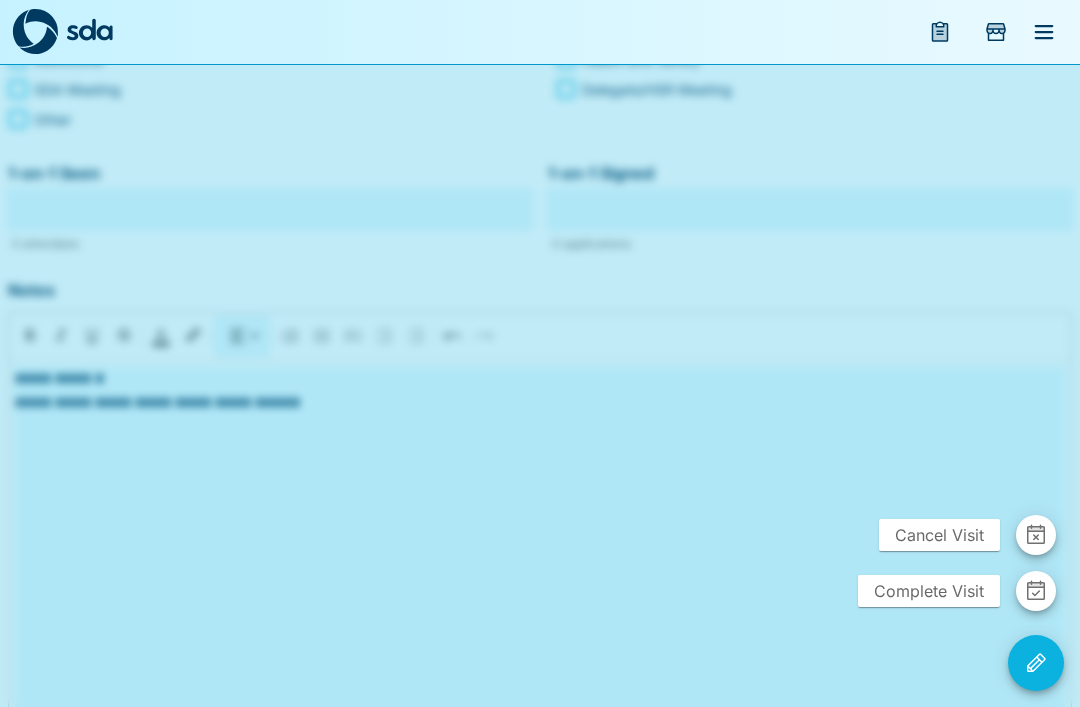 click at bounding box center (1036, 591) 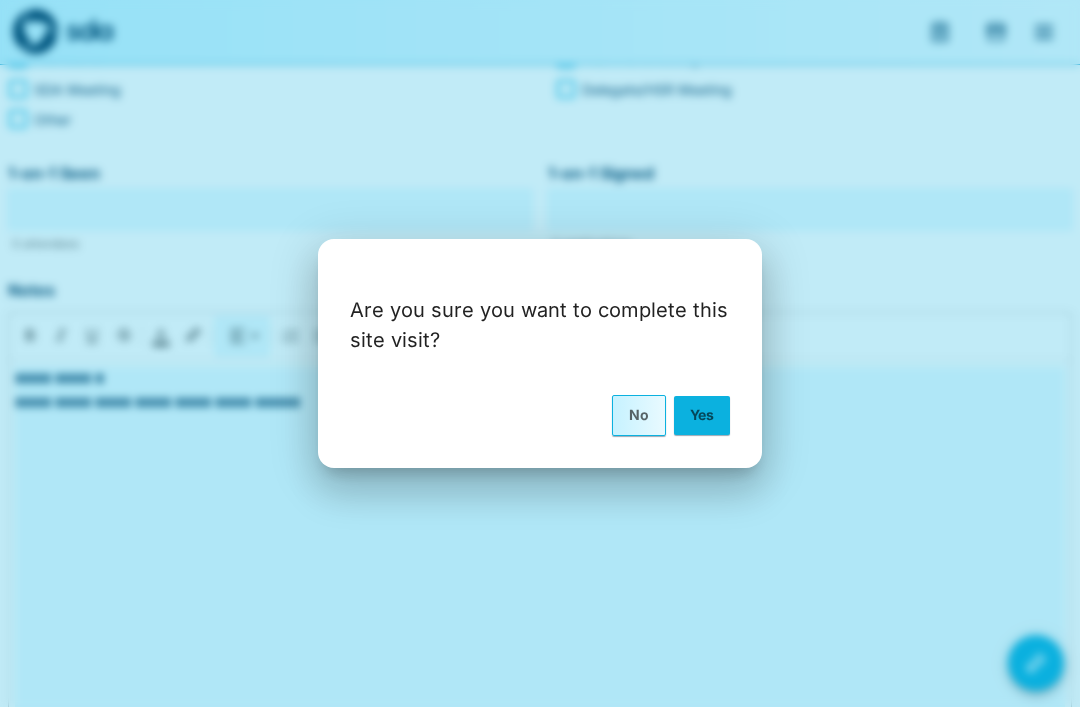click on "Yes" at bounding box center (702, 415) 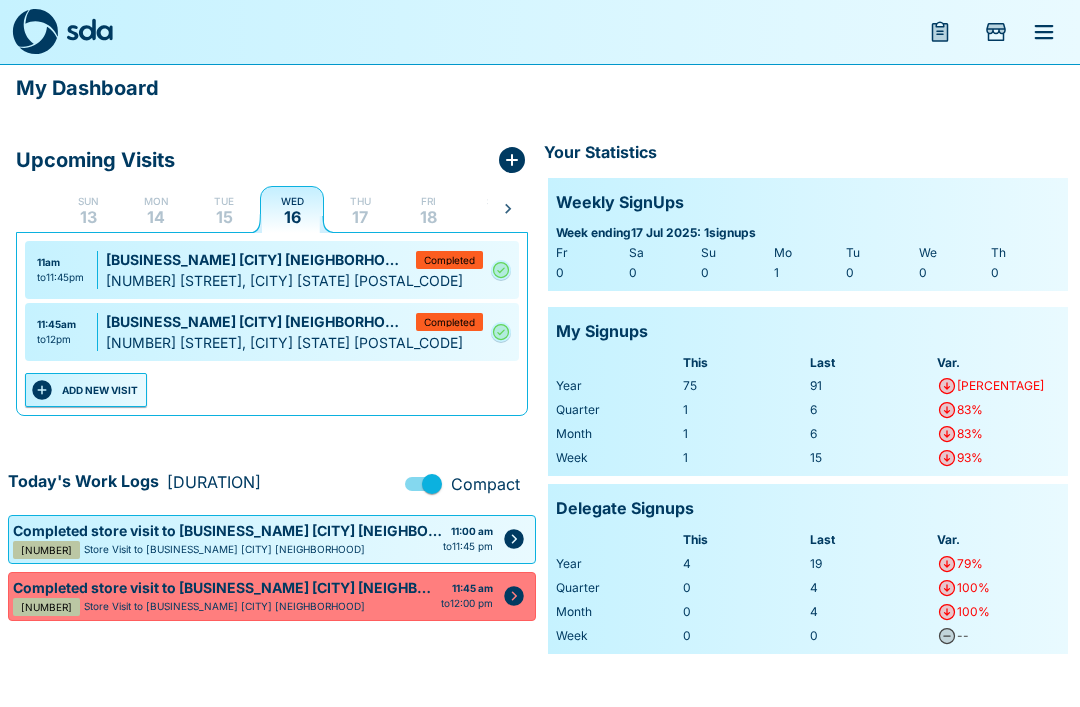 click on "ADD NEW VISIT" at bounding box center [86, 390] 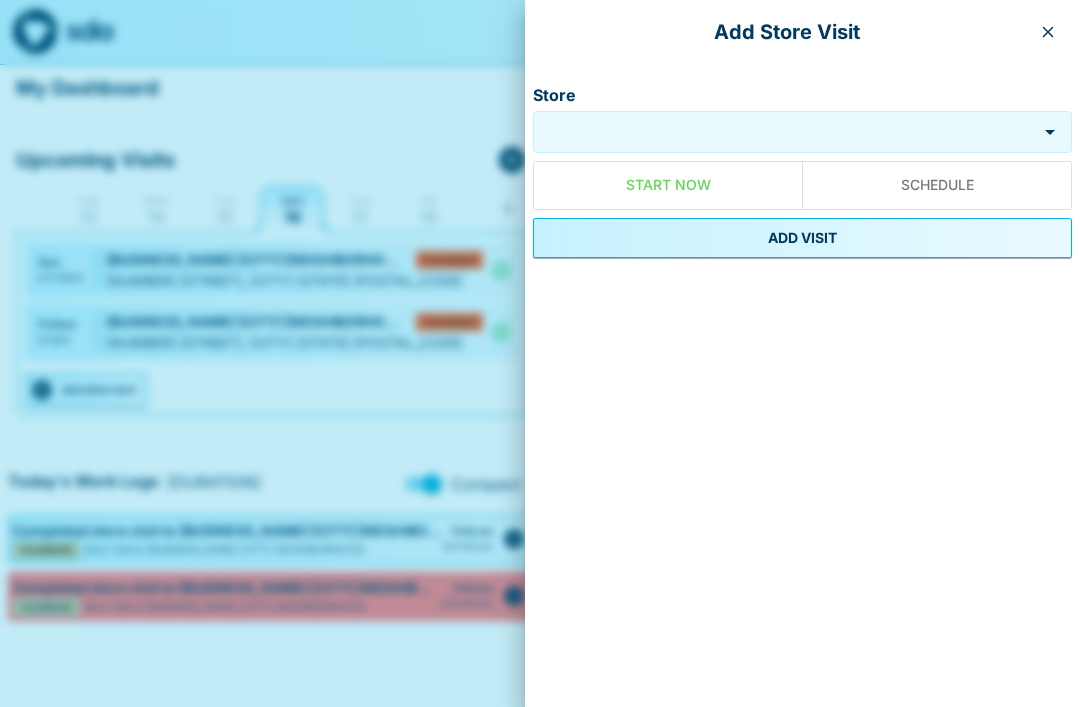 click on "Store" at bounding box center [785, 132] 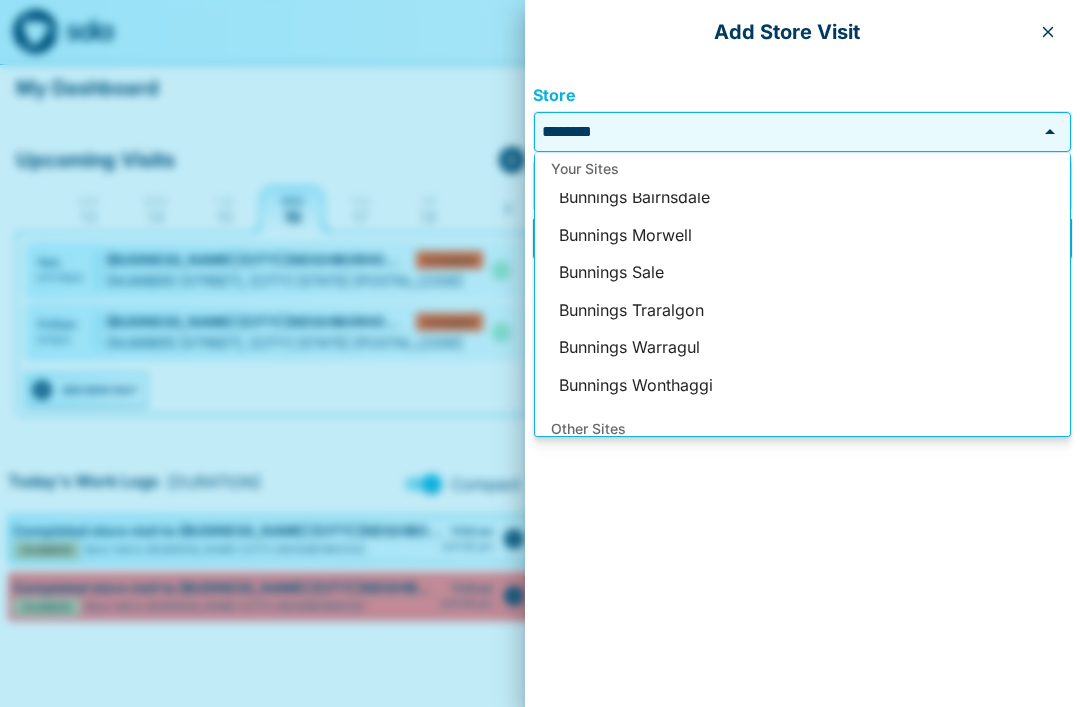 scroll, scrollTop: 22, scrollLeft: 0, axis: vertical 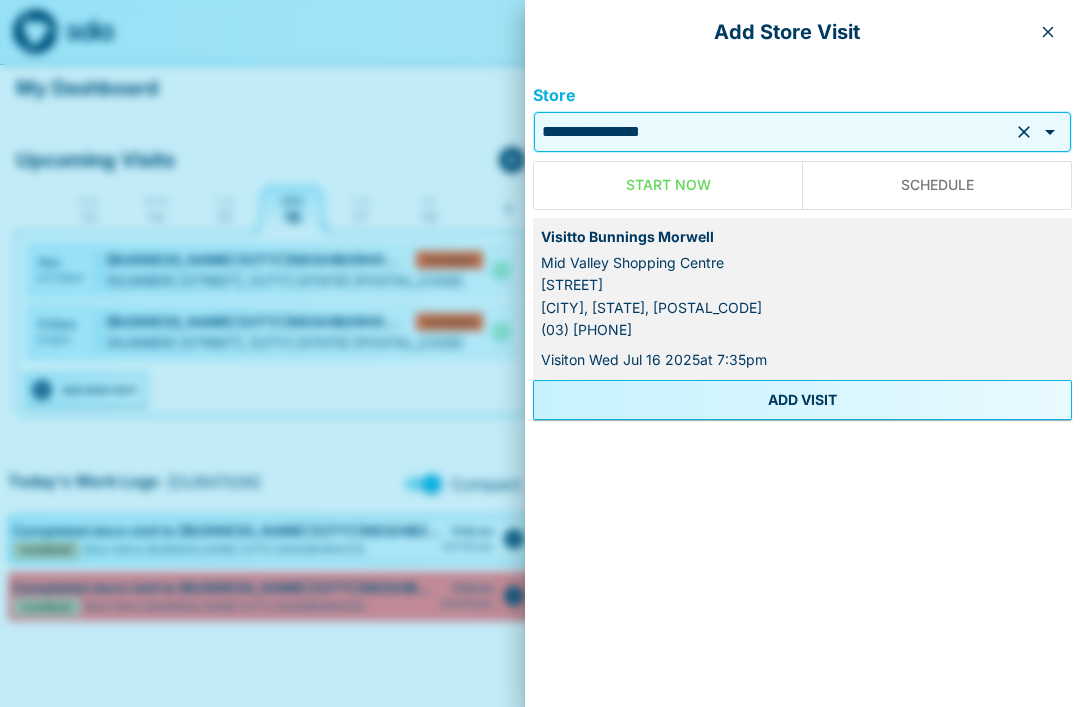 click on "ADD VISIT" at bounding box center [802, 400] 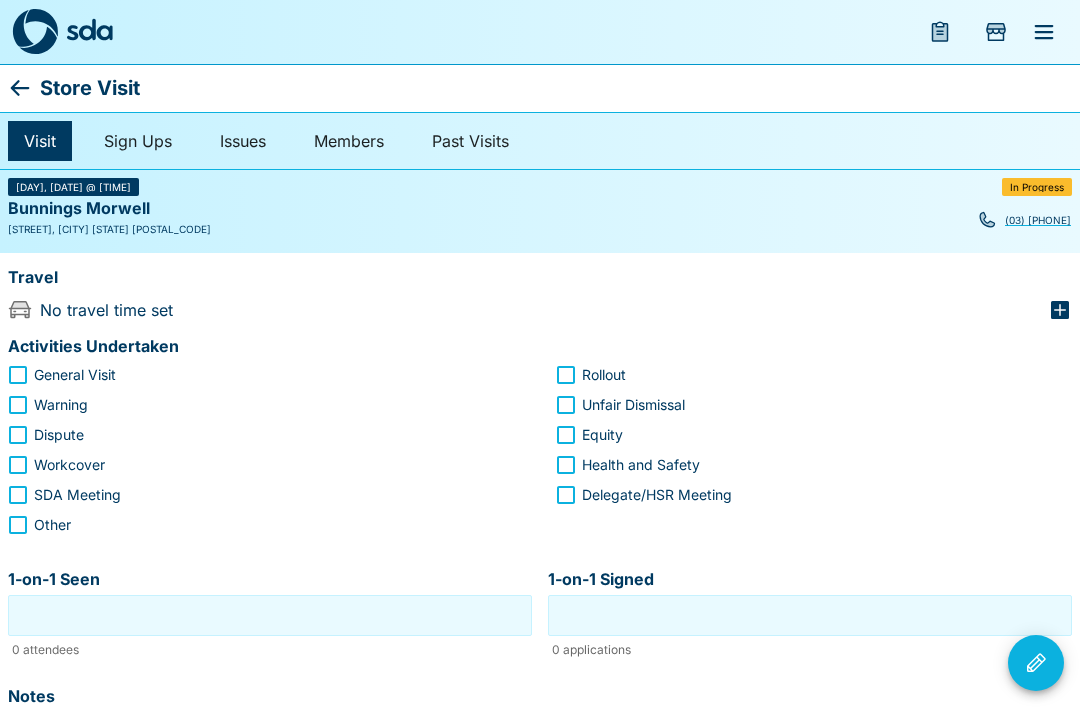 click 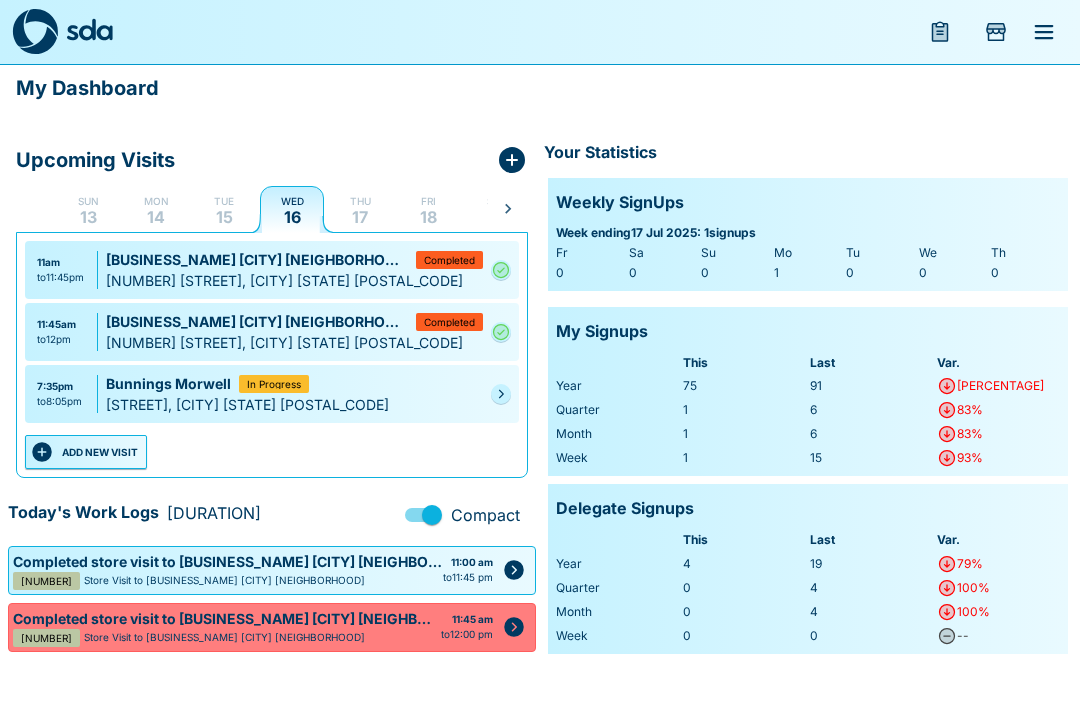 click on "In Progress" at bounding box center (274, 384) 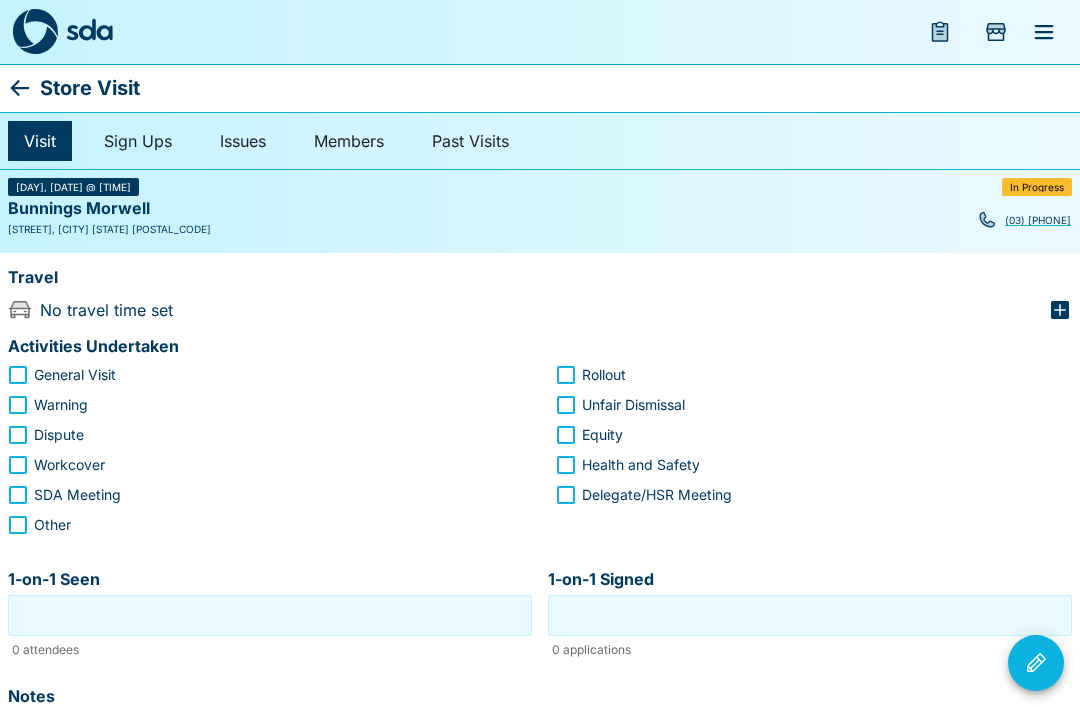 click 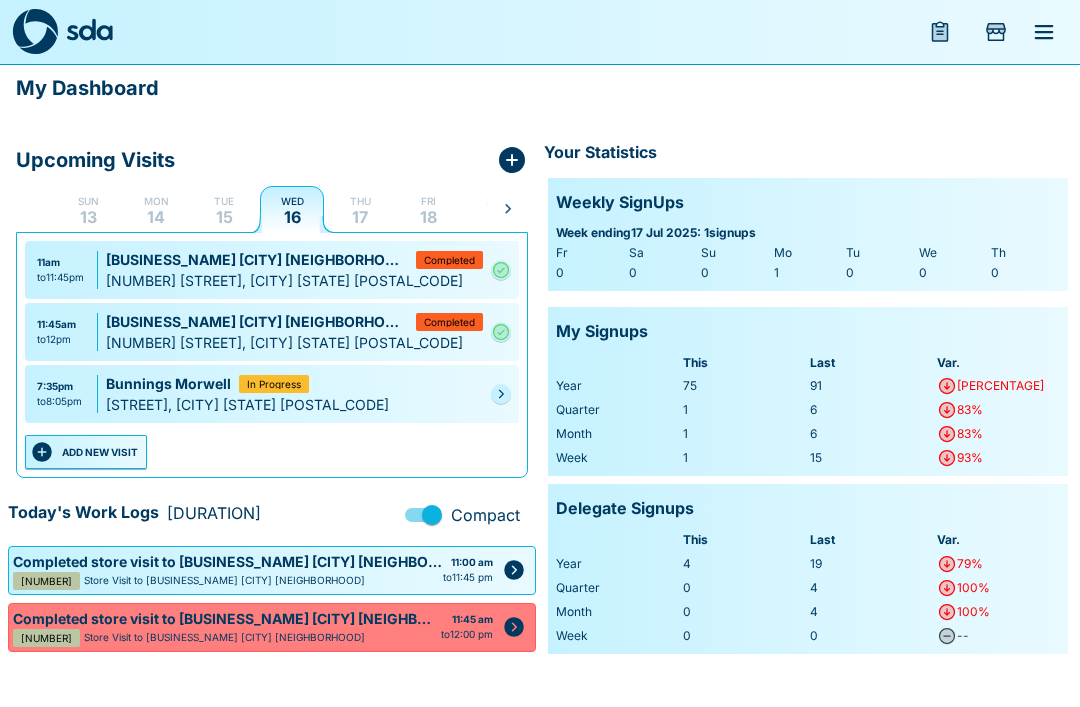 click 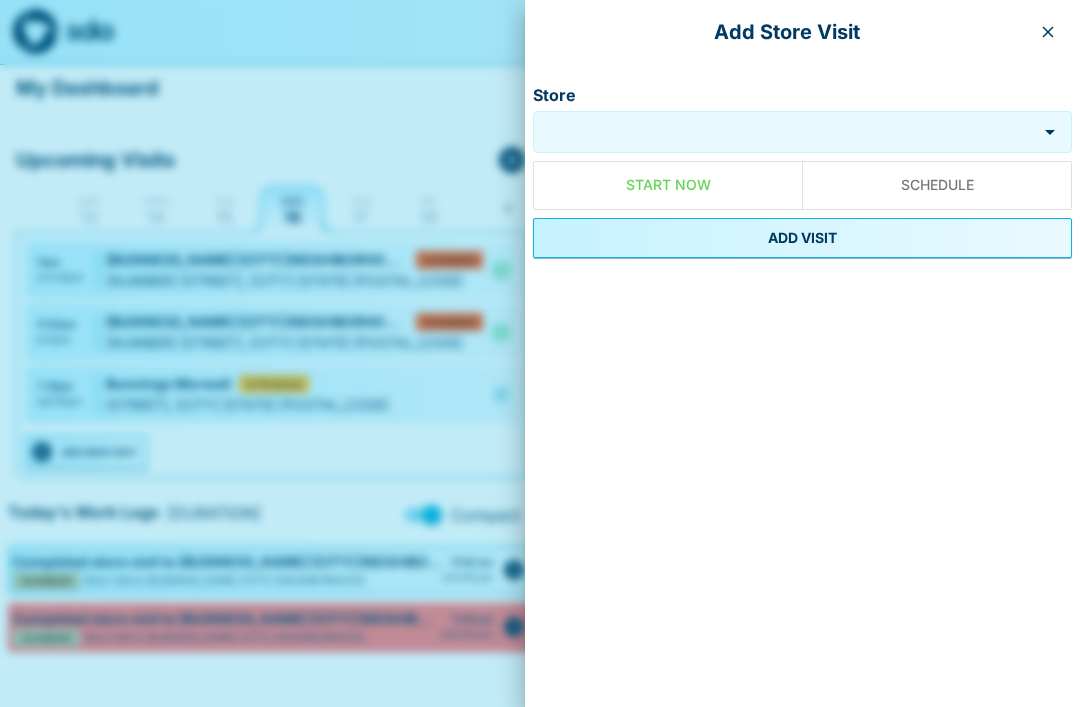 click at bounding box center (1048, 32) 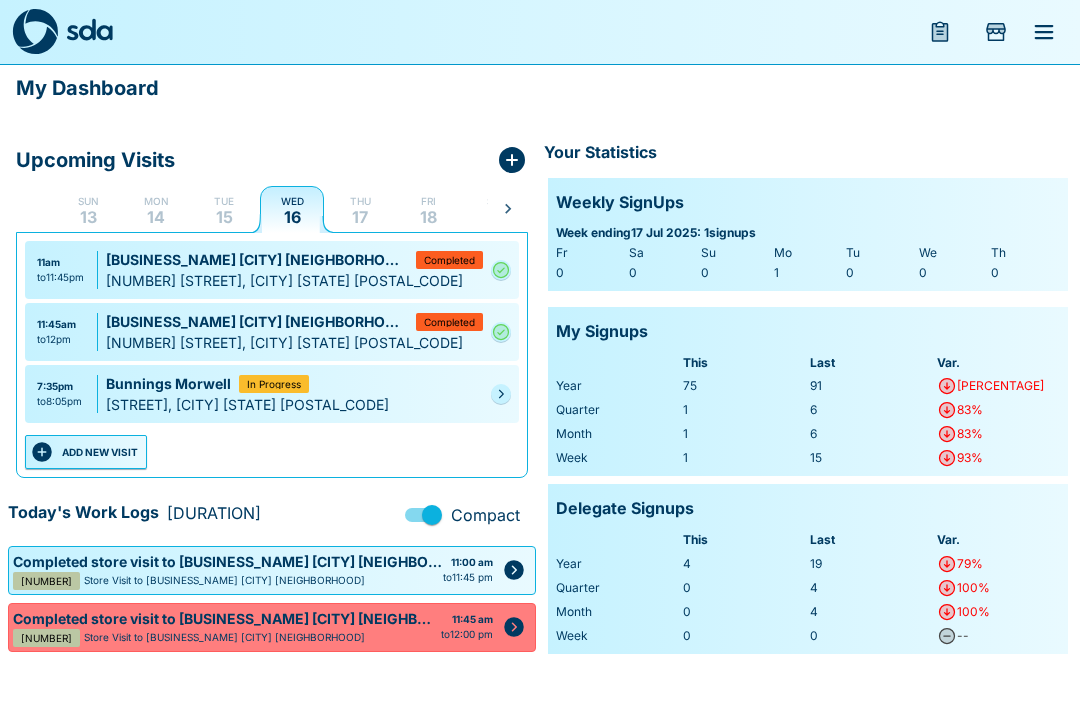 click 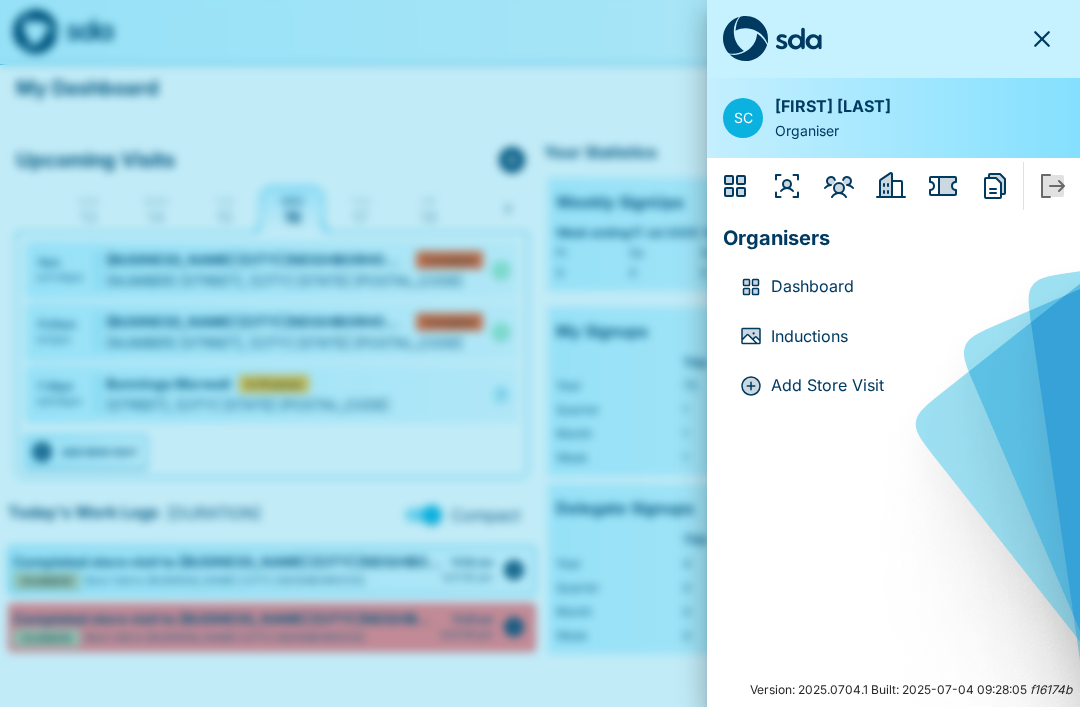 click on "Dashboard" at bounding box center (909, 287) 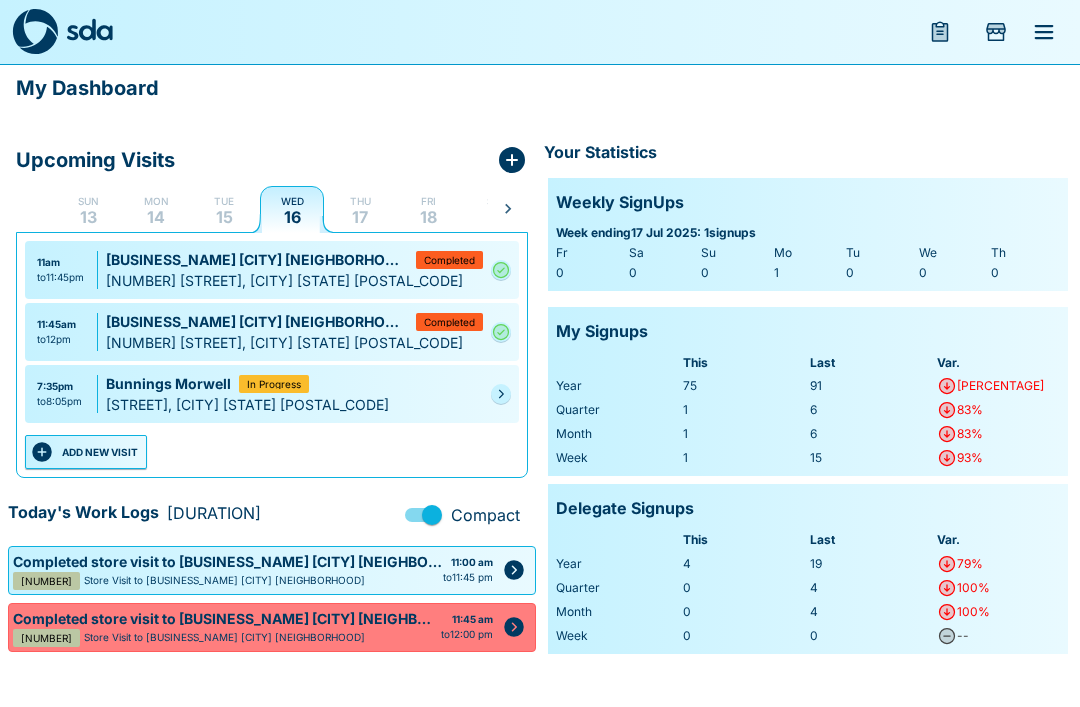 click on "Bunnings Morwell In Progress" at bounding box center (294, 383) 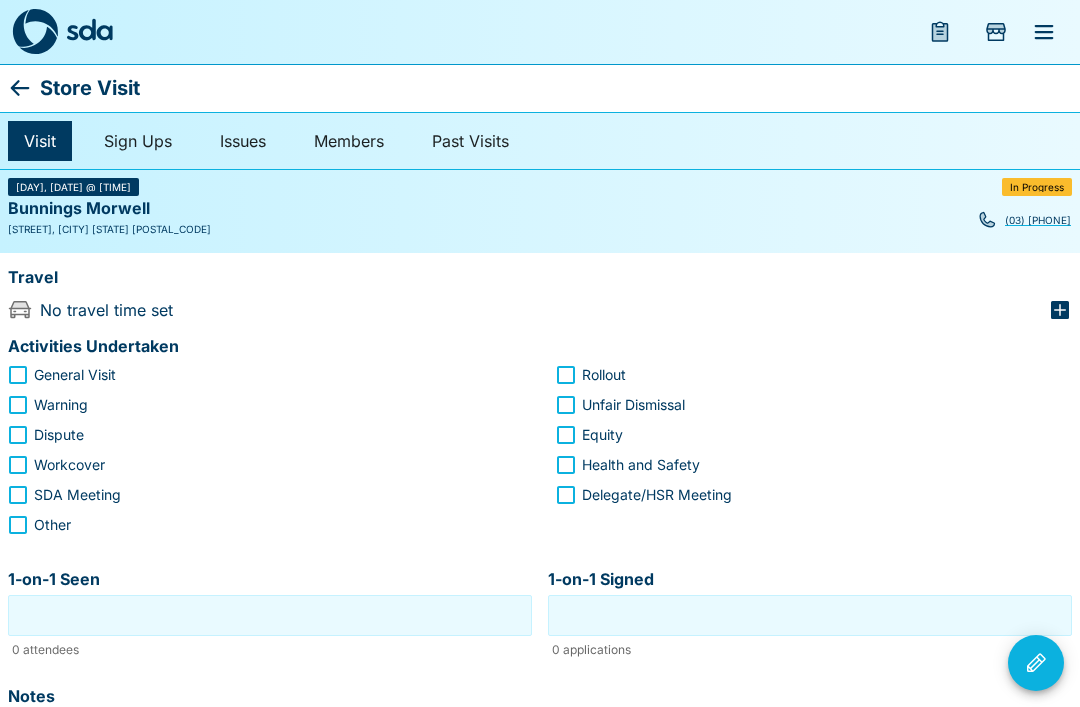 click 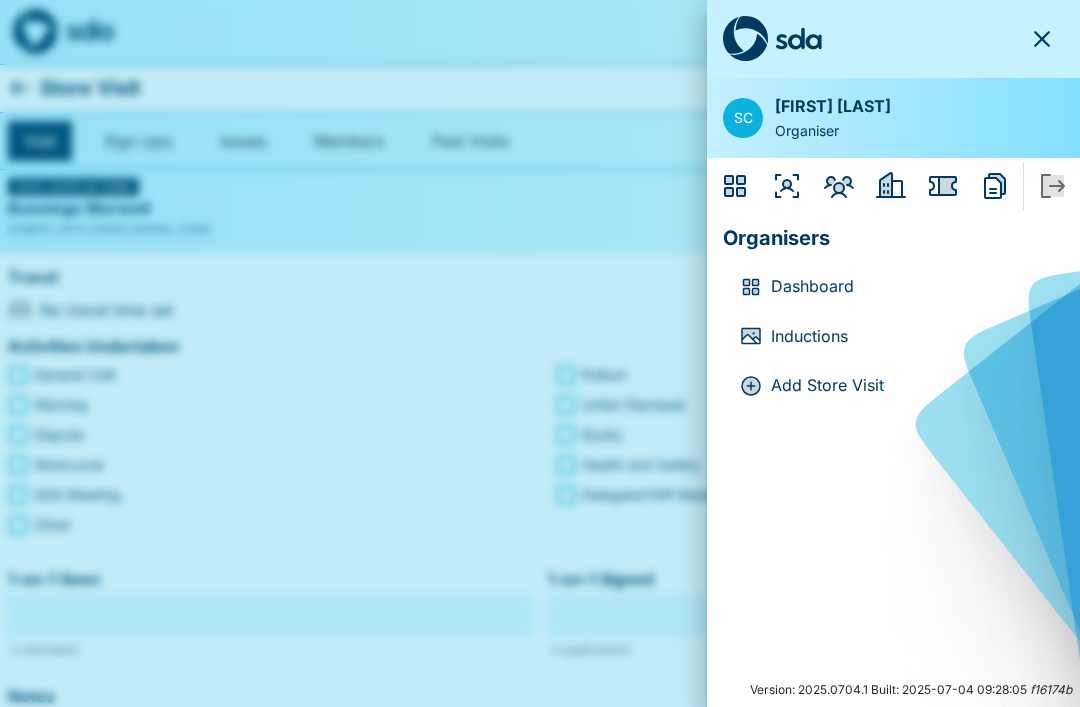 click 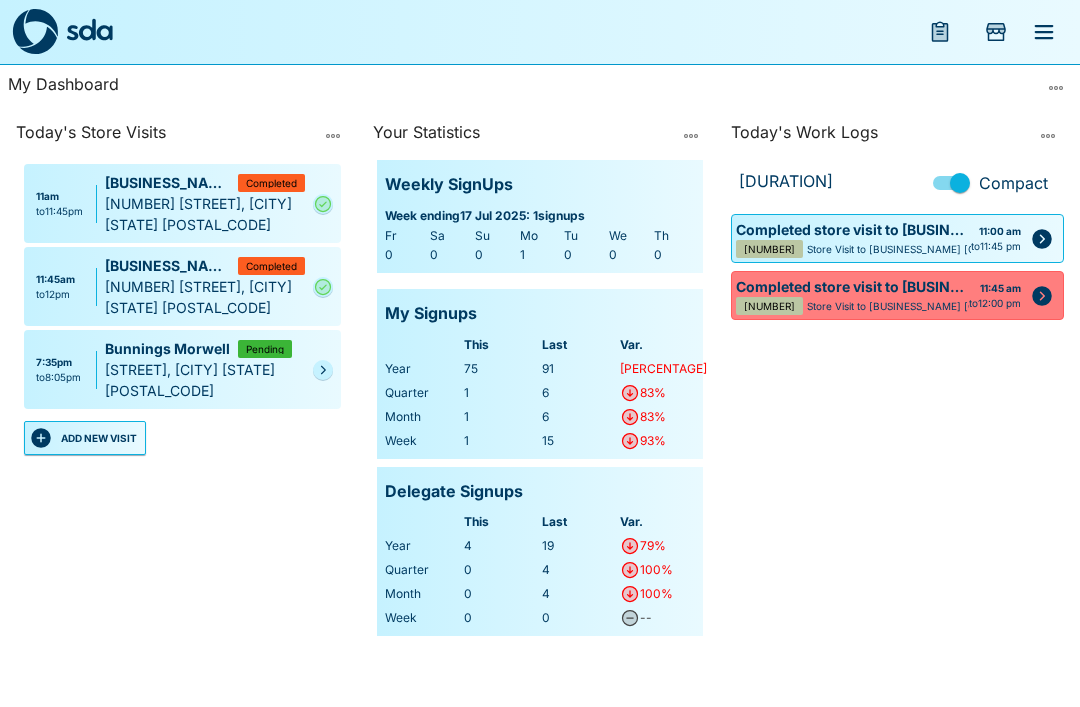 click 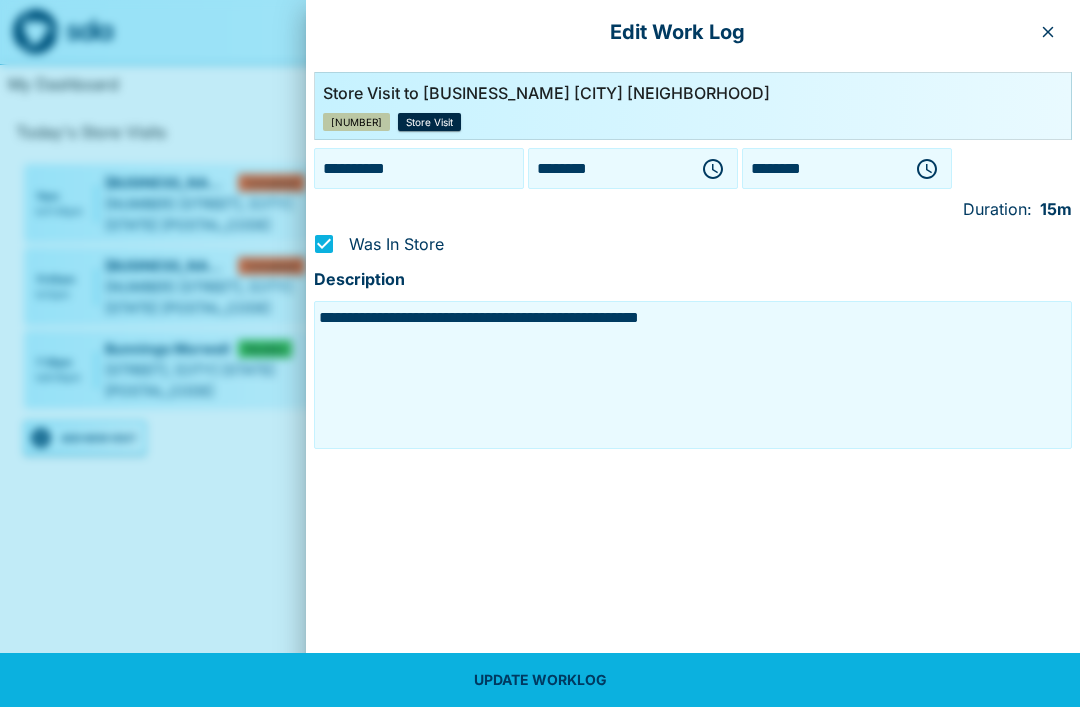 click 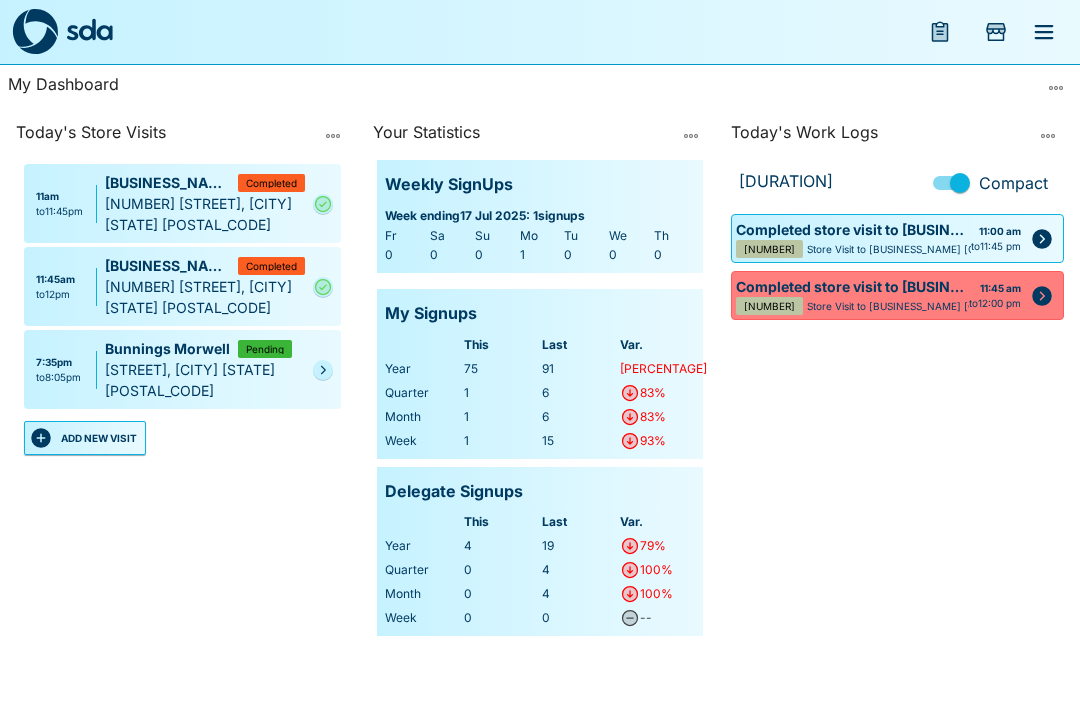 click at bounding box center [323, 370] 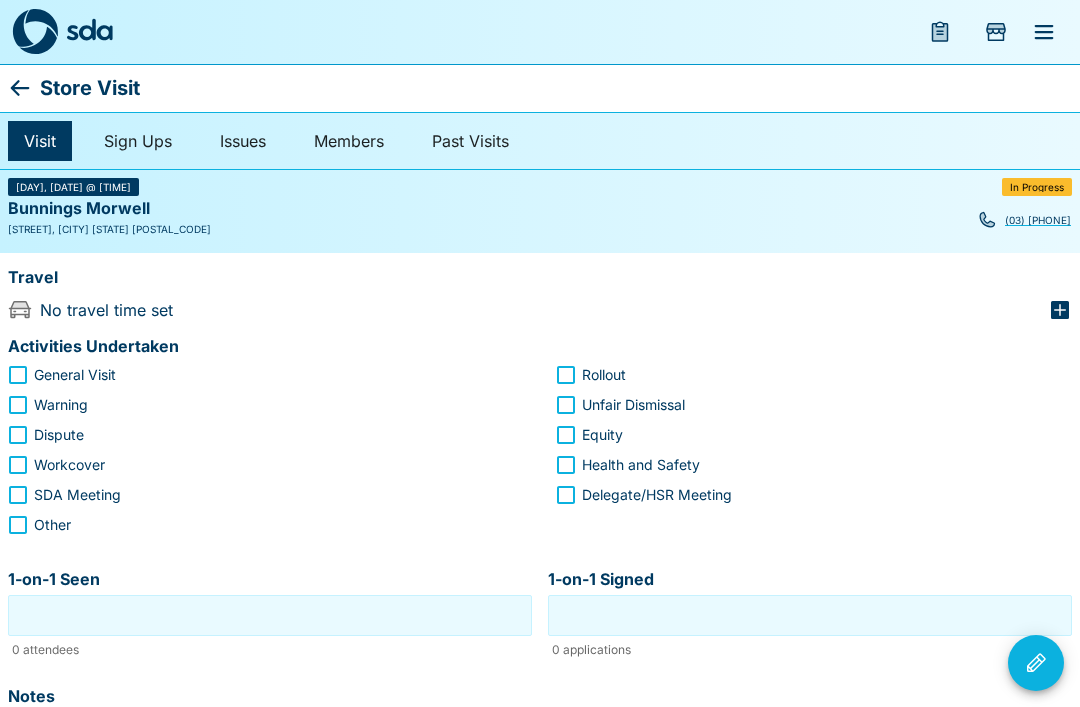 click 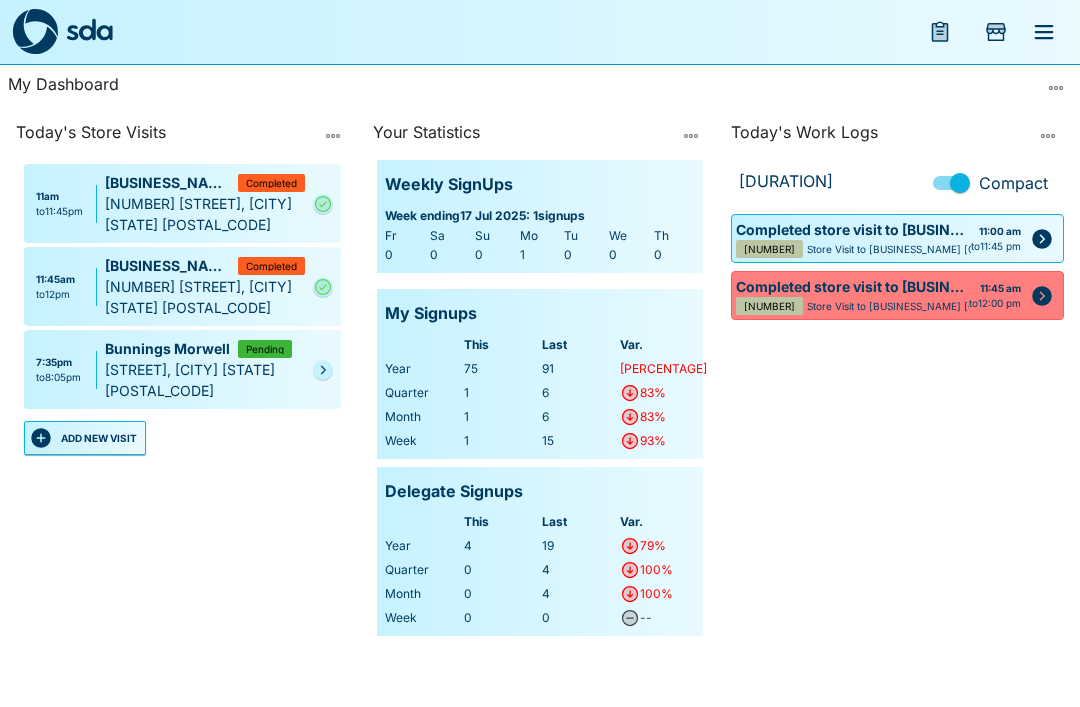 click 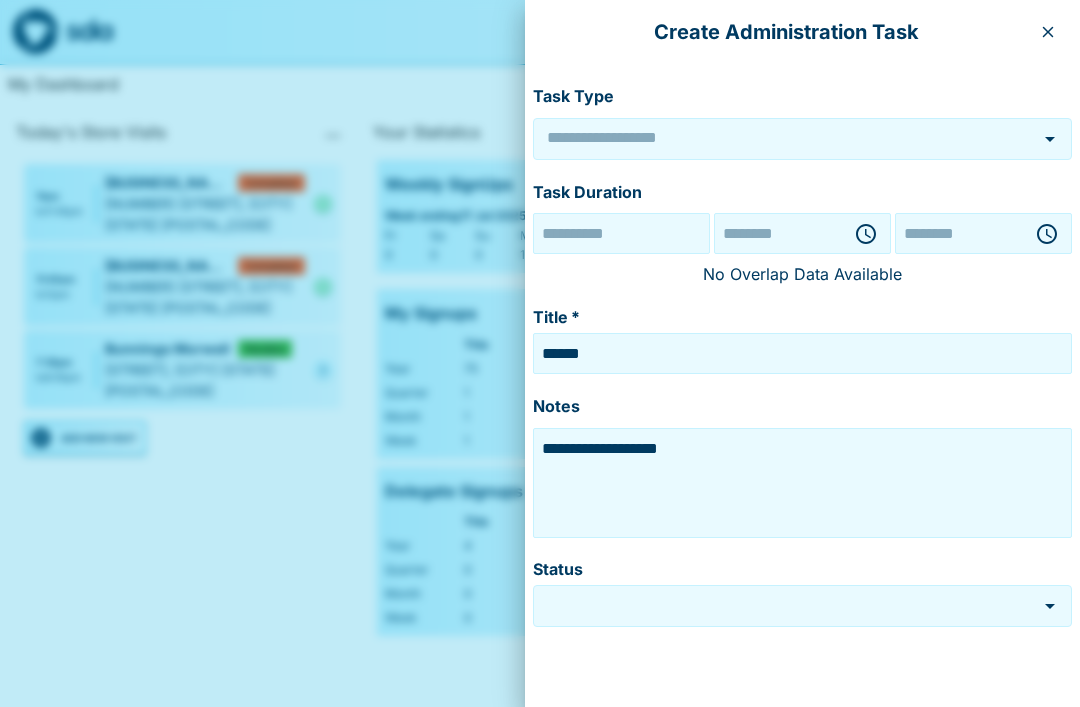 type on "******" 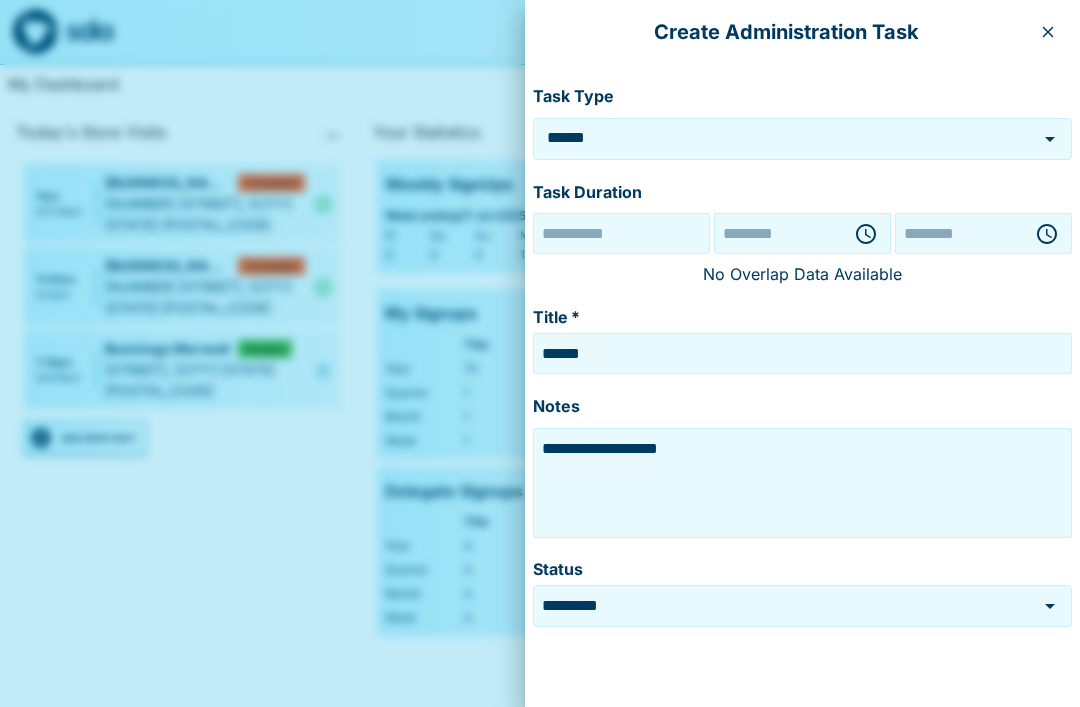 type on "**********" 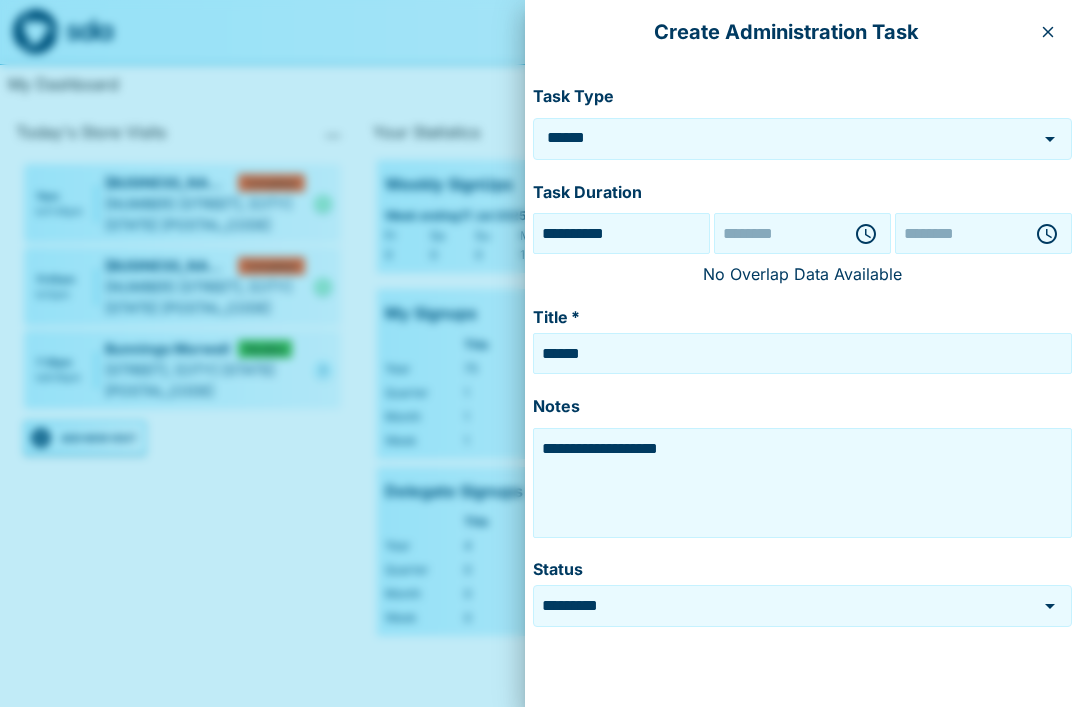 type on "********" 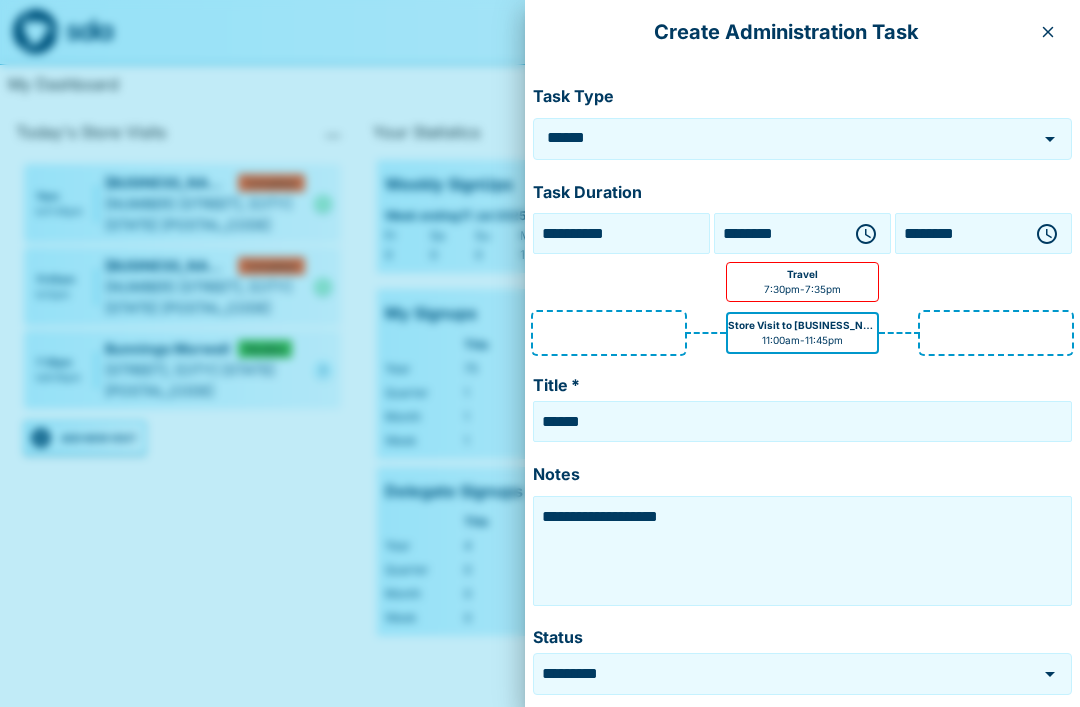 click 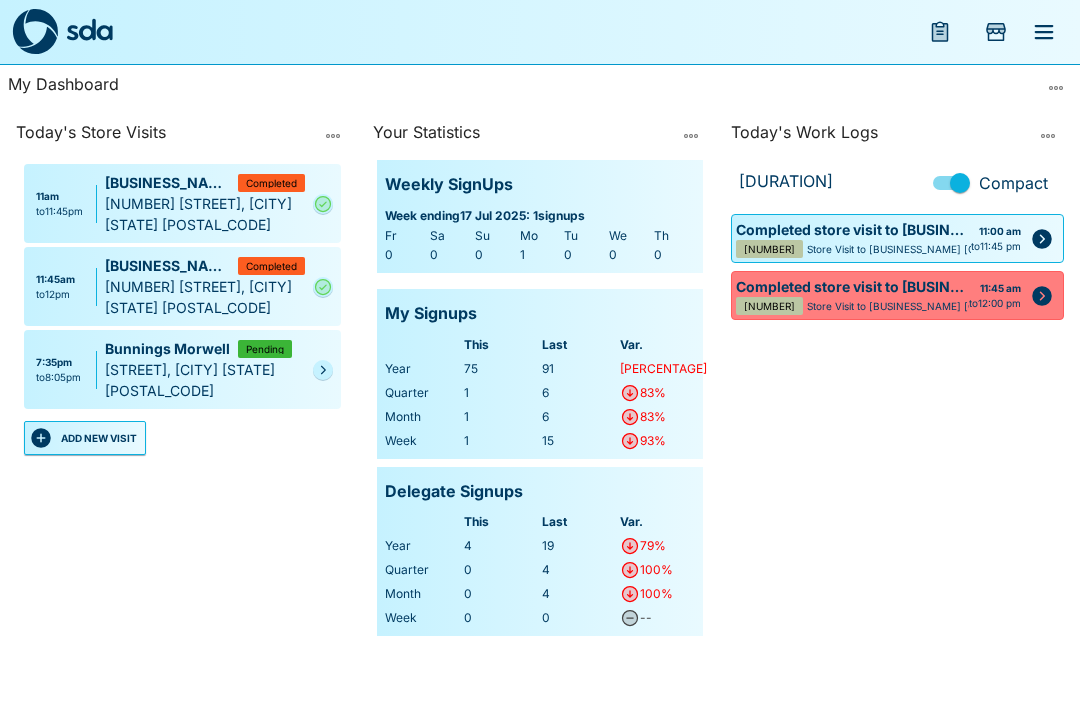 click 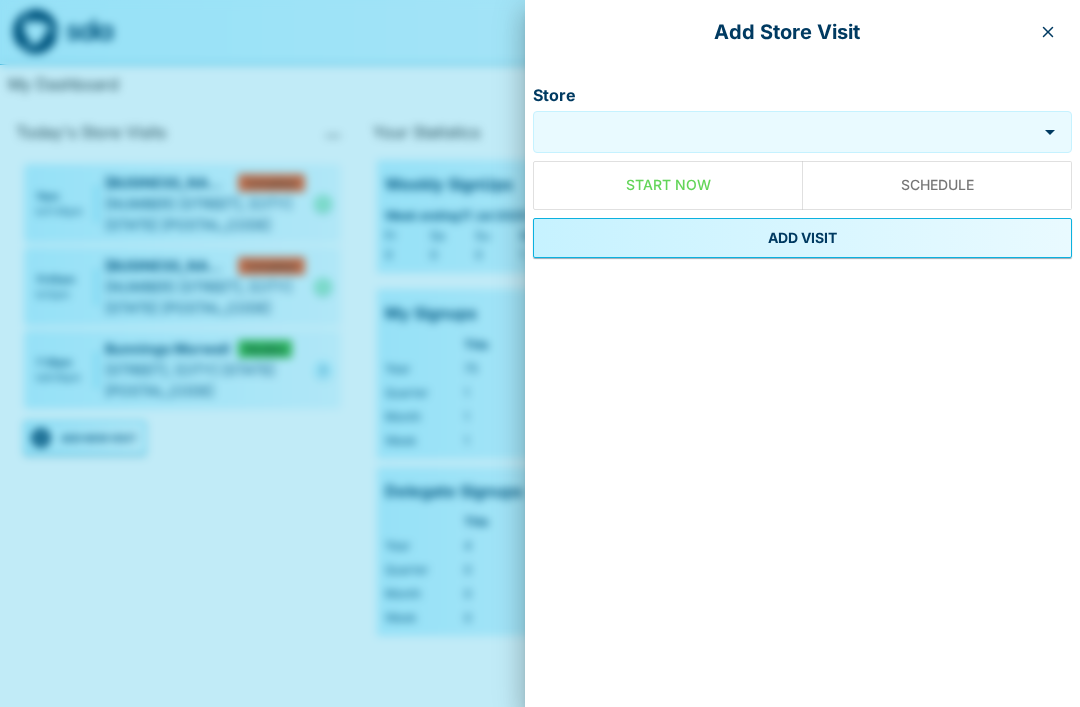 click 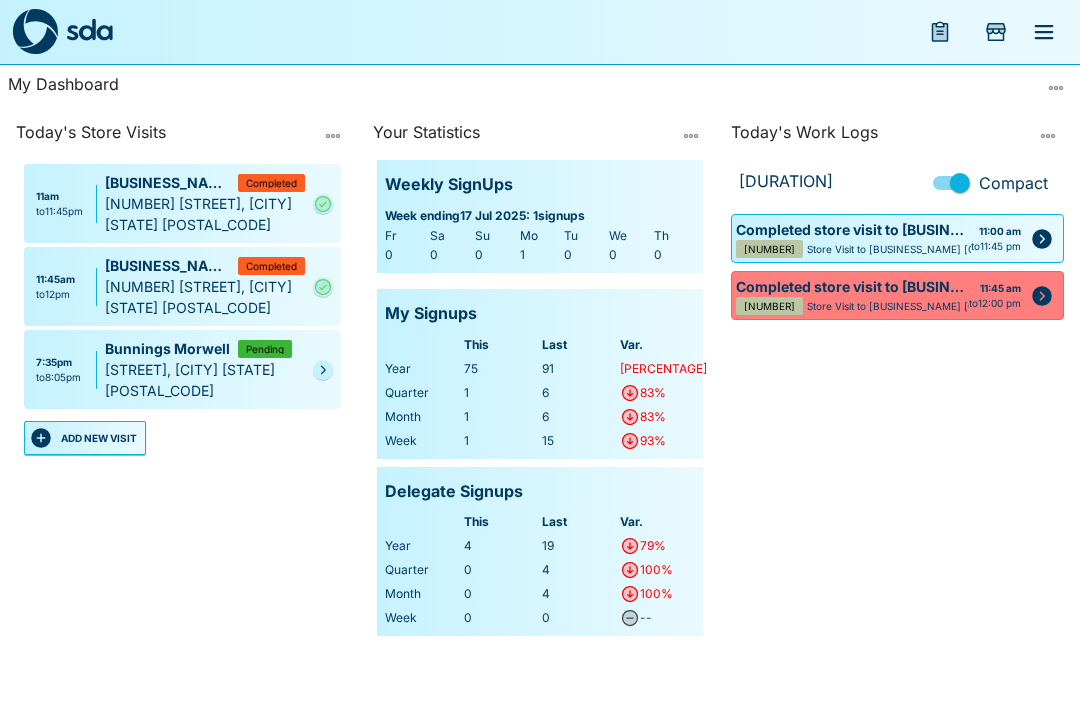 click 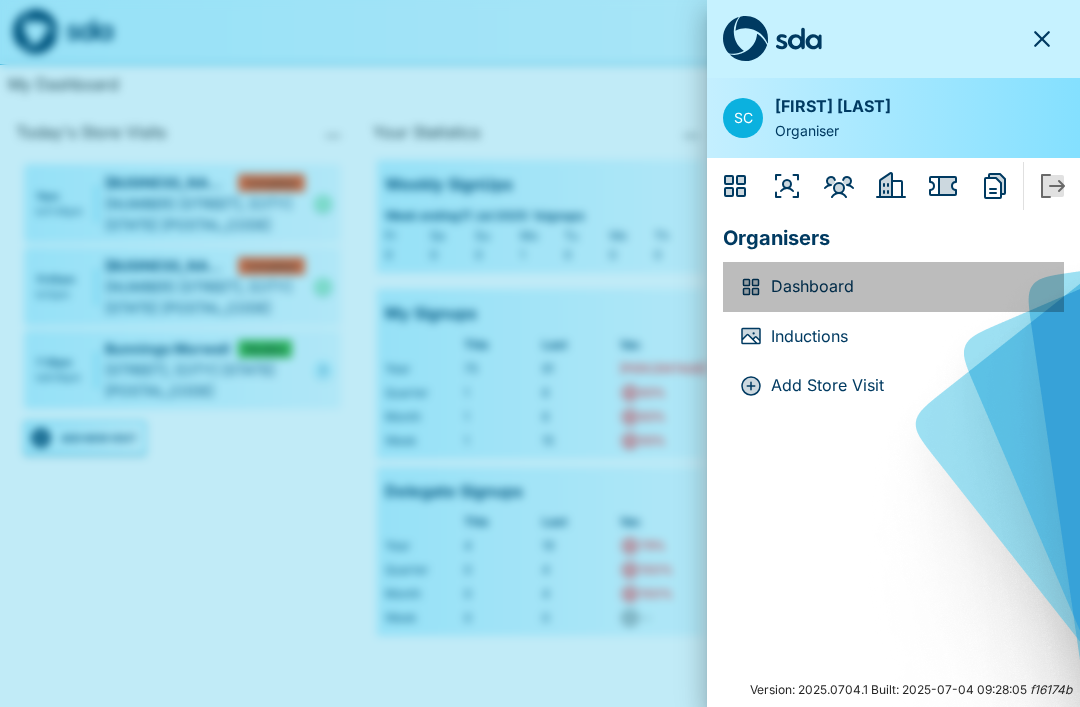click on "Dashboard" at bounding box center (909, 287) 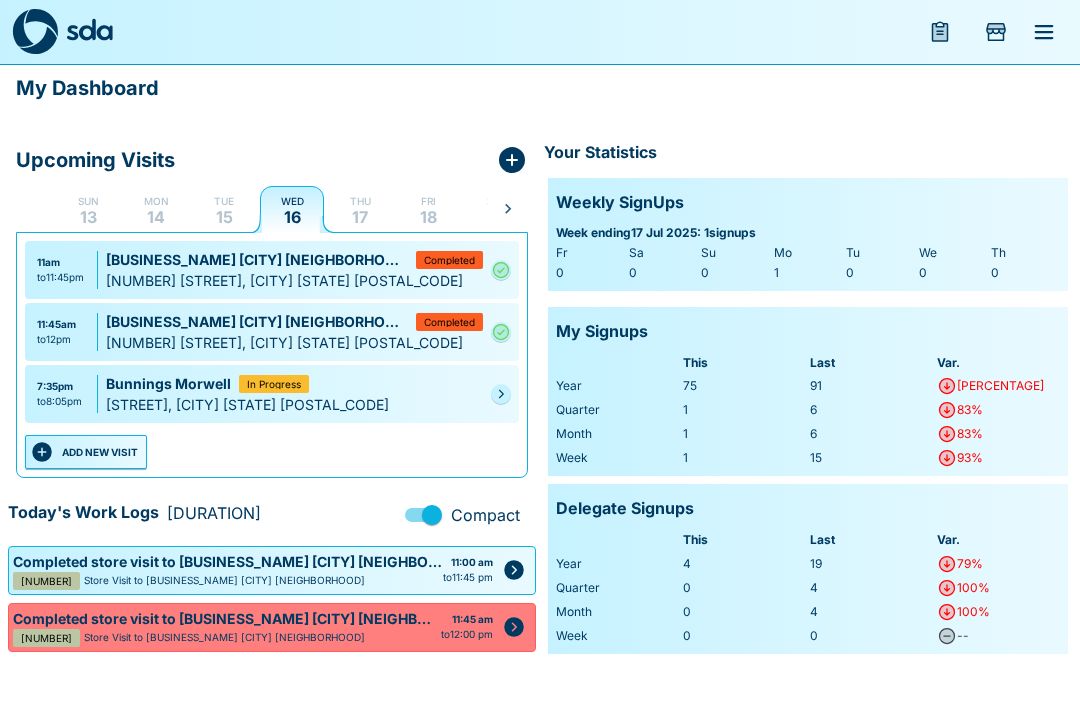 click on "In Progress" at bounding box center (274, 384) 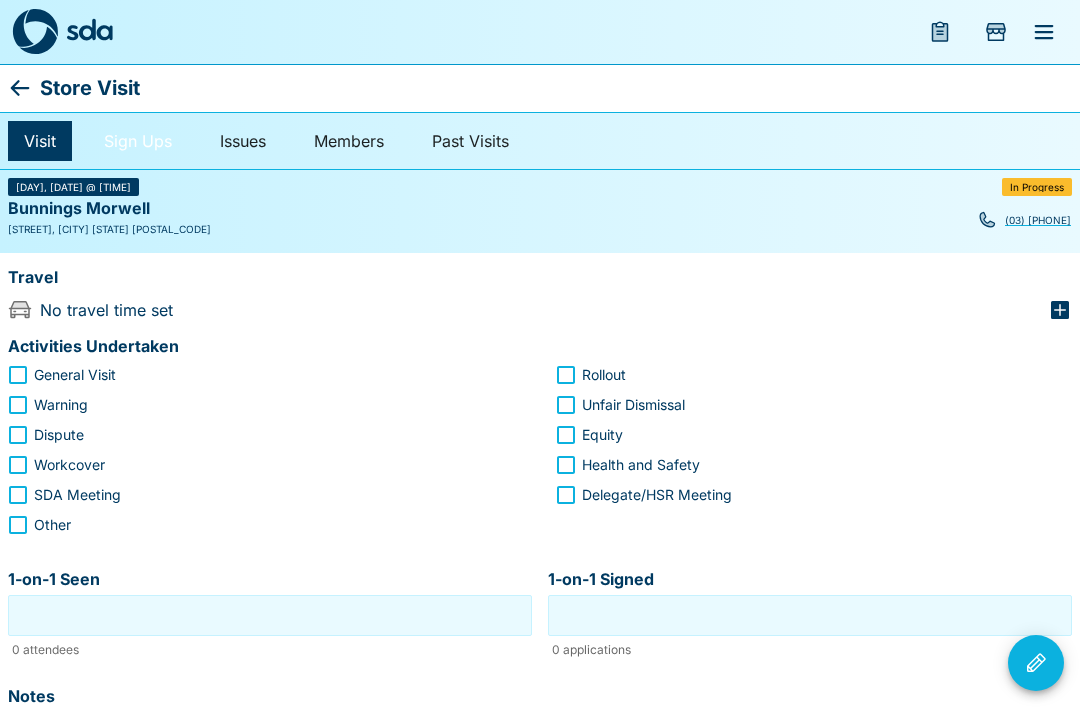 click on "Sign Ups" at bounding box center (138, 141) 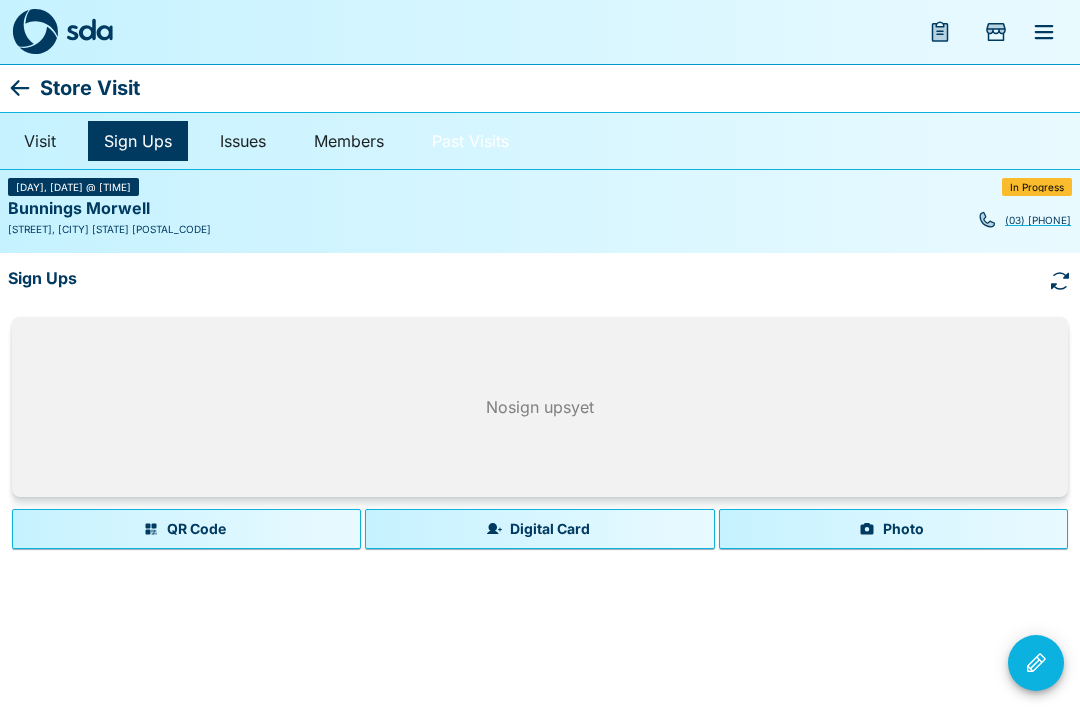 click on "Past Visits" at bounding box center [470, 141] 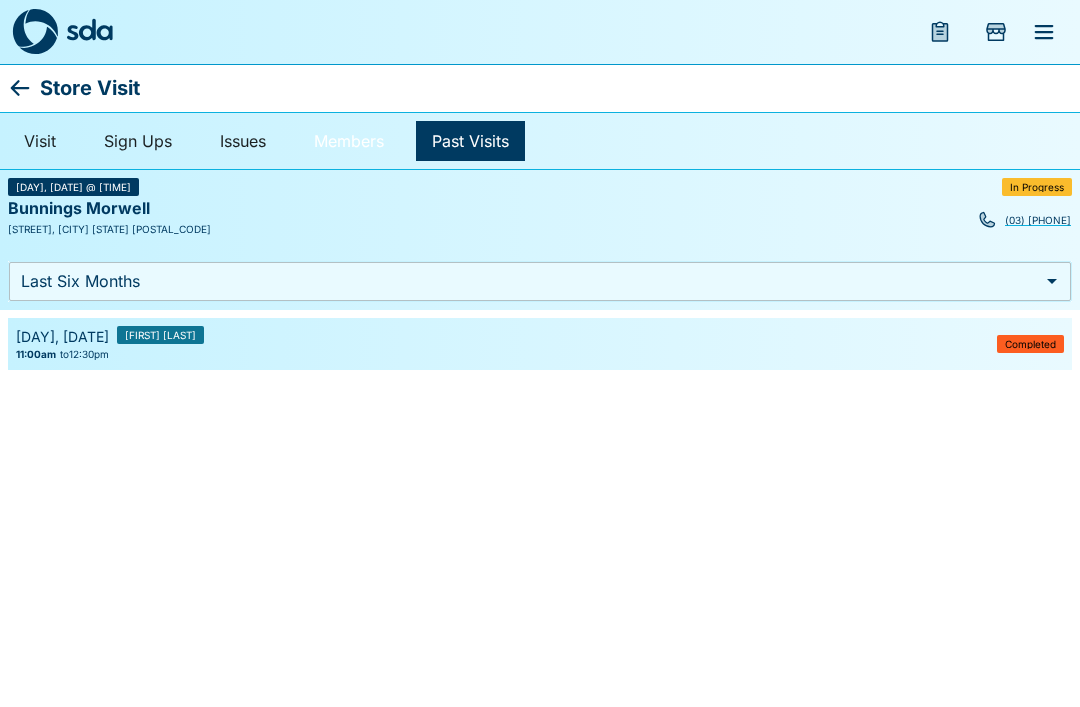 click on "Members" at bounding box center (349, 141) 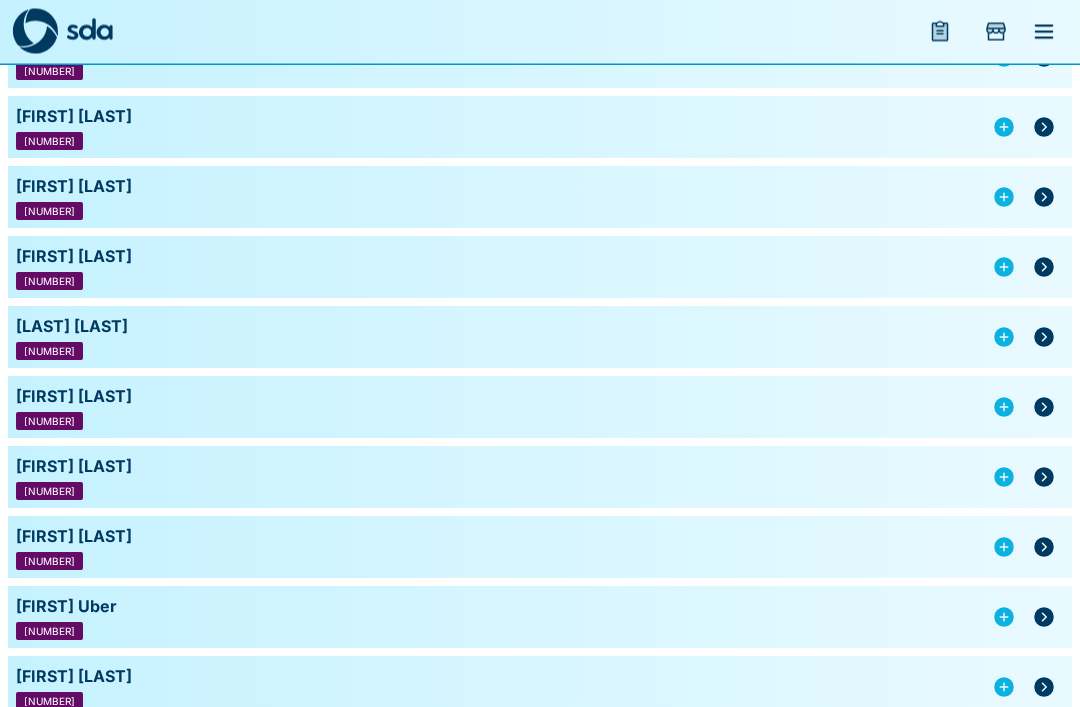 scroll, scrollTop: 1690, scrollLeft: 0, axis: vertical 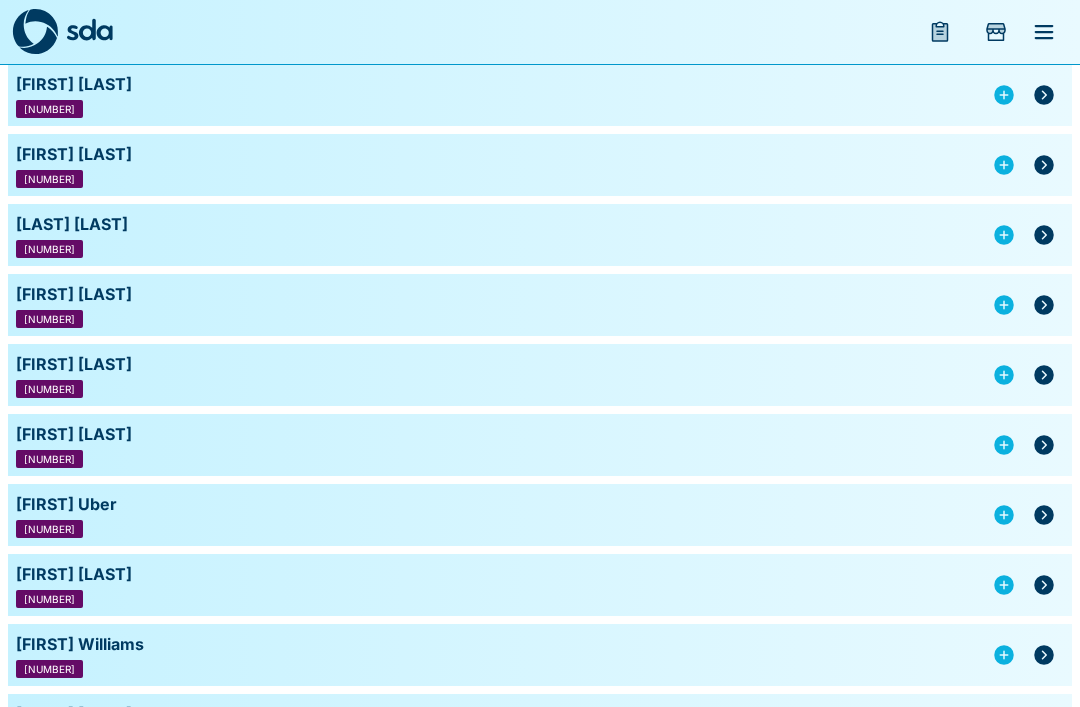 click on "Lukus   Worley 220148 1 issue" at bounding box center [540, 725] 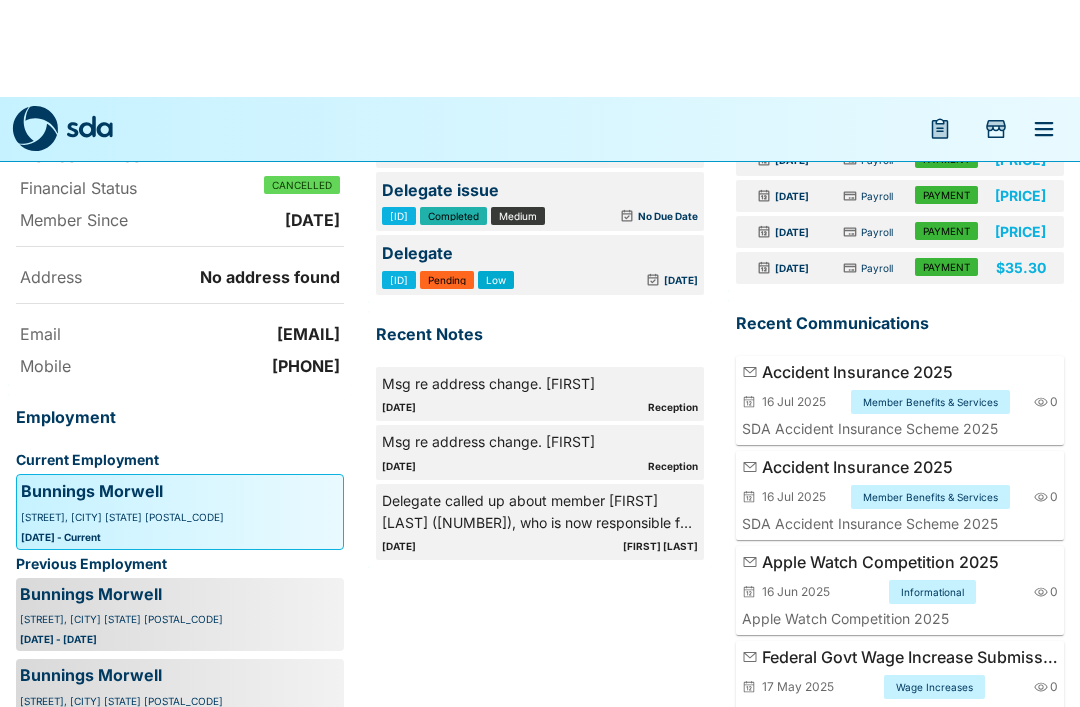 scroll, scrollTop: 0, scrollLeft: 0, axis: both 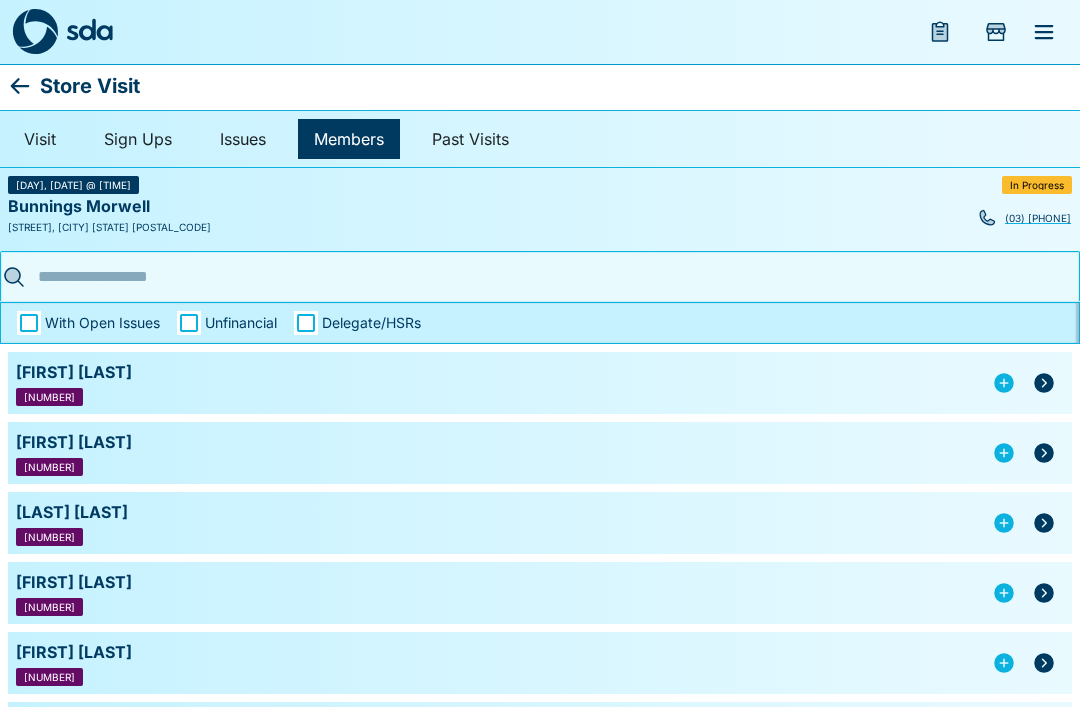 click 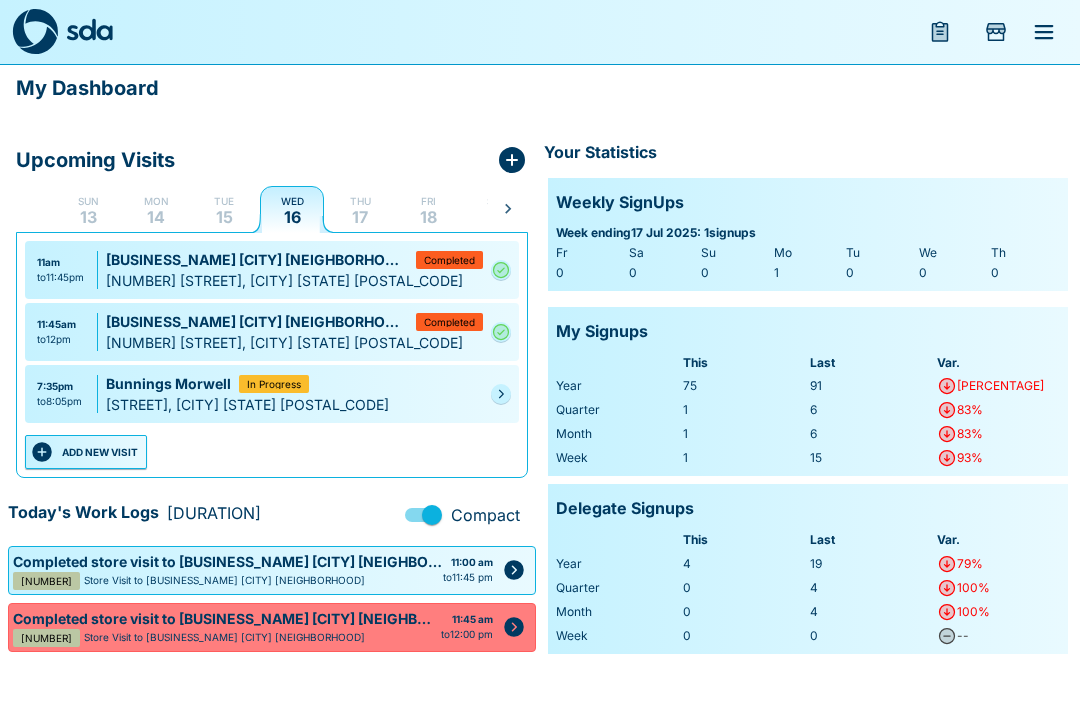 scroll, scrollTop: 0, scrollLeft: 0, axis: both 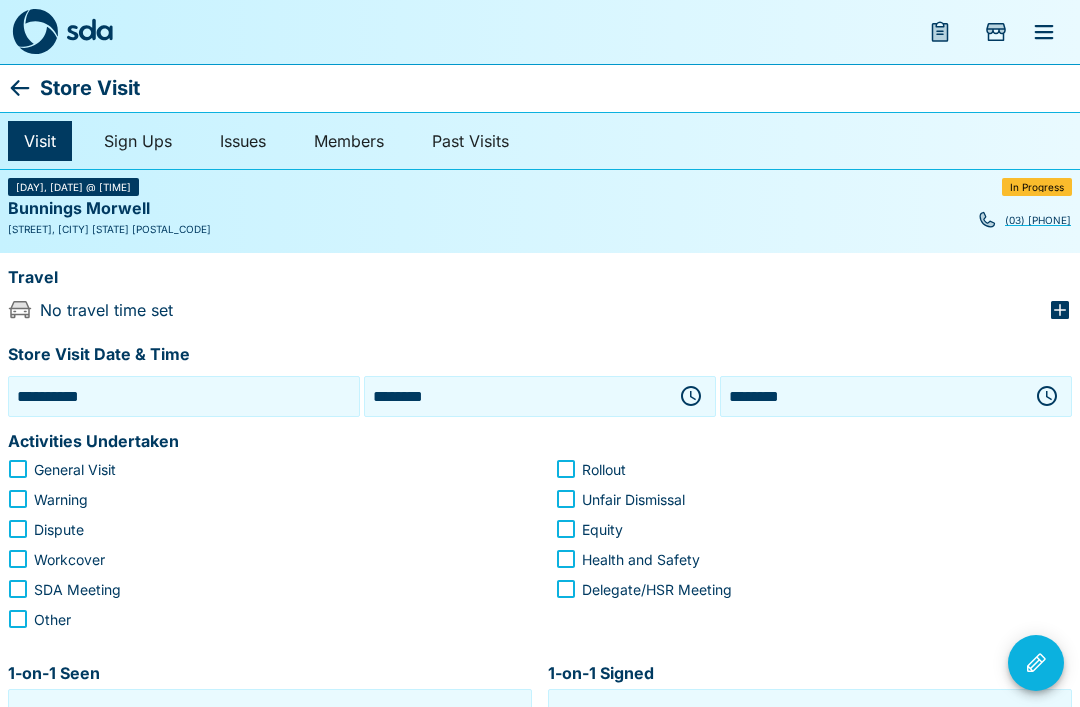 click on "********" at bounding box center (516, 396) 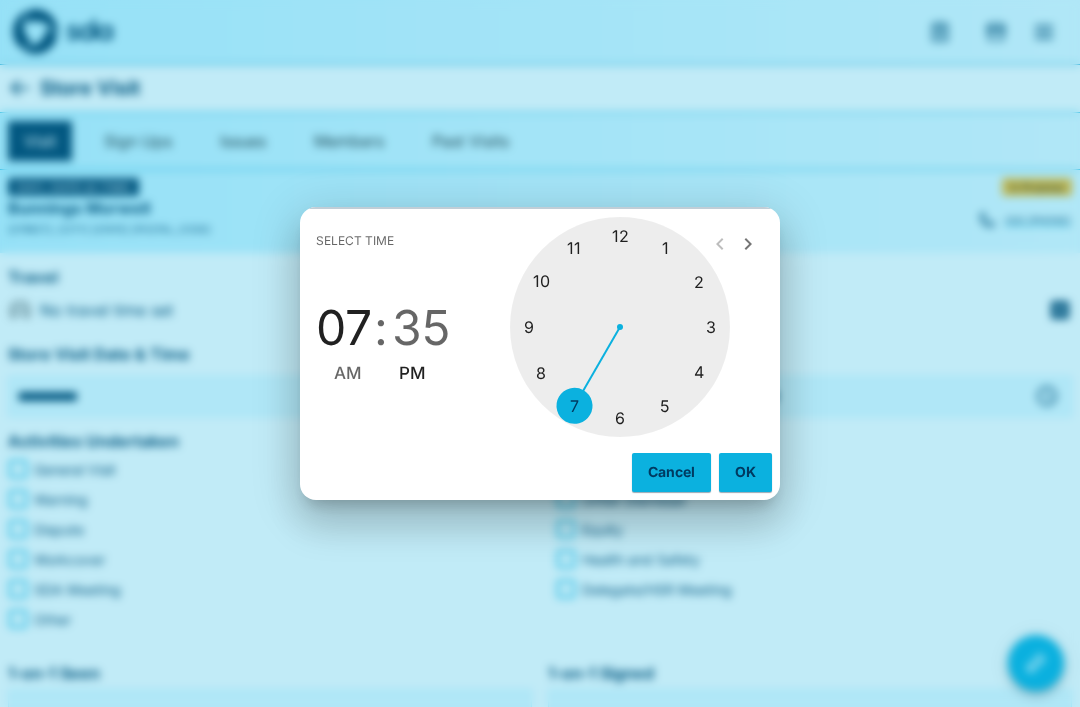 click at bounding box center (620, 327) 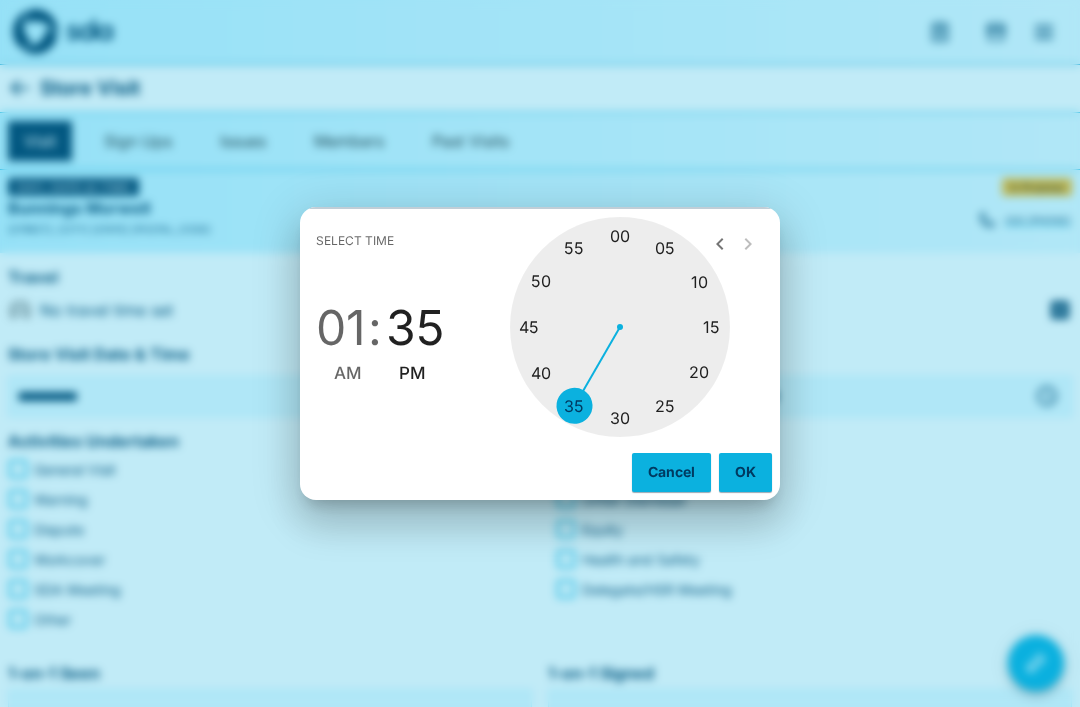 click at bounding box center (620, 327) 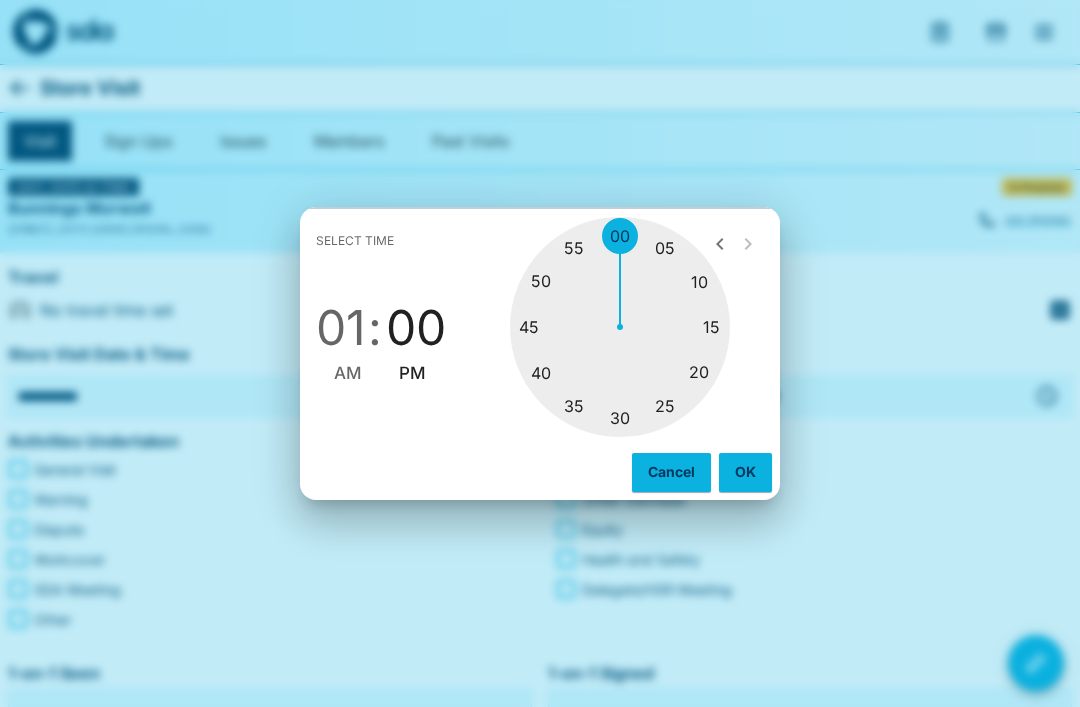 type on "********" 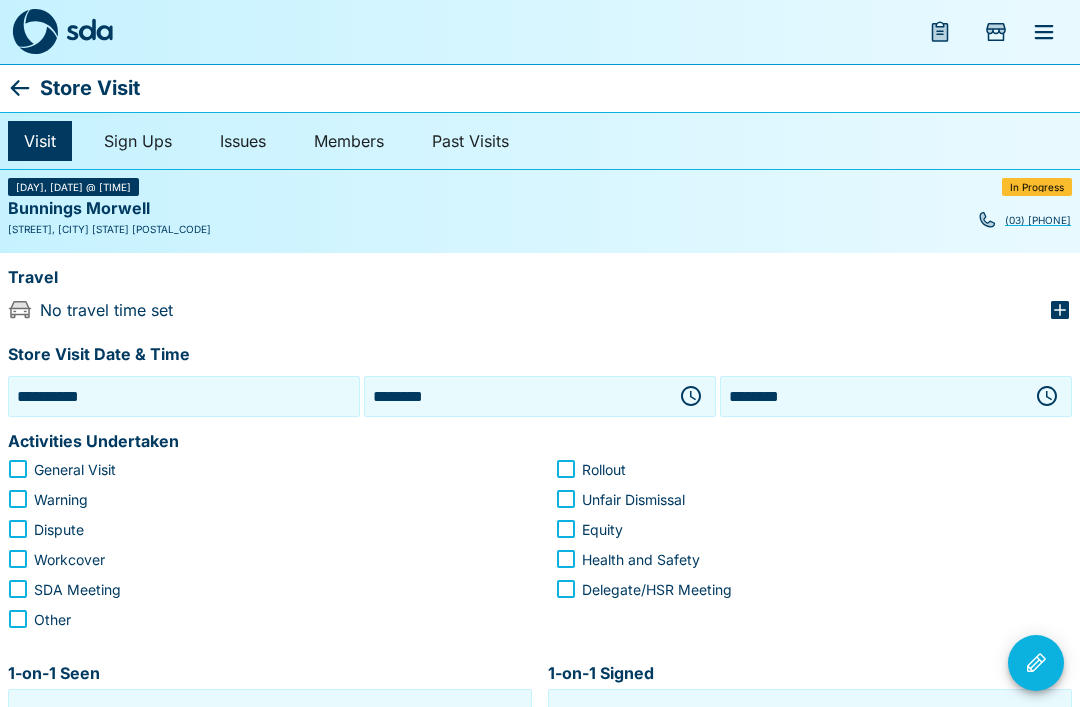 click on "********" at bounding box center (872, 396) 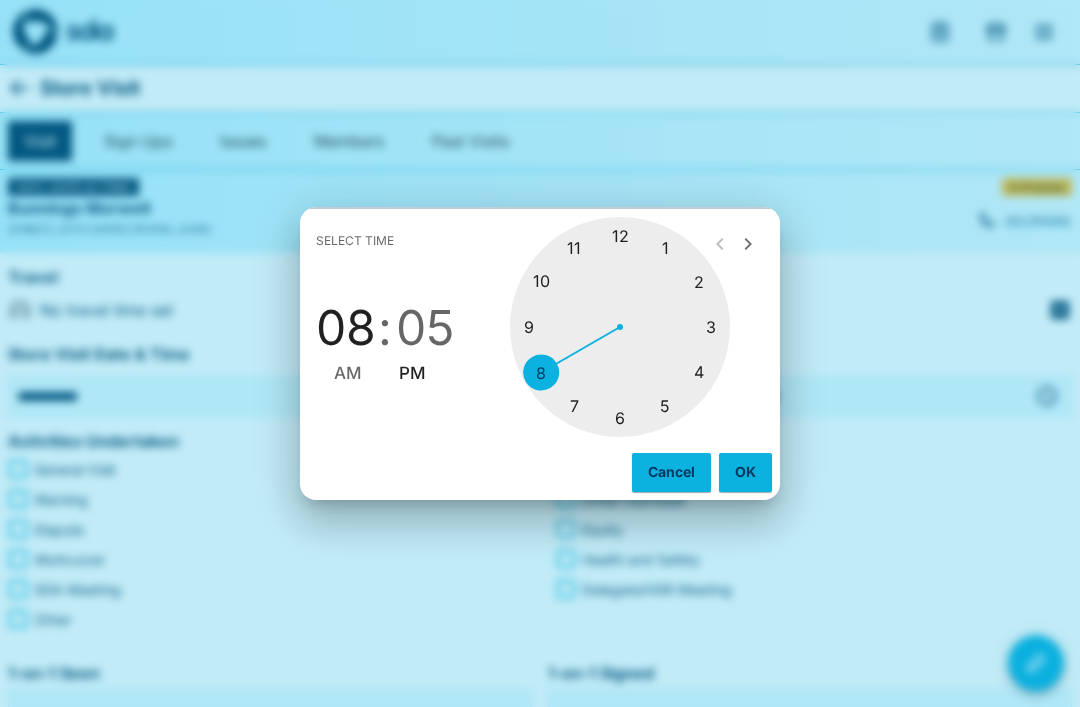 click at bounding box center [620, 327] 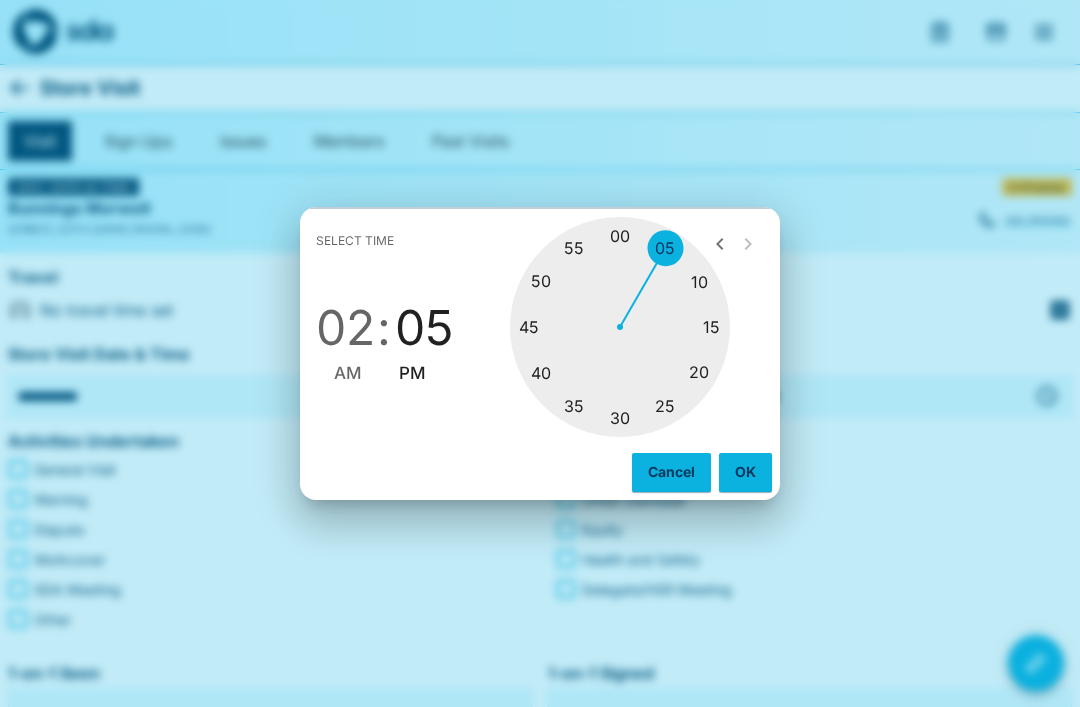 click at bounding box center [620, 327] 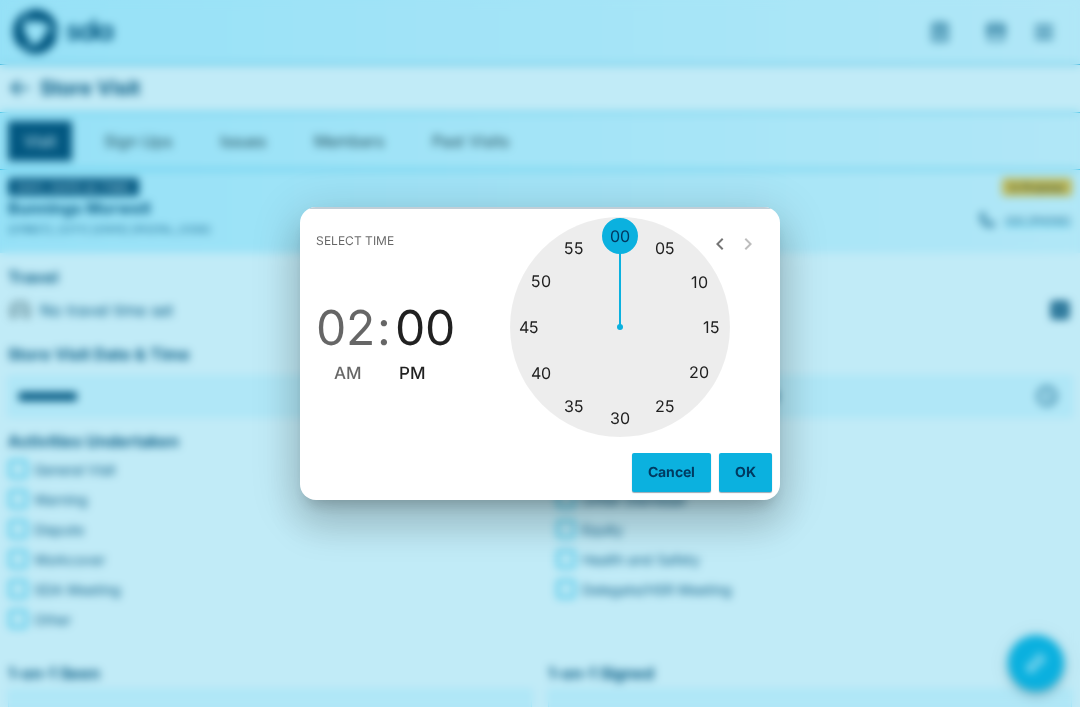 click on "OK" at bounding box center (745, 472) 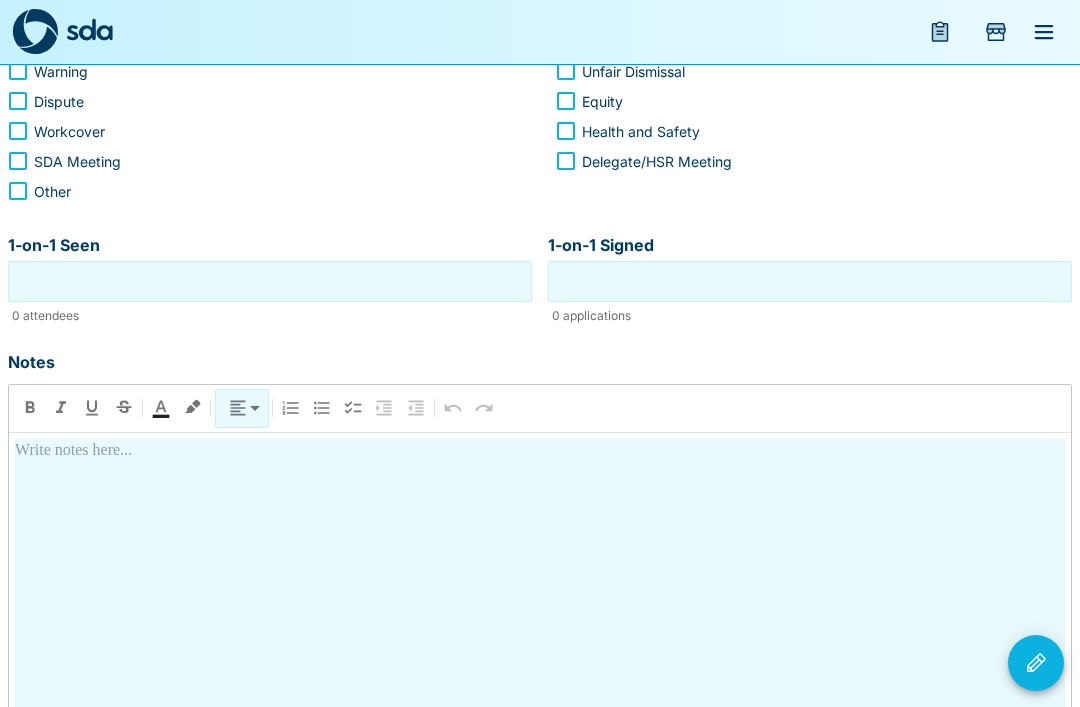 scroll, scrollTop: 429, scrollLeft: 0, axis: vertical 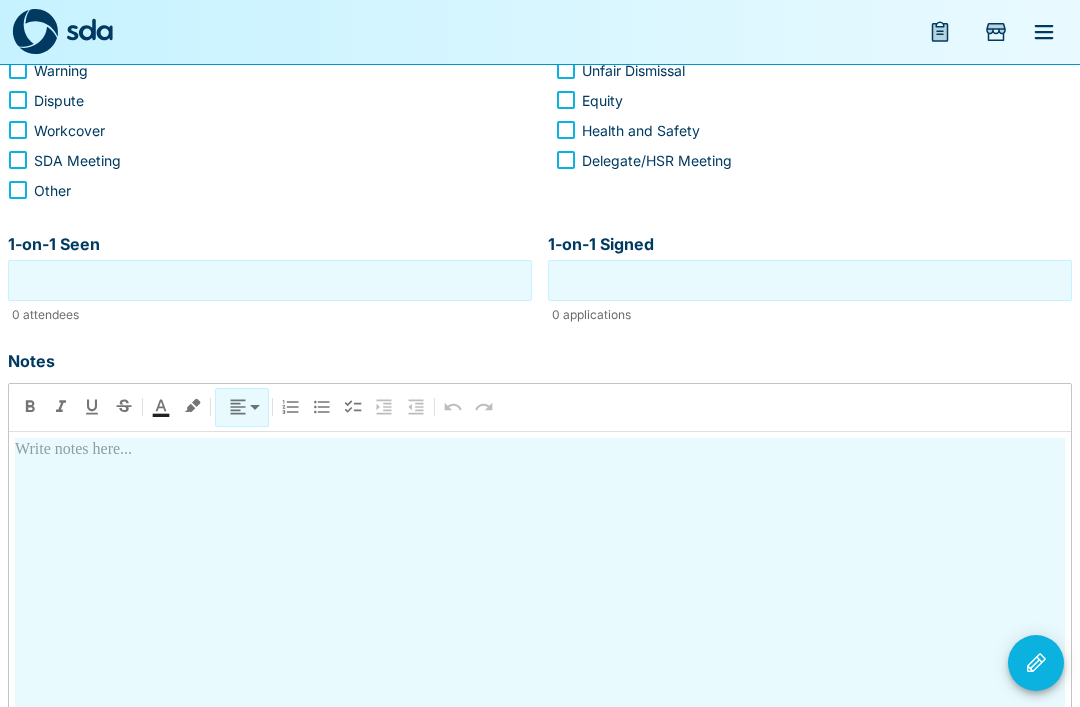 click at bounding box center (540, 615) 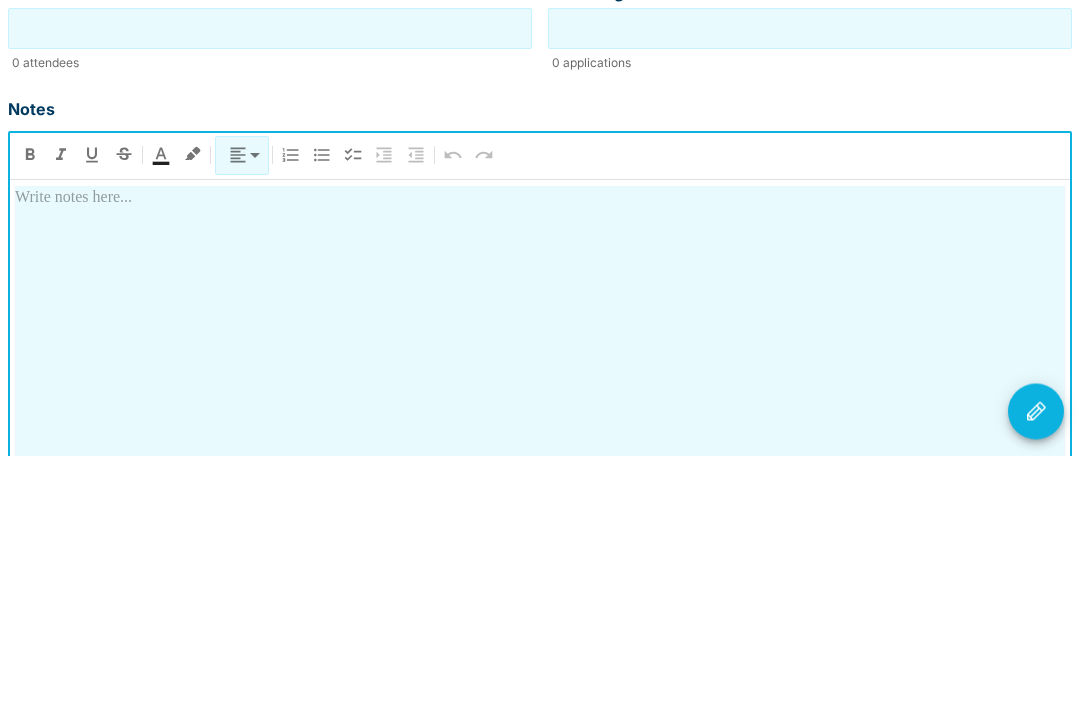 type 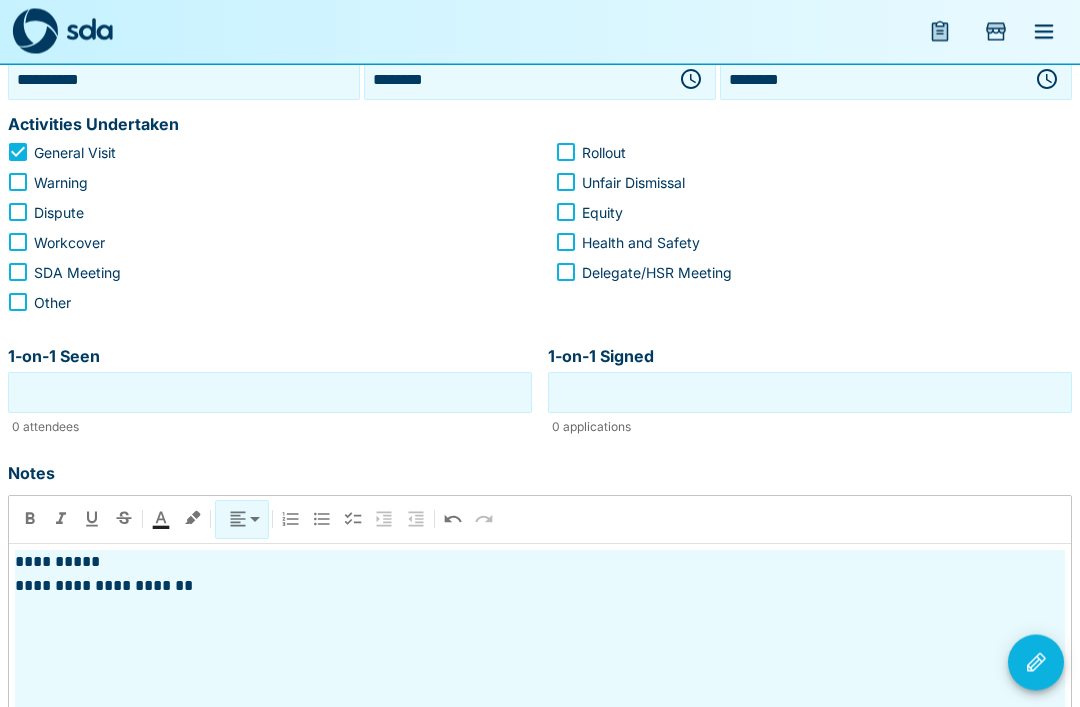 scroll, scrollTop: 500, scrollLeft: 0, axis: vertical 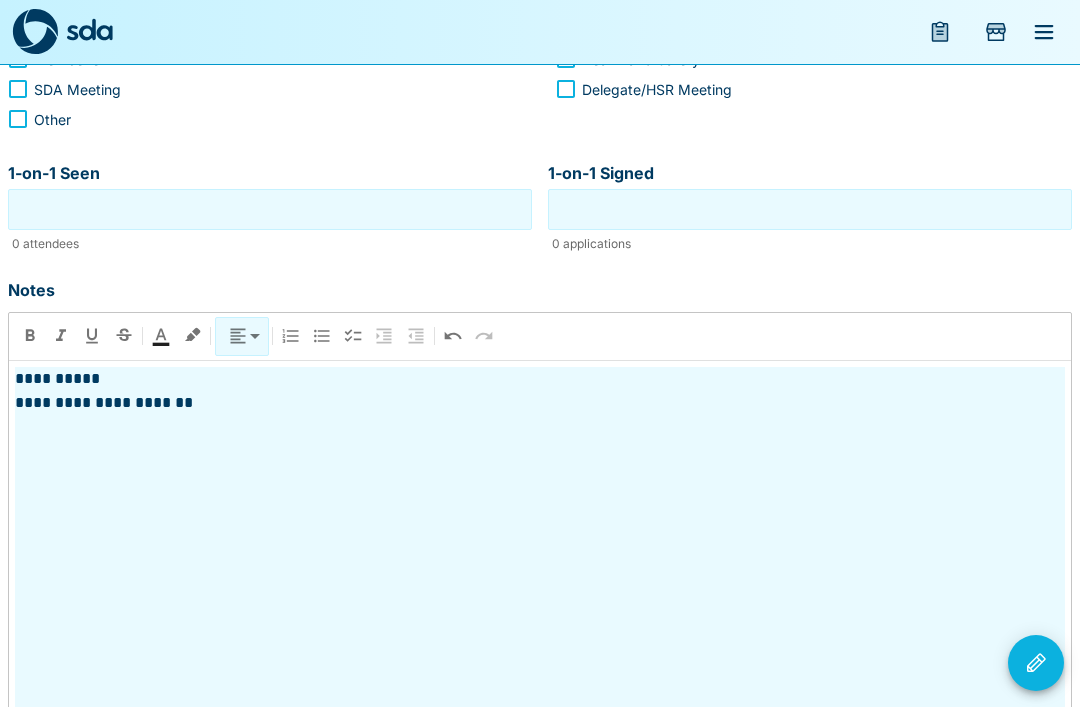 click 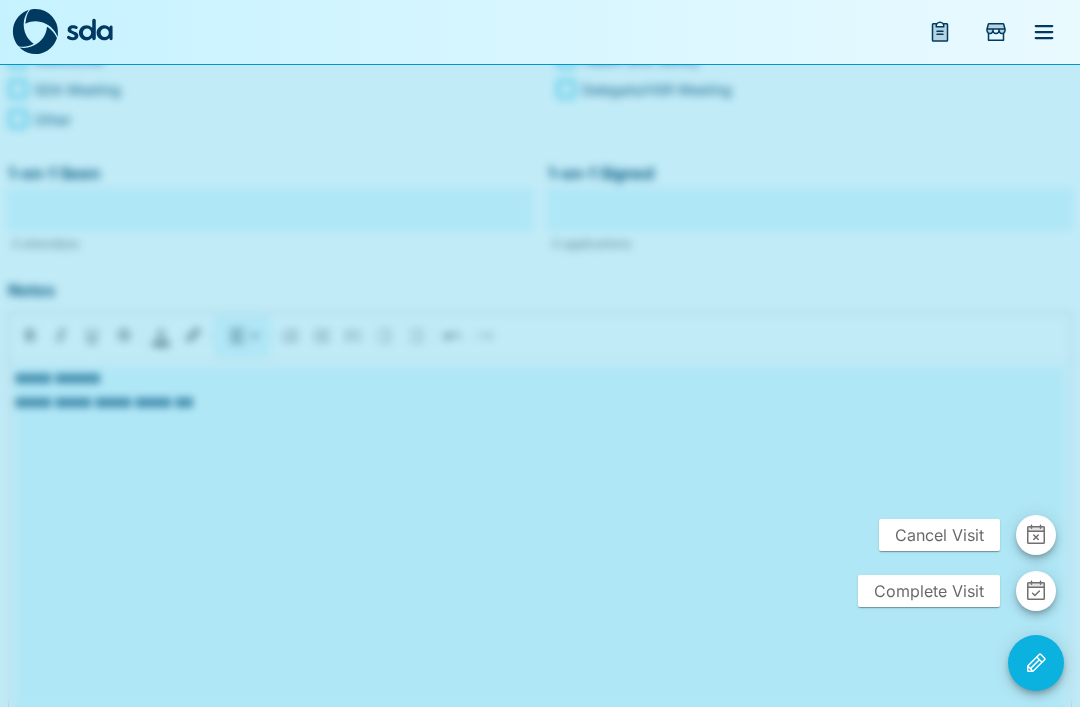 click at bounding box center [1036, 591] 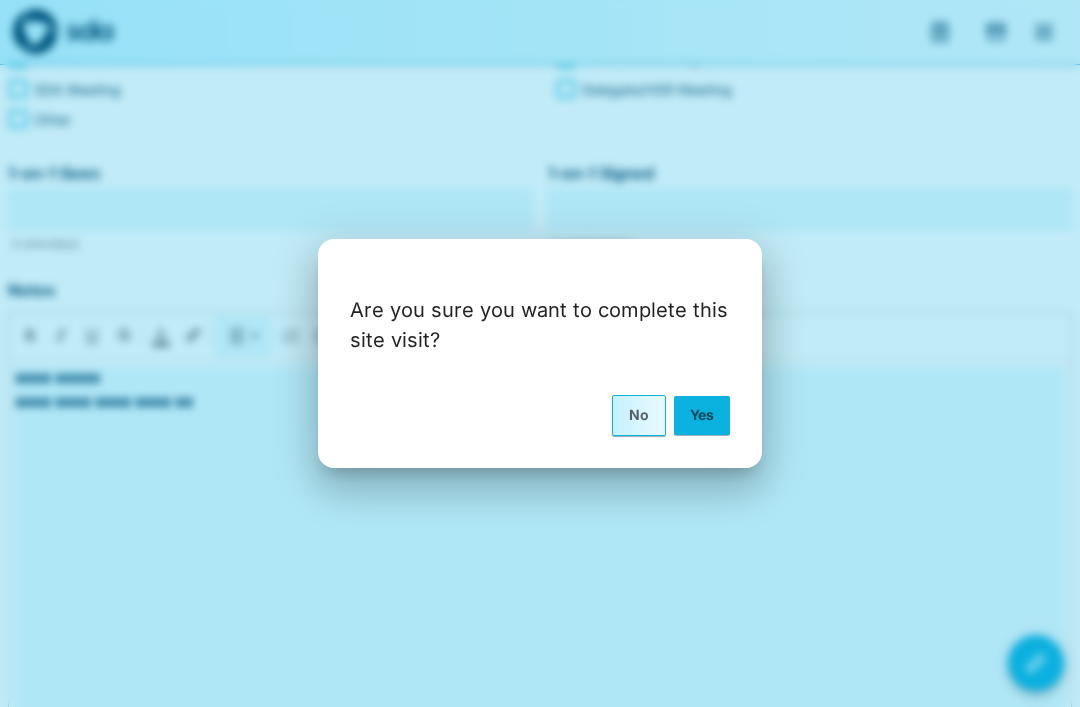 click on "Yes" at bounding box center [702, 415] 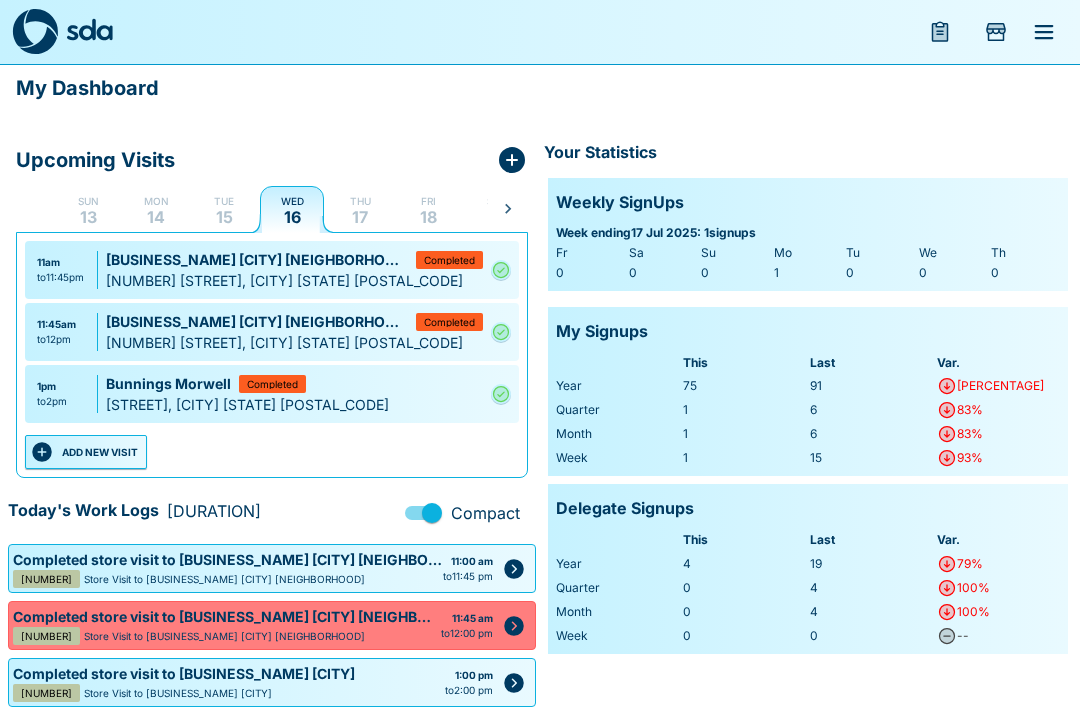 click on "ADD NEW VISIT" at bounding box center [86, 452] 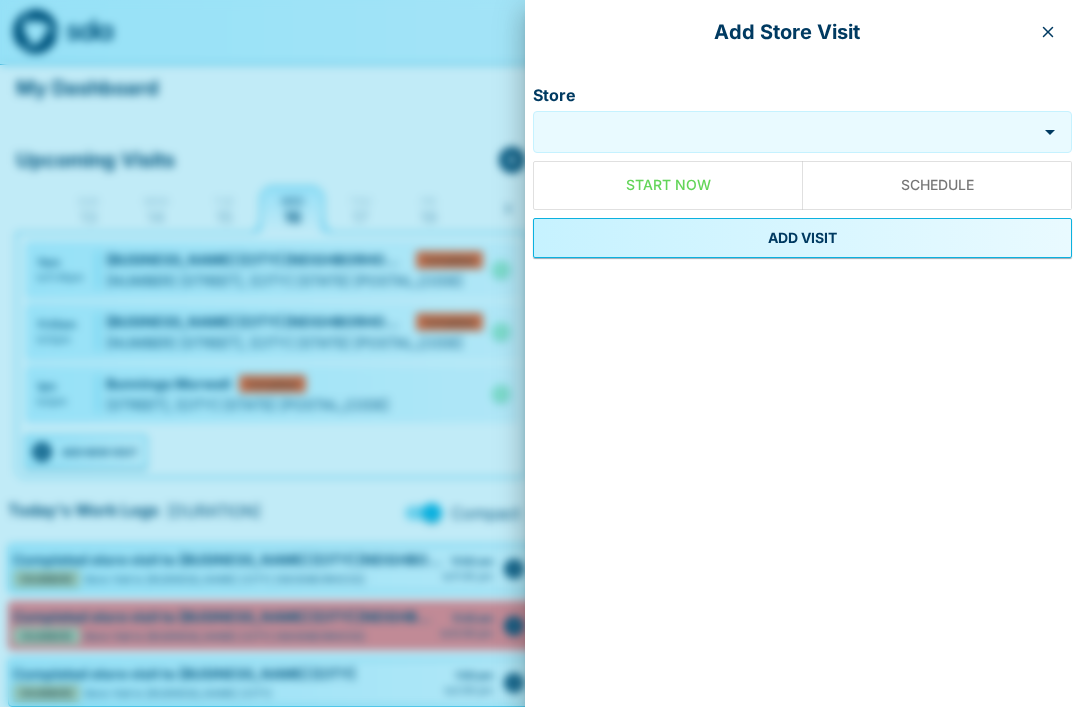 click on "Store" at bounding box center [785, 132] 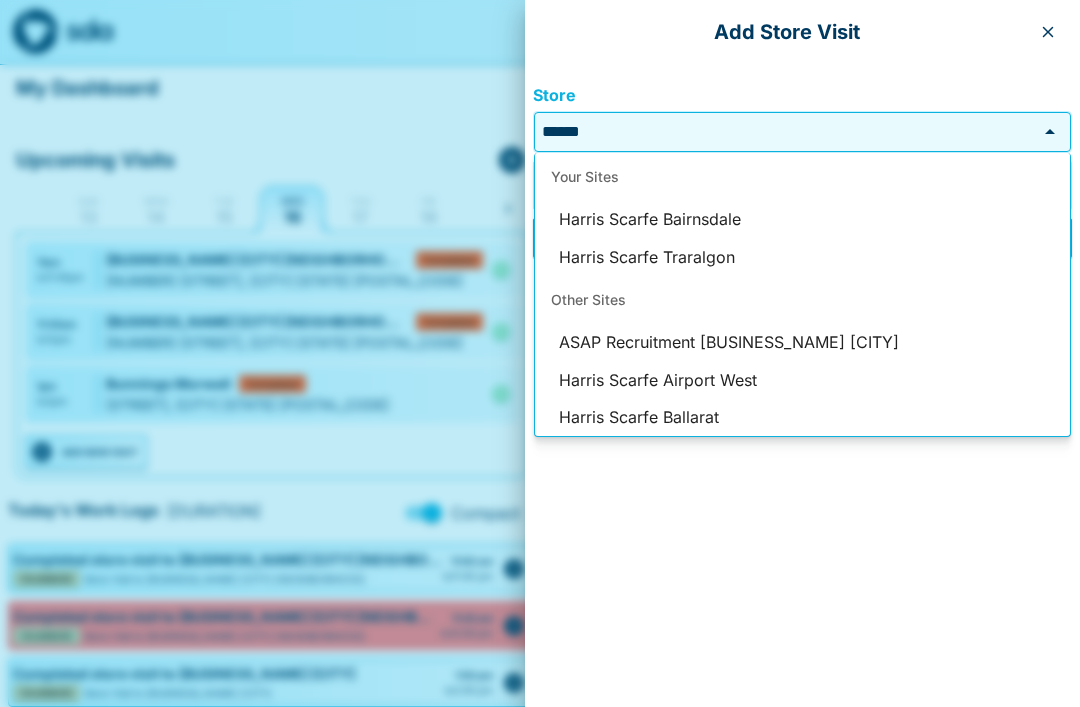 click on "Harris Scarfe Traralgon" at bounding box center [802, 258] 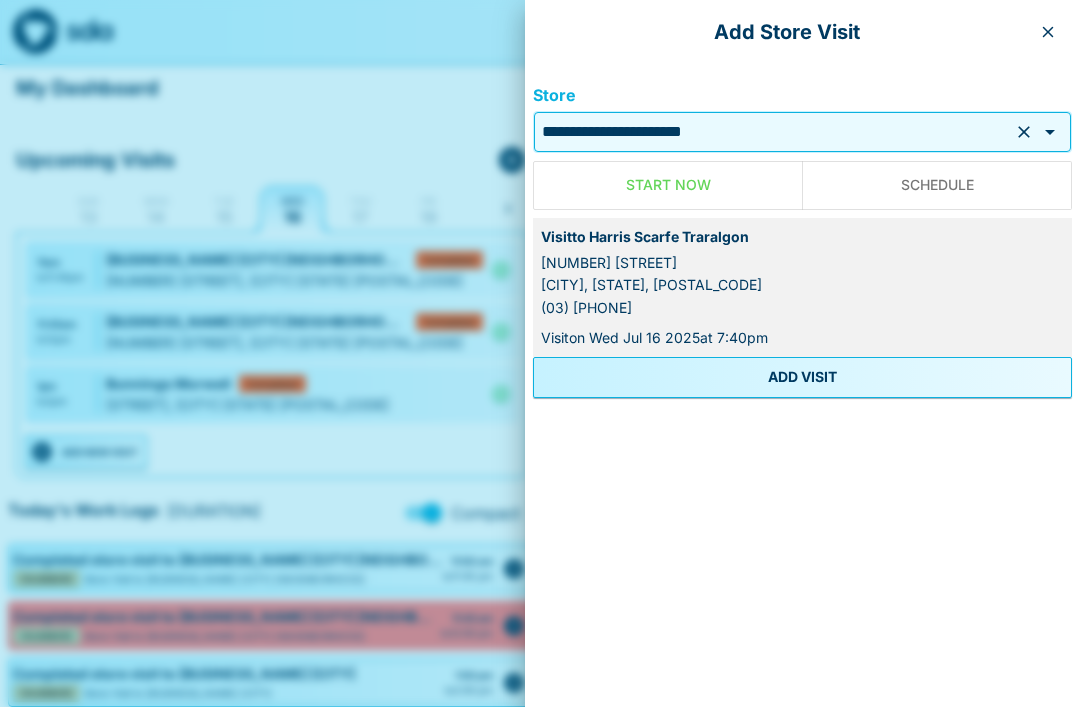 click on "ADD VISIT" at bounding box center (802, 377) 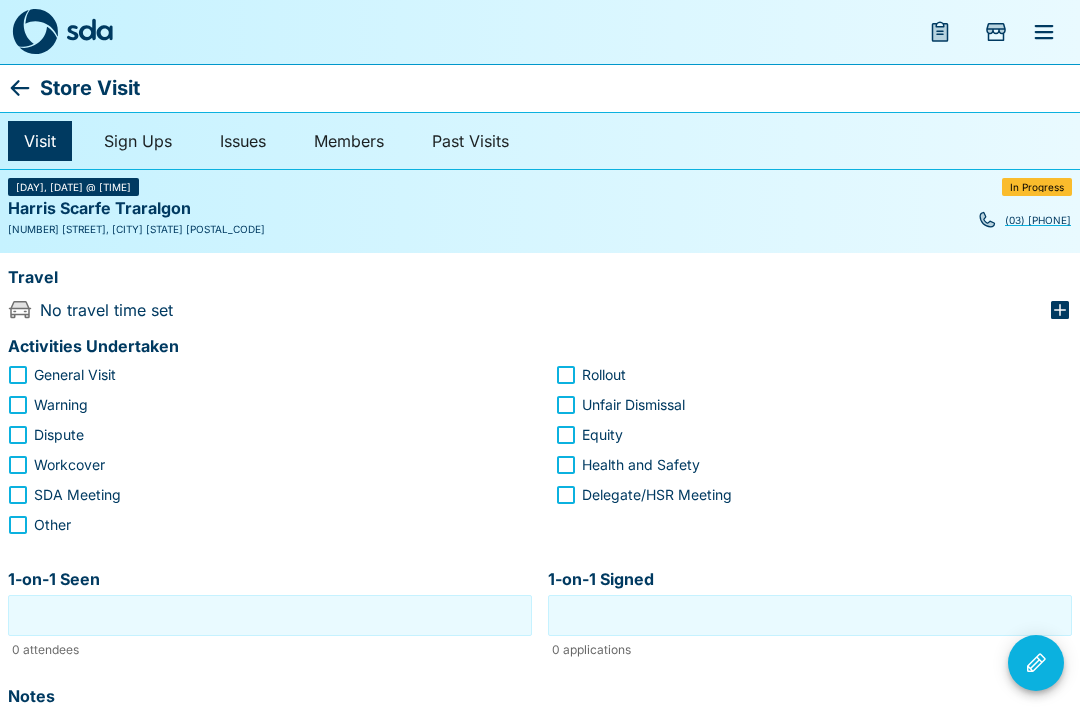 click 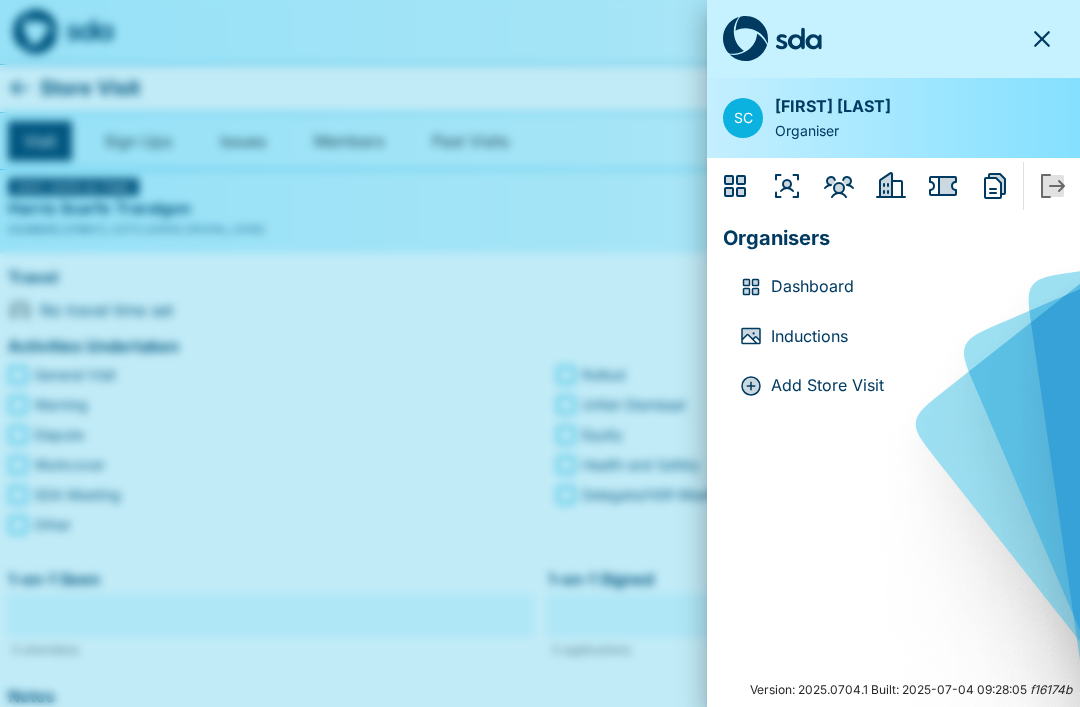 click on "Dashboard" at bounding box center (909, 287) 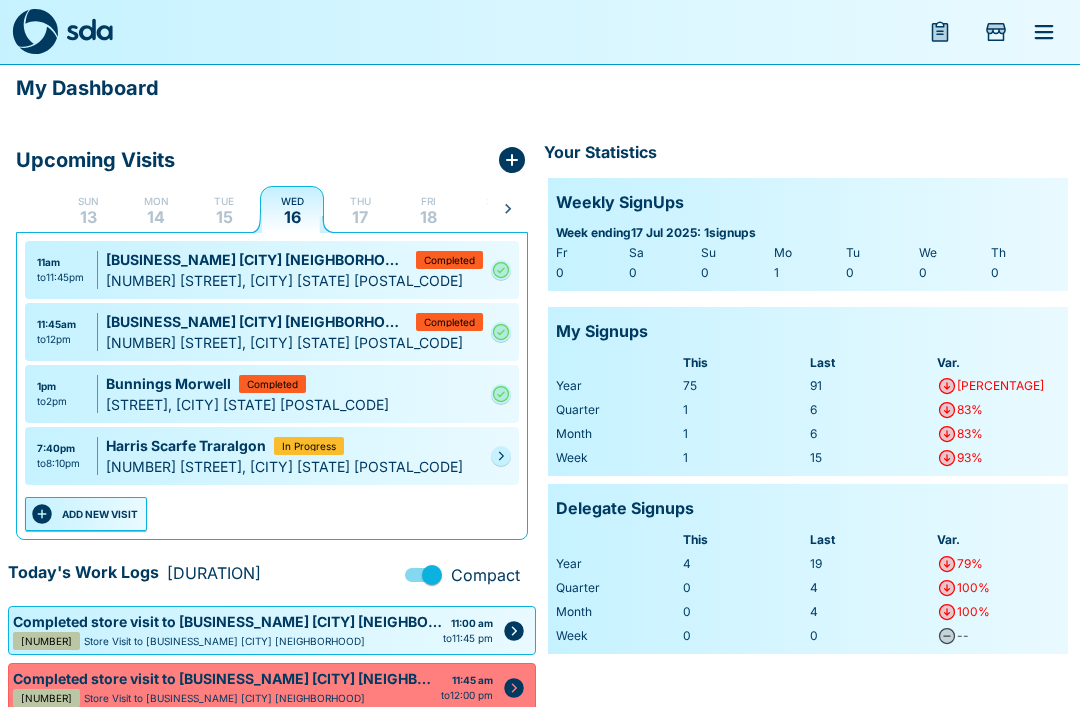 click at bounding box center [501, 456] 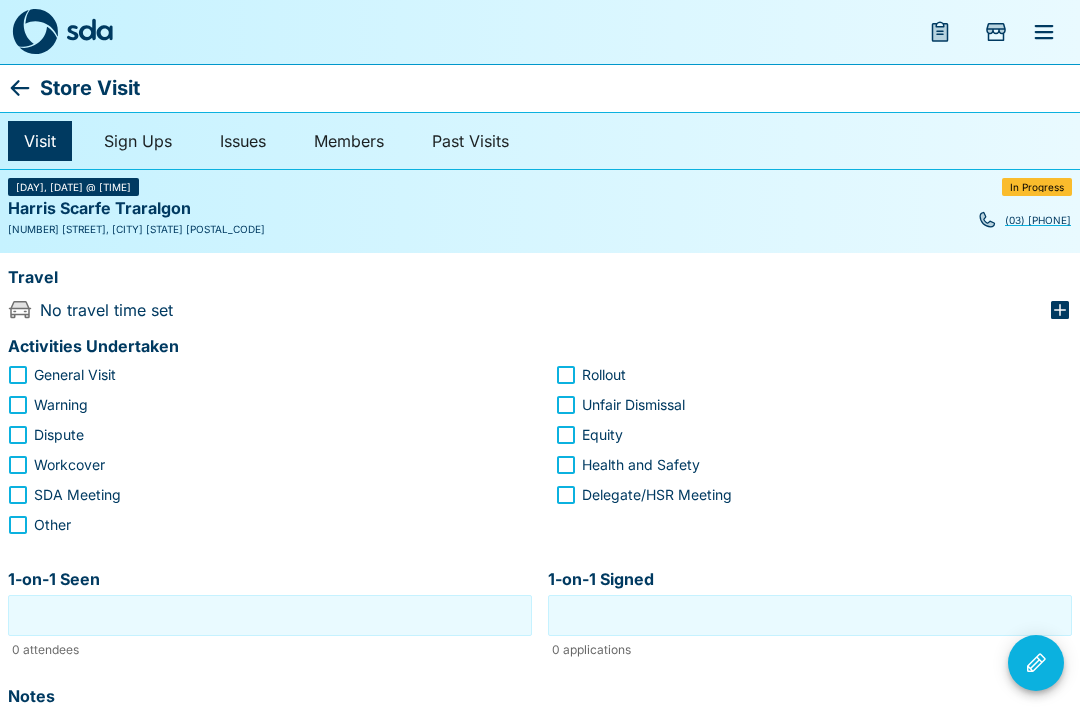 click on "Store Visit" at bounding box center (540, 88) 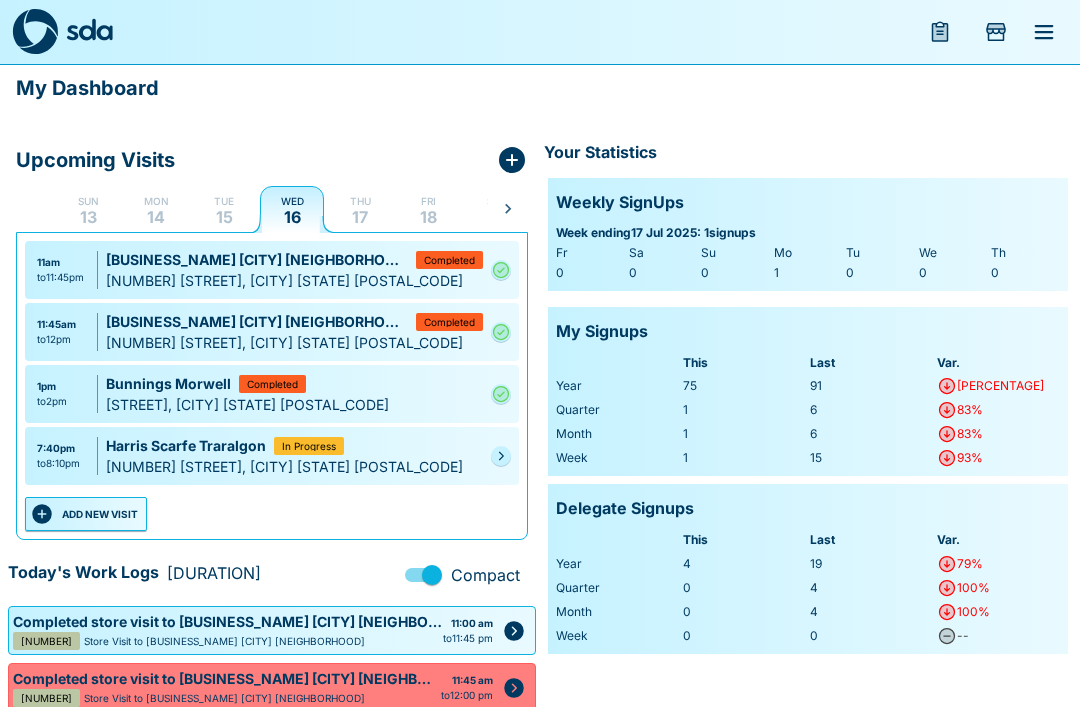 click at bounding box center [501, 456] 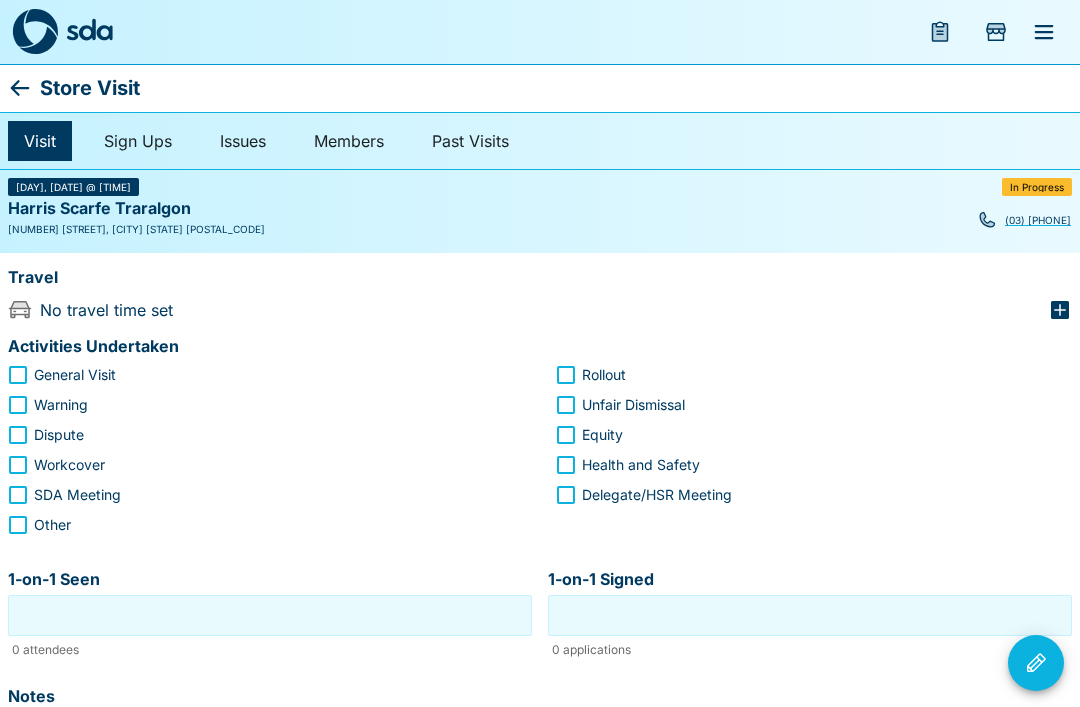 click on "Harris Scarfe Traralgon" at bounding box center [540, 209] 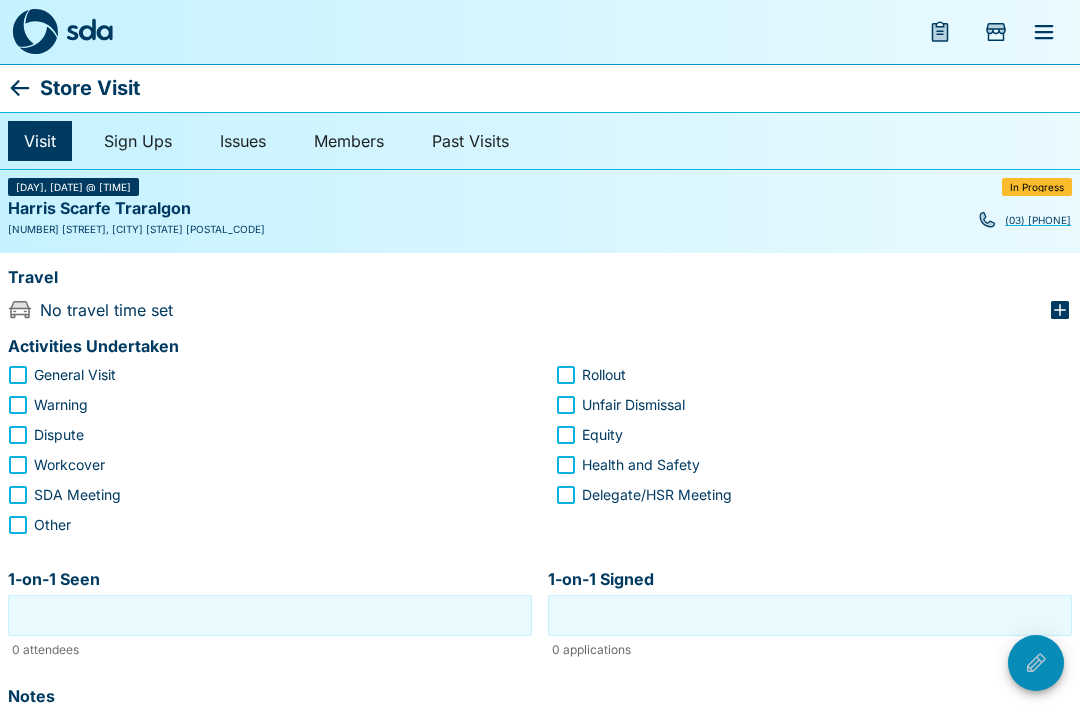 click at bounding box center [1036, 663] 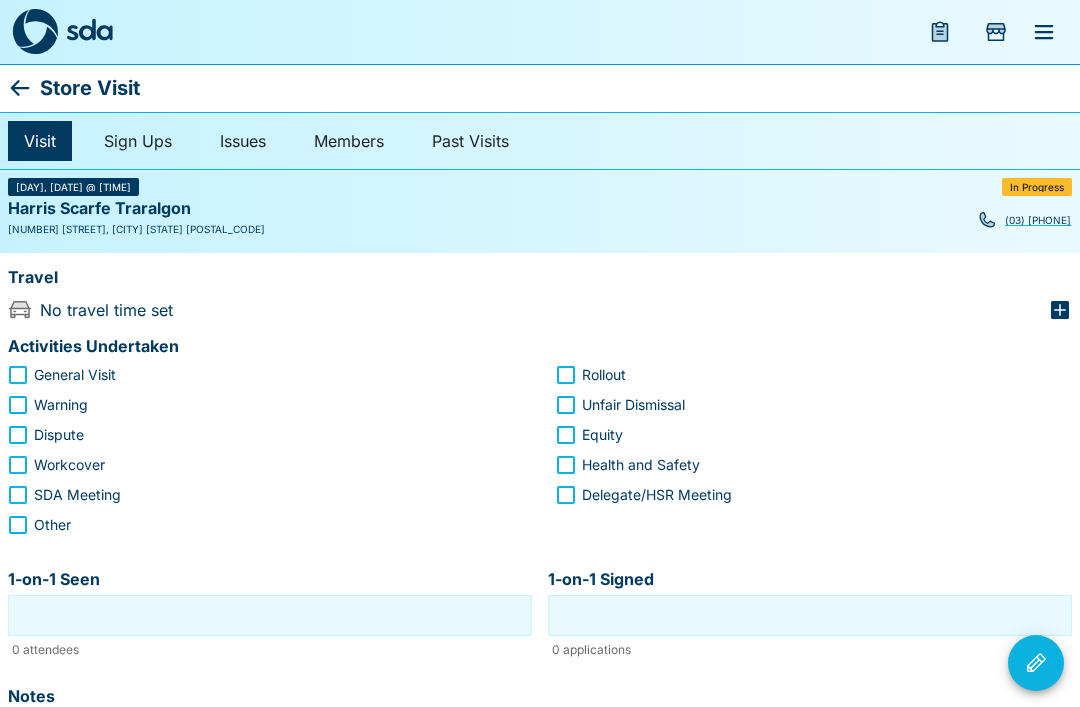 click at bounding box center [540, 353] 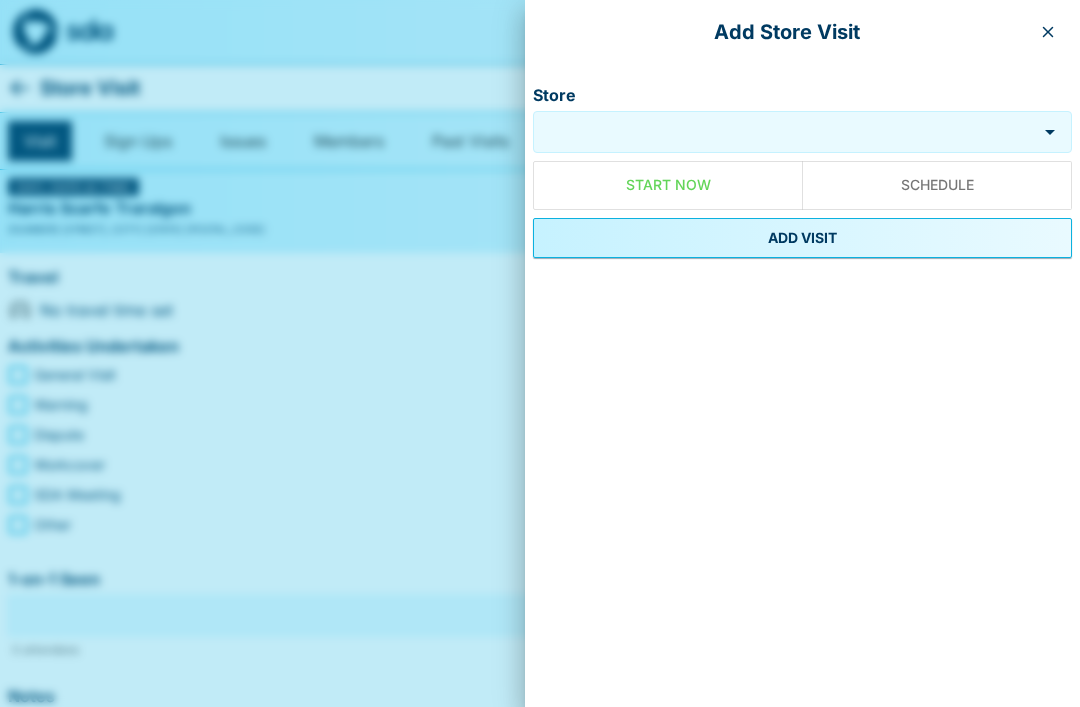 click 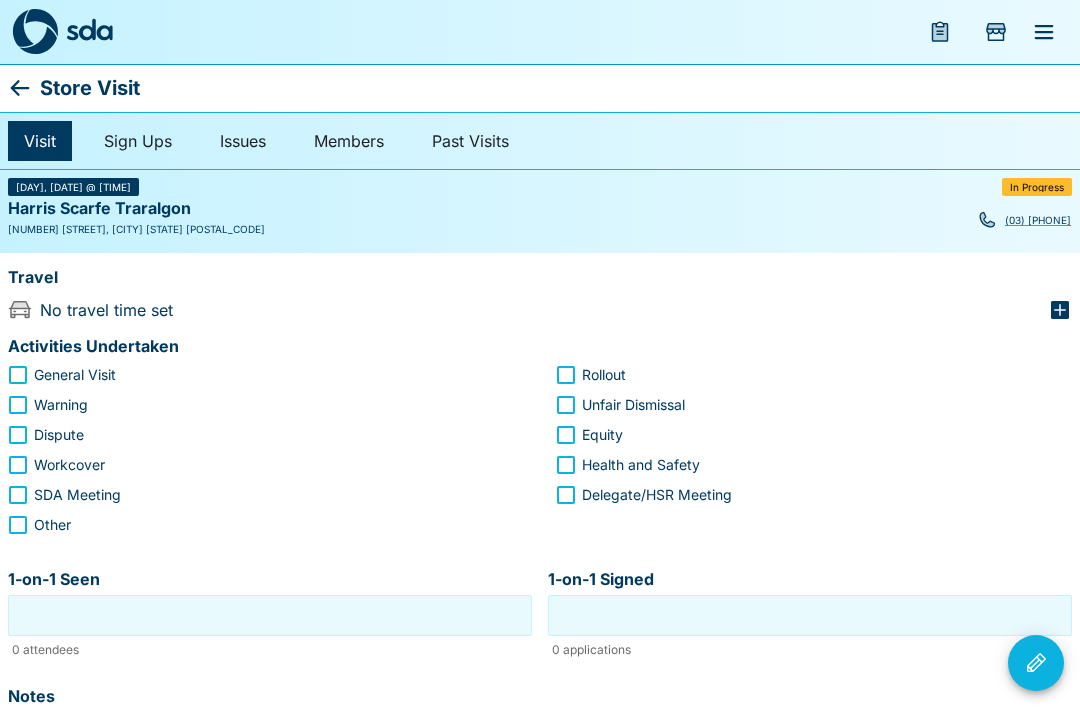 click 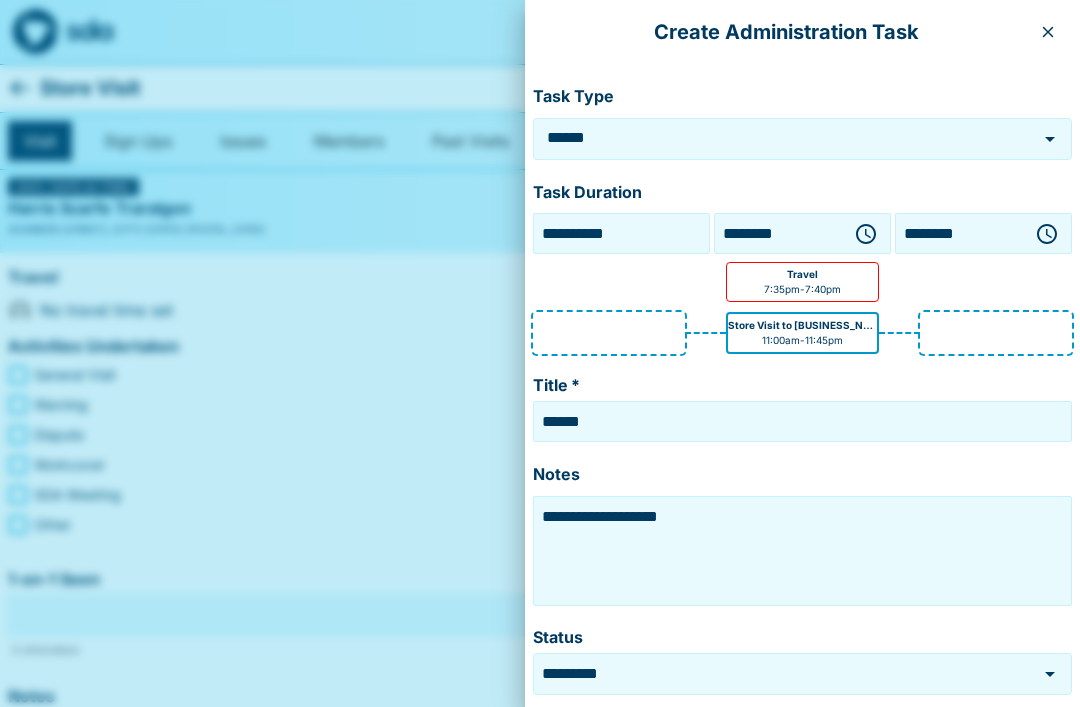 click 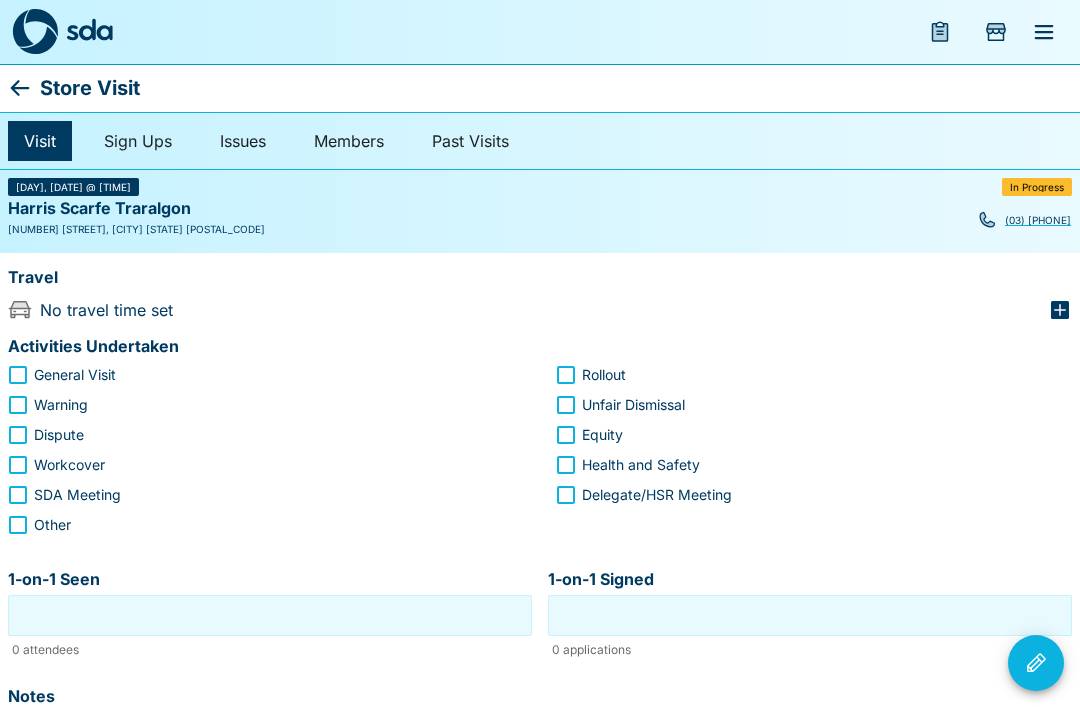 click 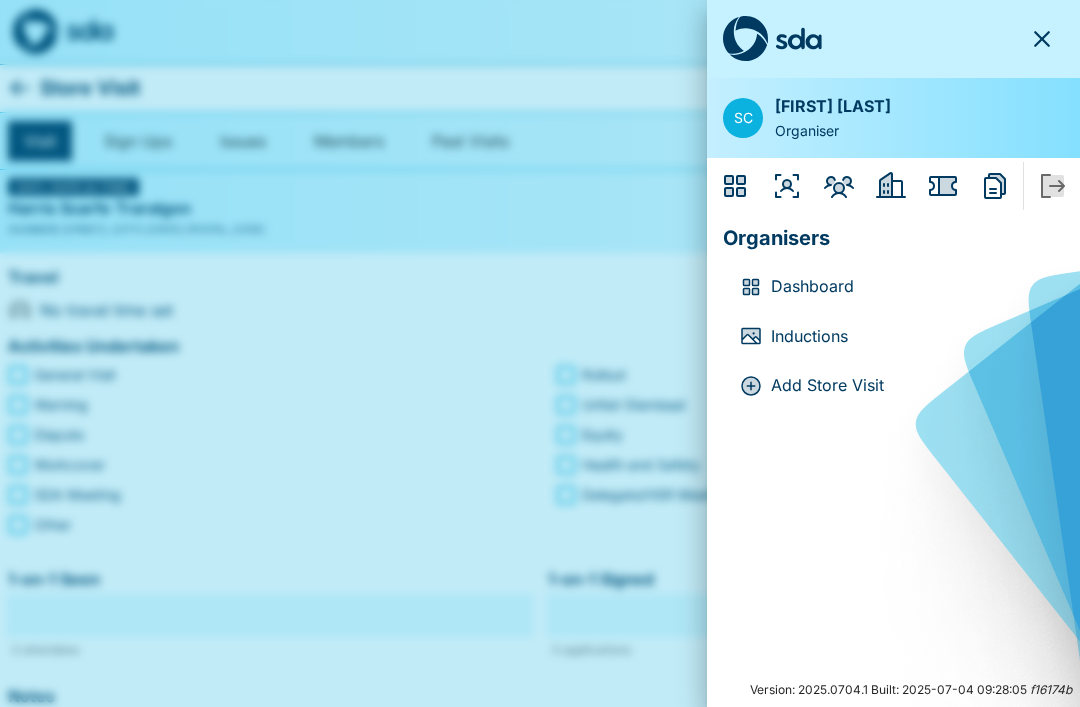 click 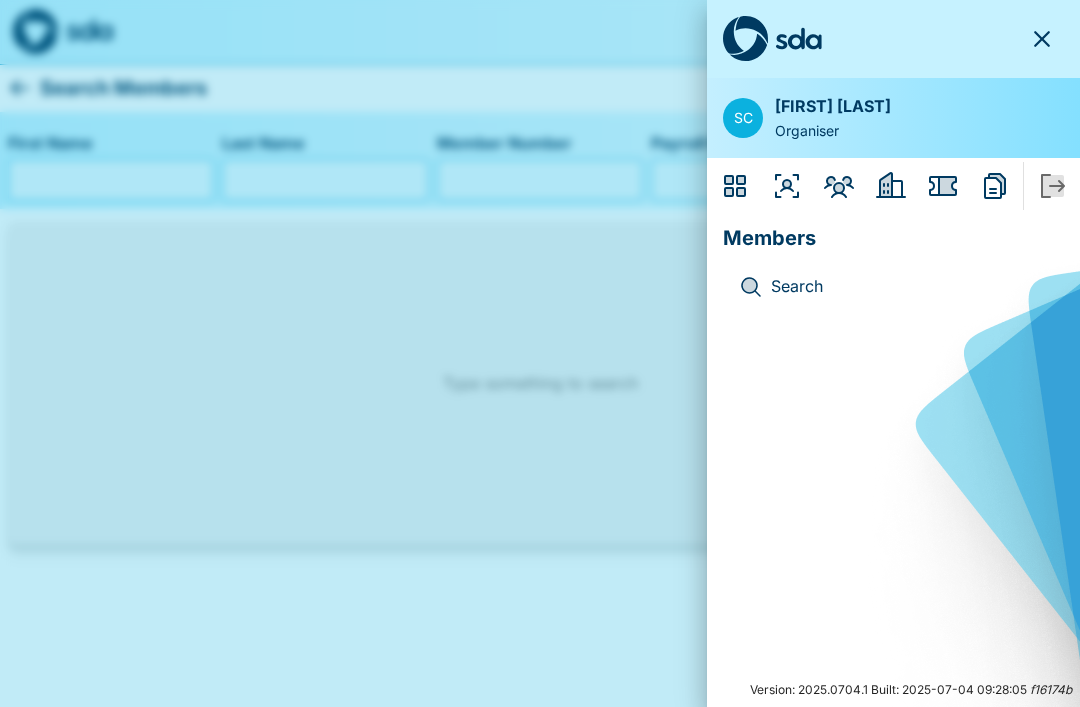 click 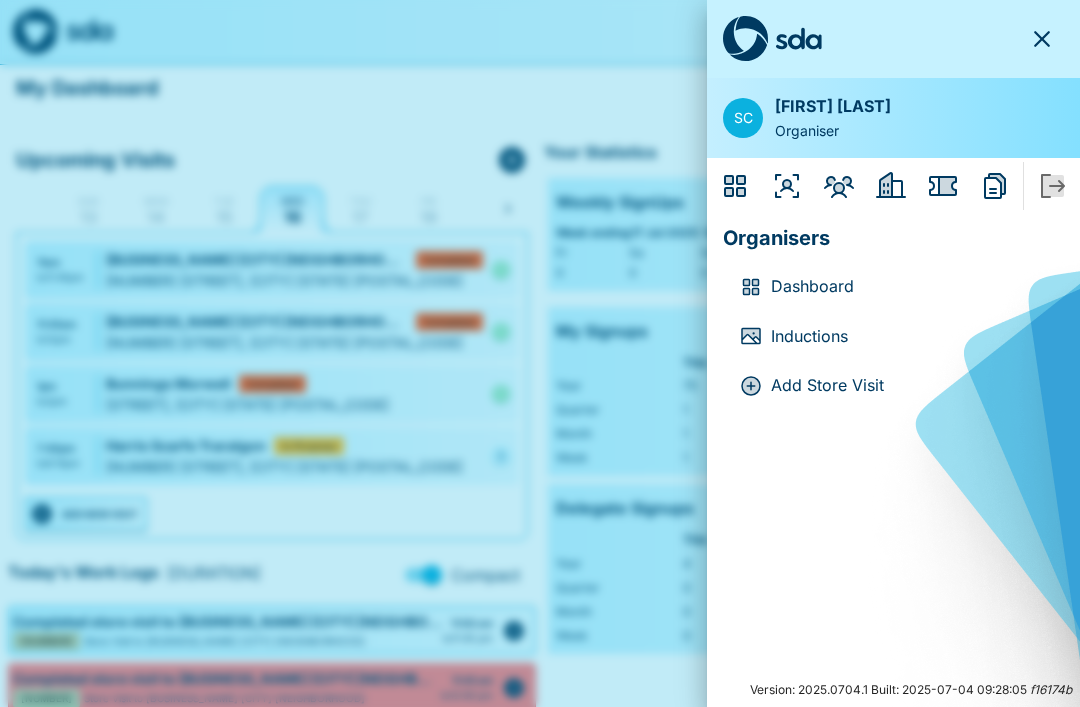 click on "Dashboard" at bounding box center (893, 287) 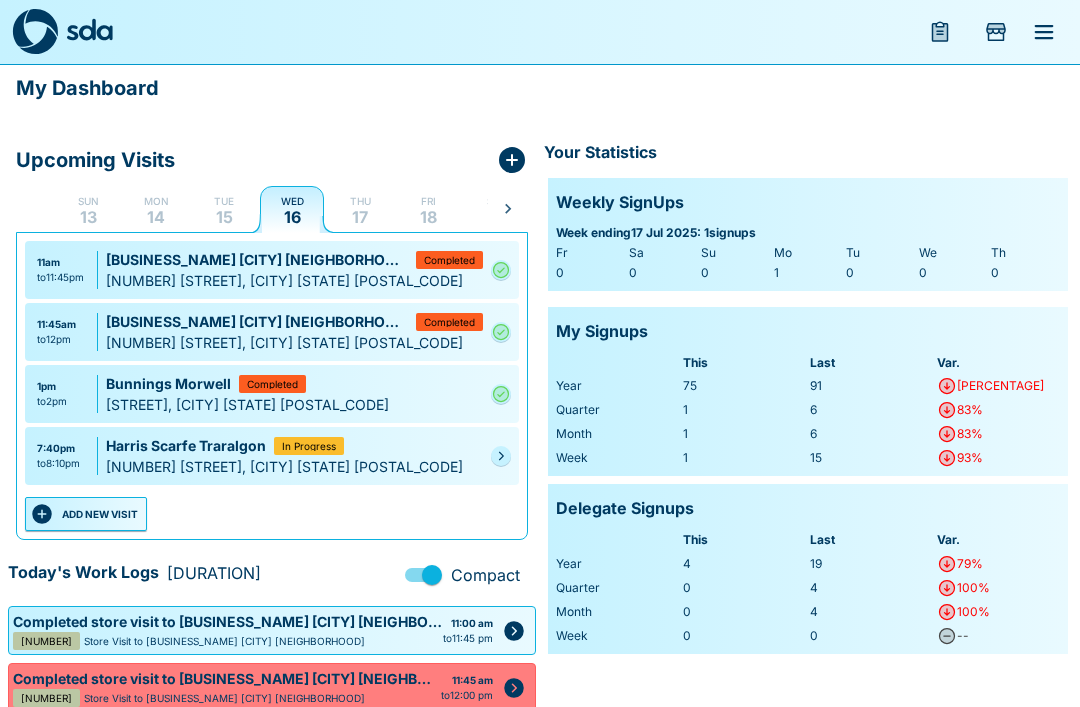 click at bounding box center [501, 456] 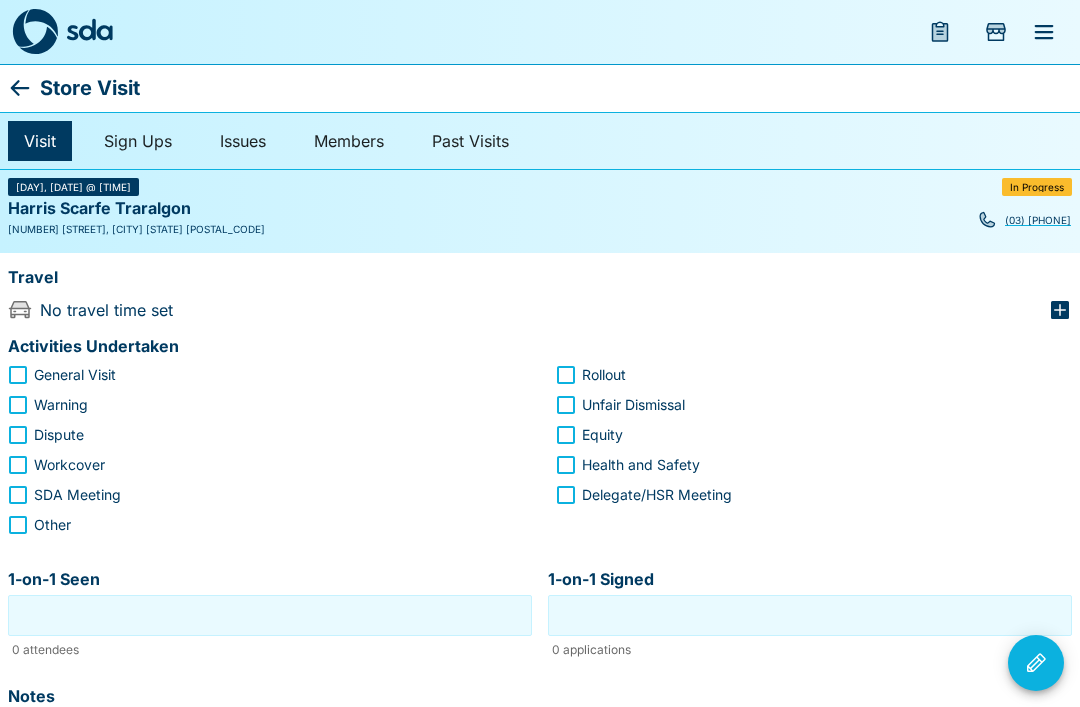 click 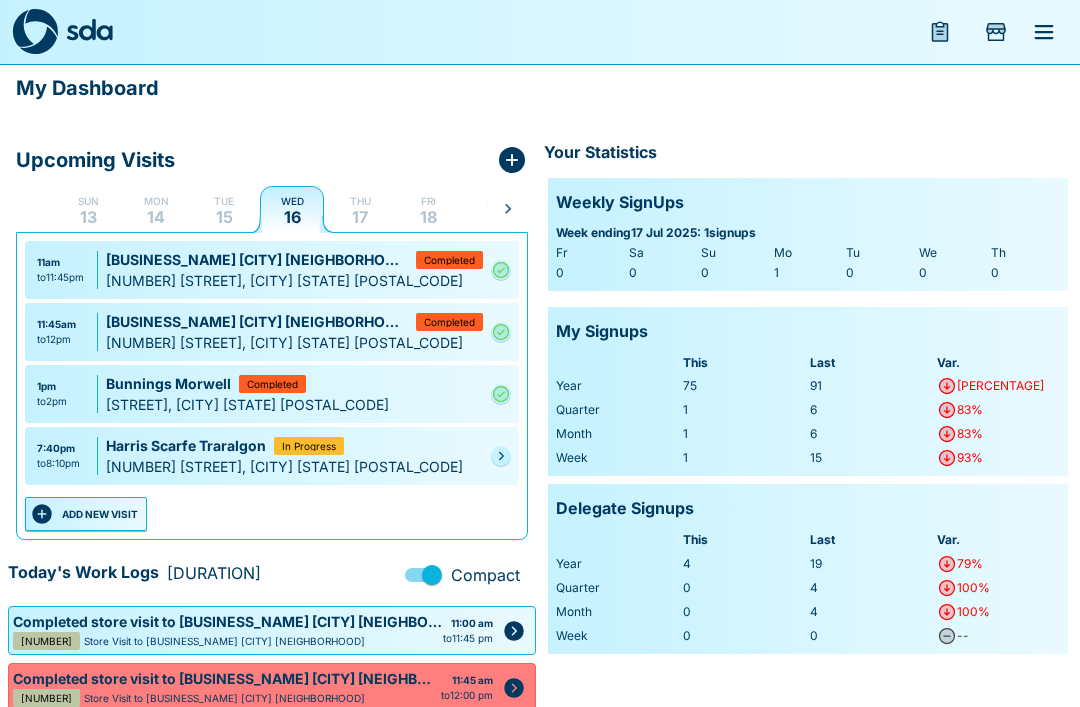 click 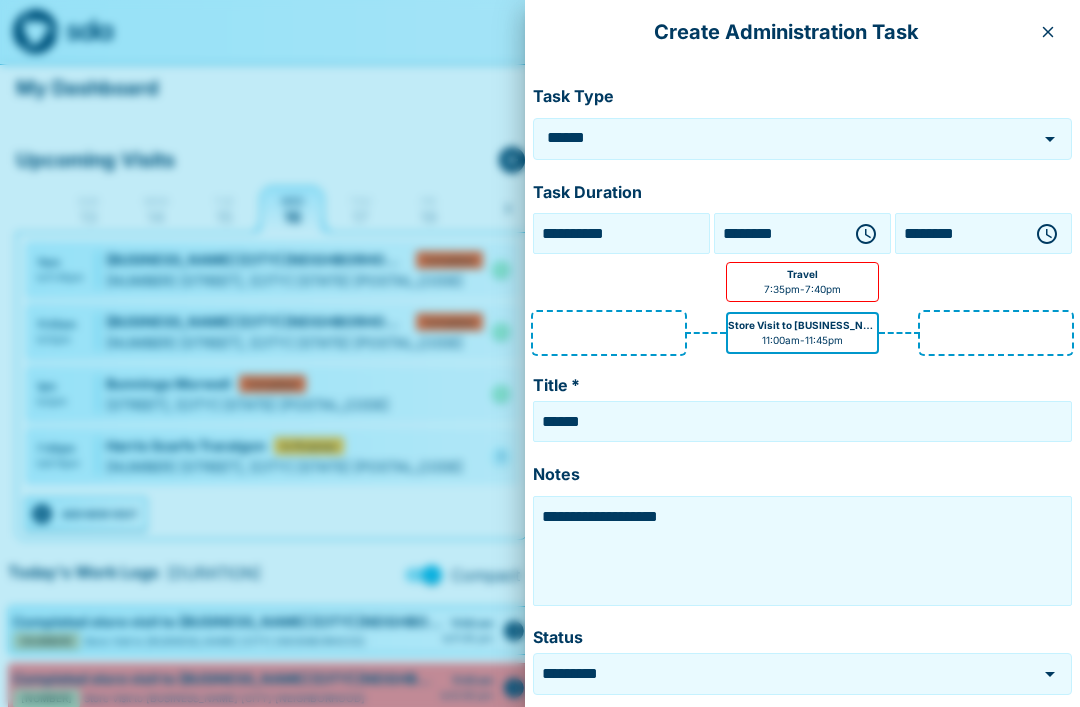 click 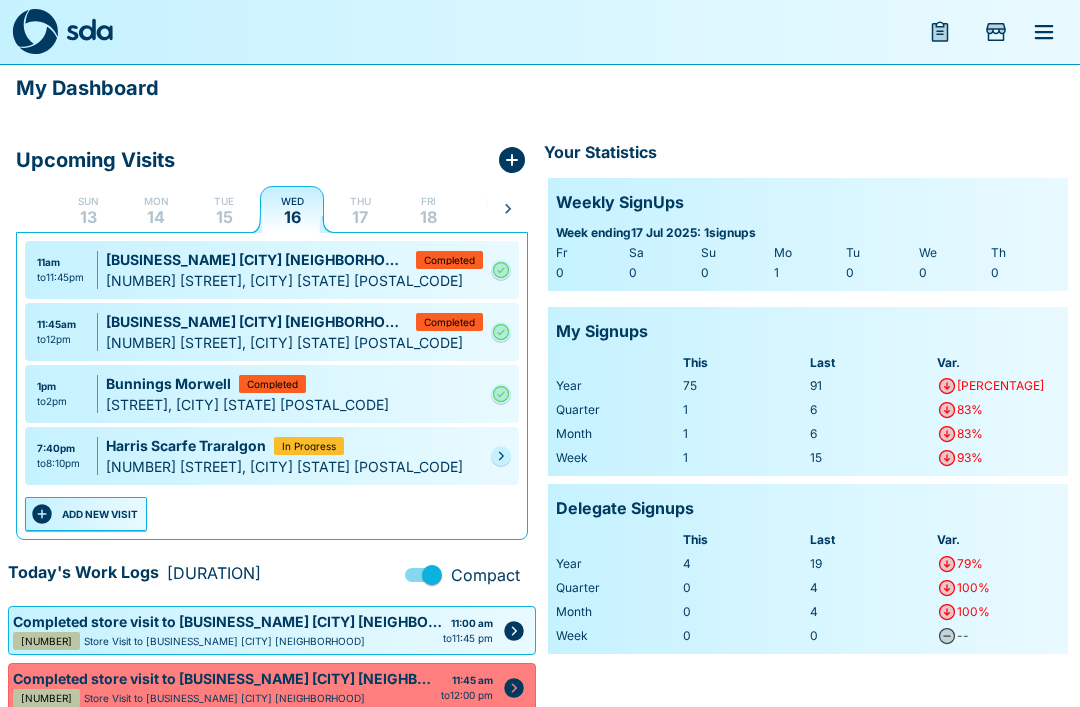 click 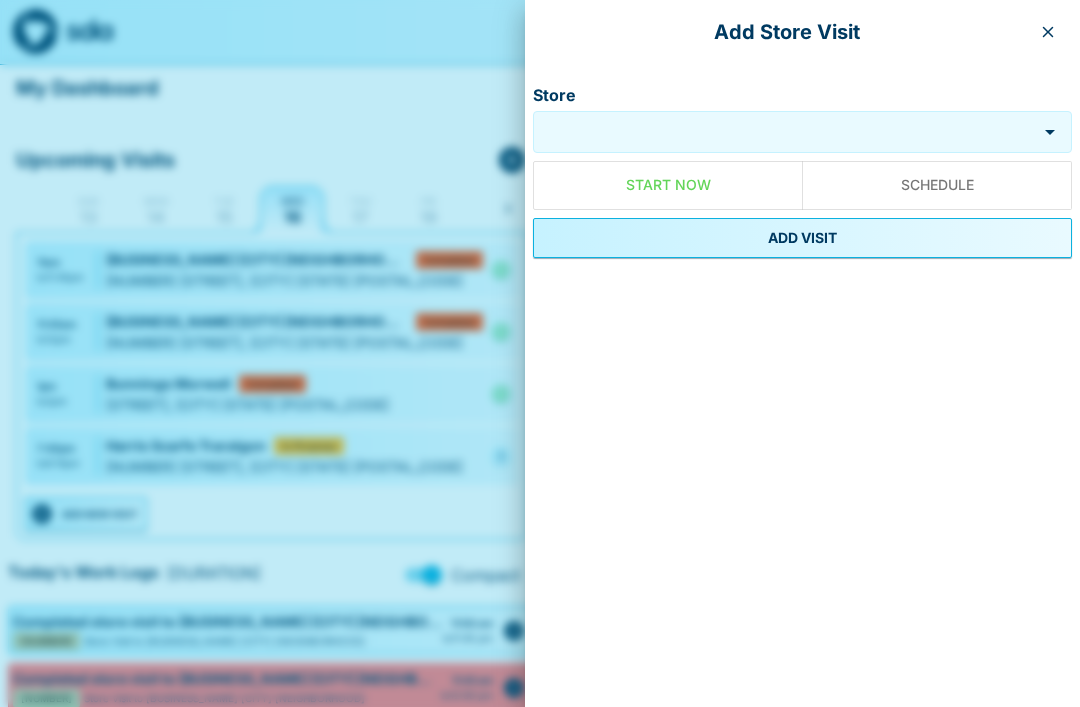 click 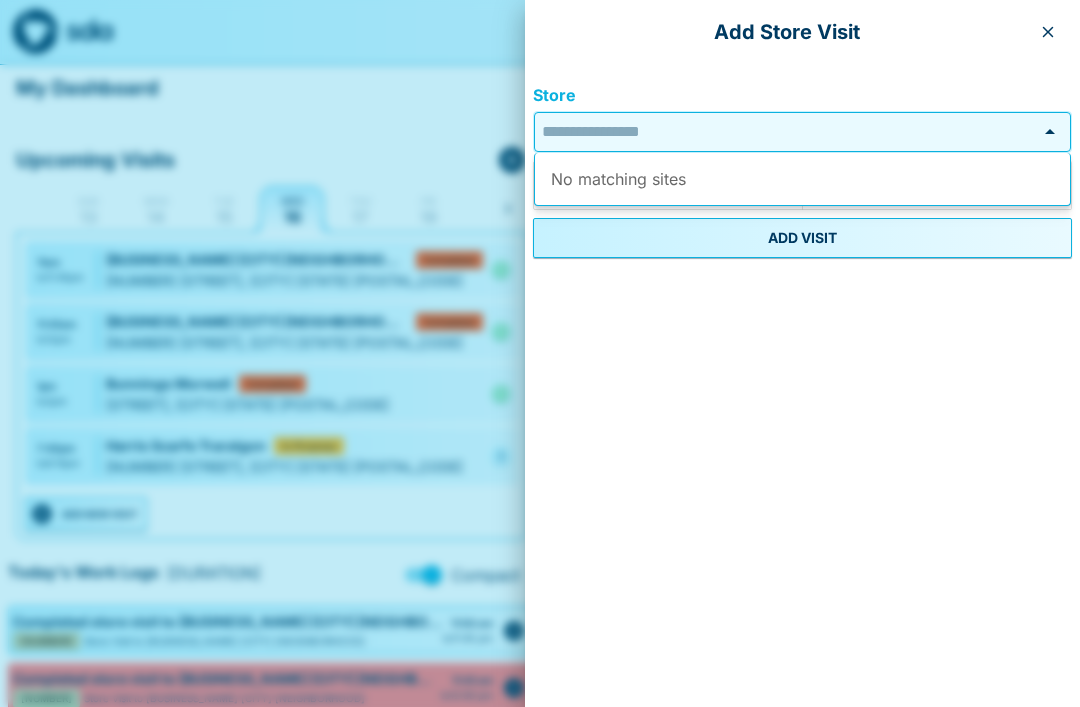 click at bounding box center (1048, 32) 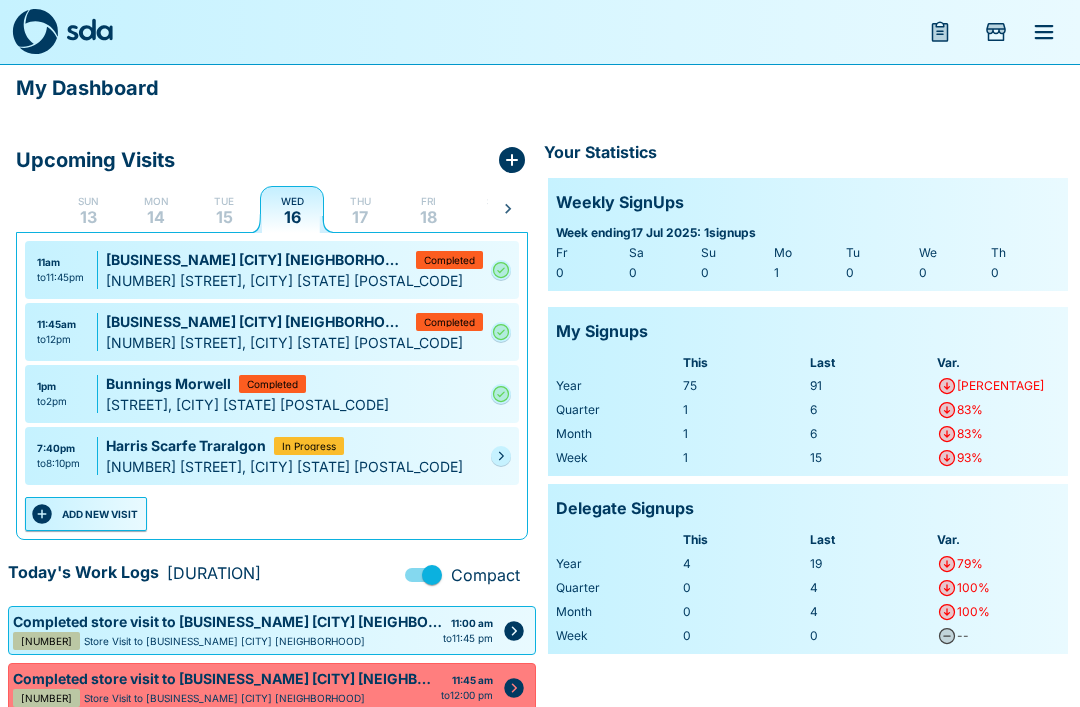 click 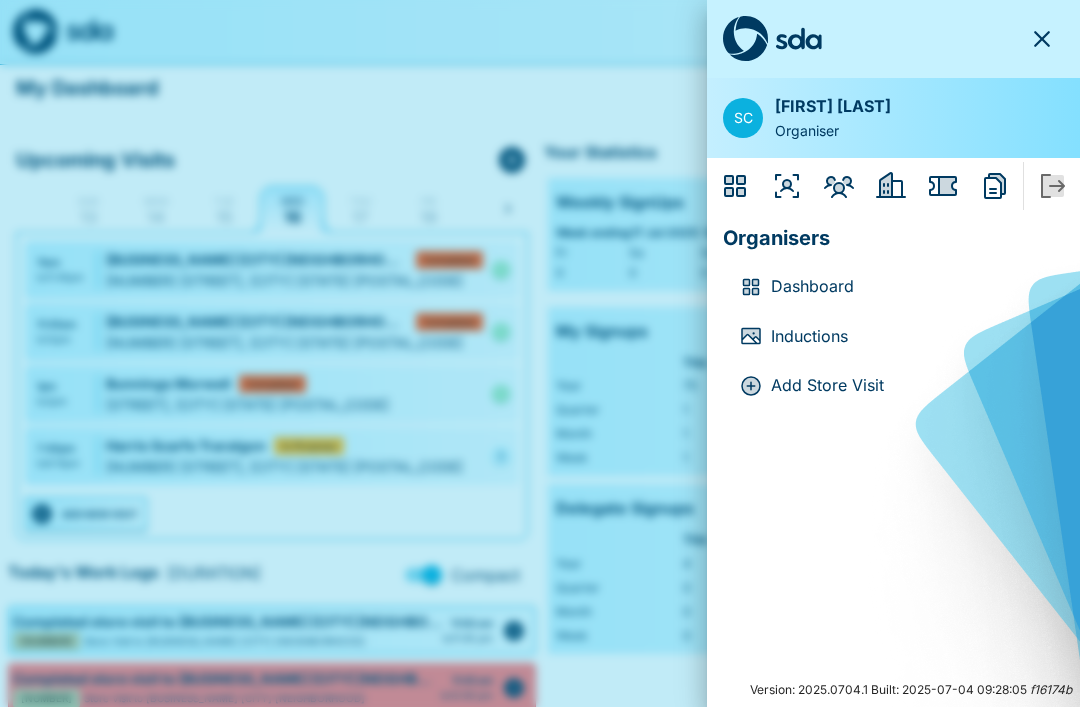 click on "Dashboard" at bounding box center [909, 287] 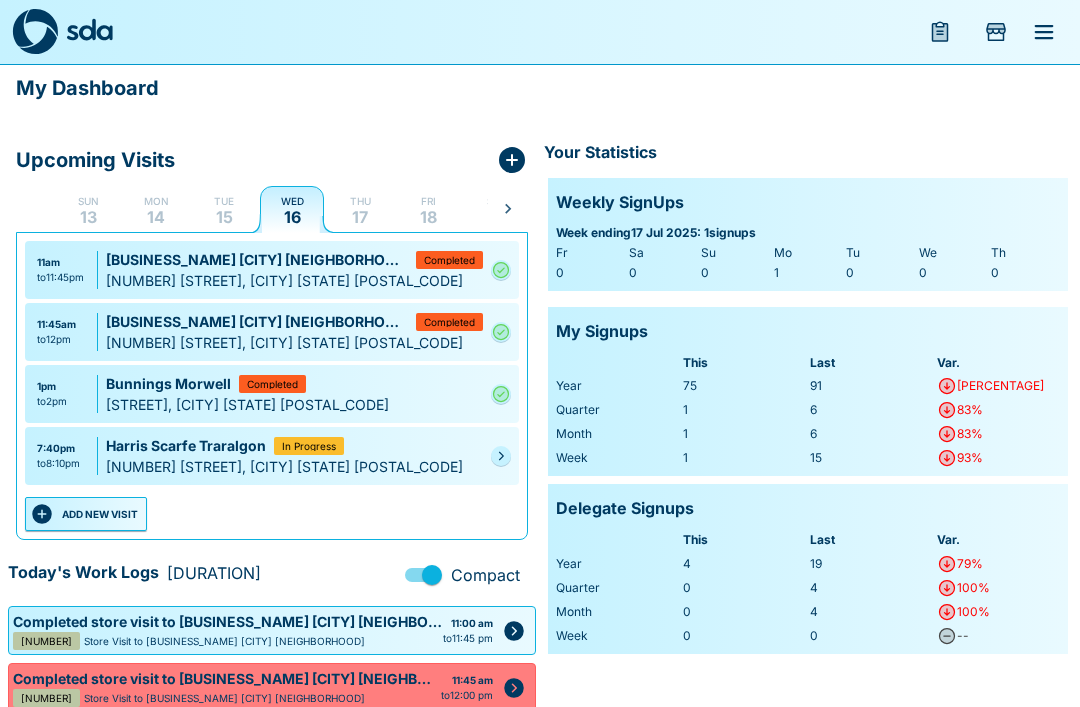 click on "[NUMBER] [STREET], [CITY] [STATE], [POSTAL_CODE]" at bounding box center (294, 466) 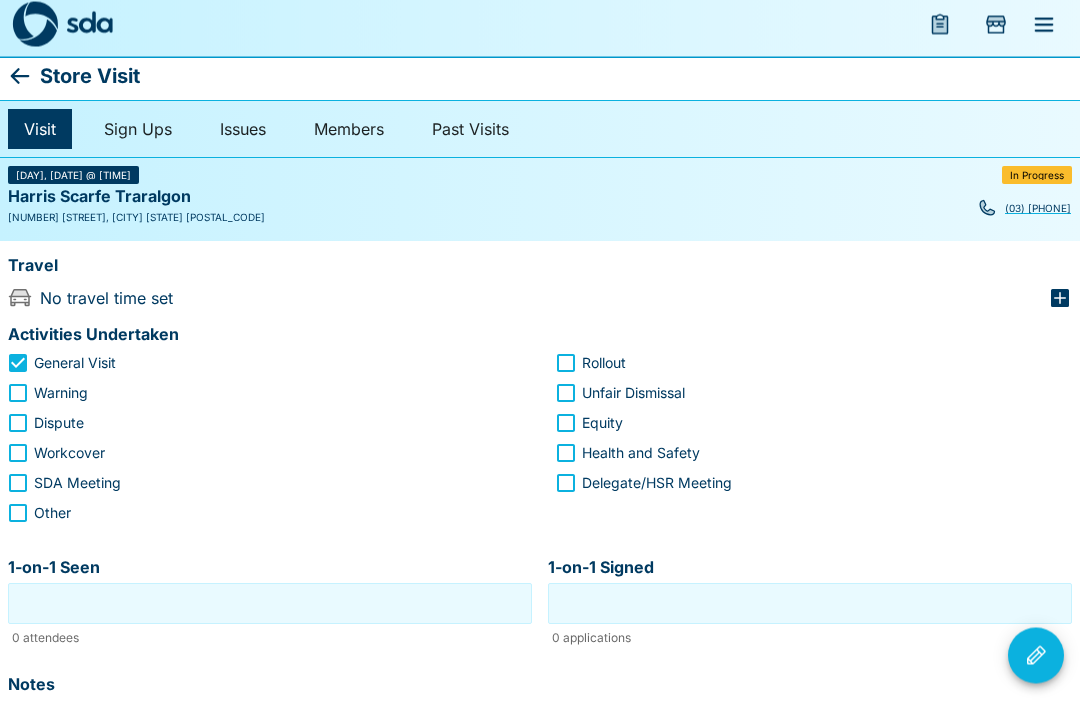 scroll, scrollTop: 0, scrollLeft: 0, axis: both 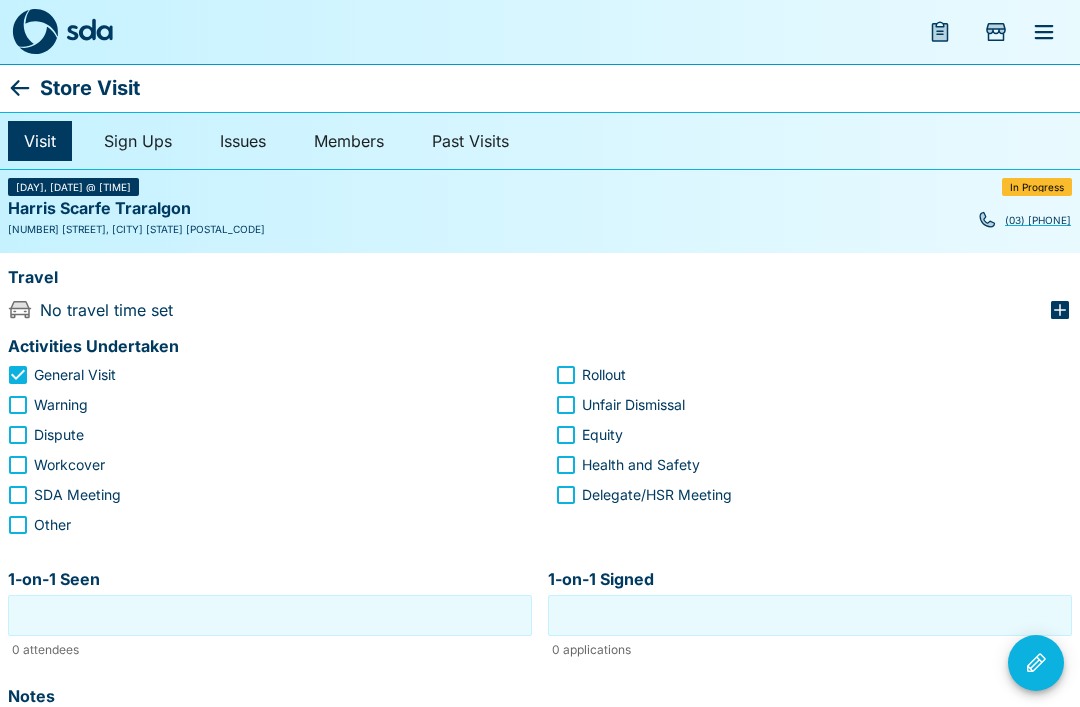 click 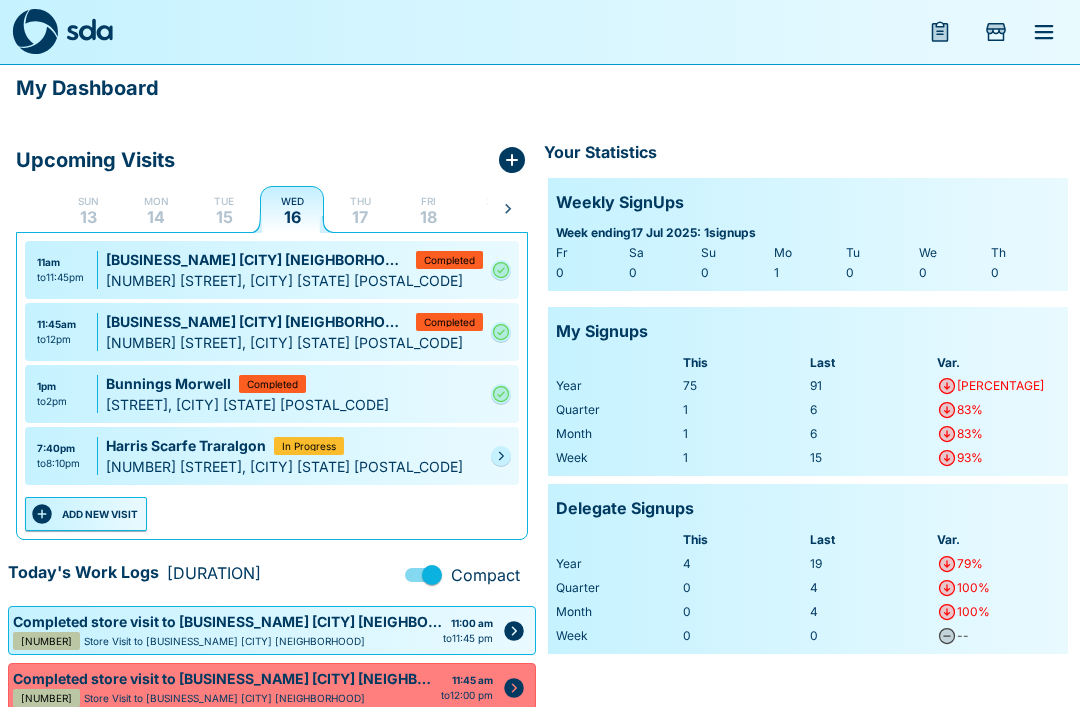 click on "In Progress" at bounding box center [309, 446] 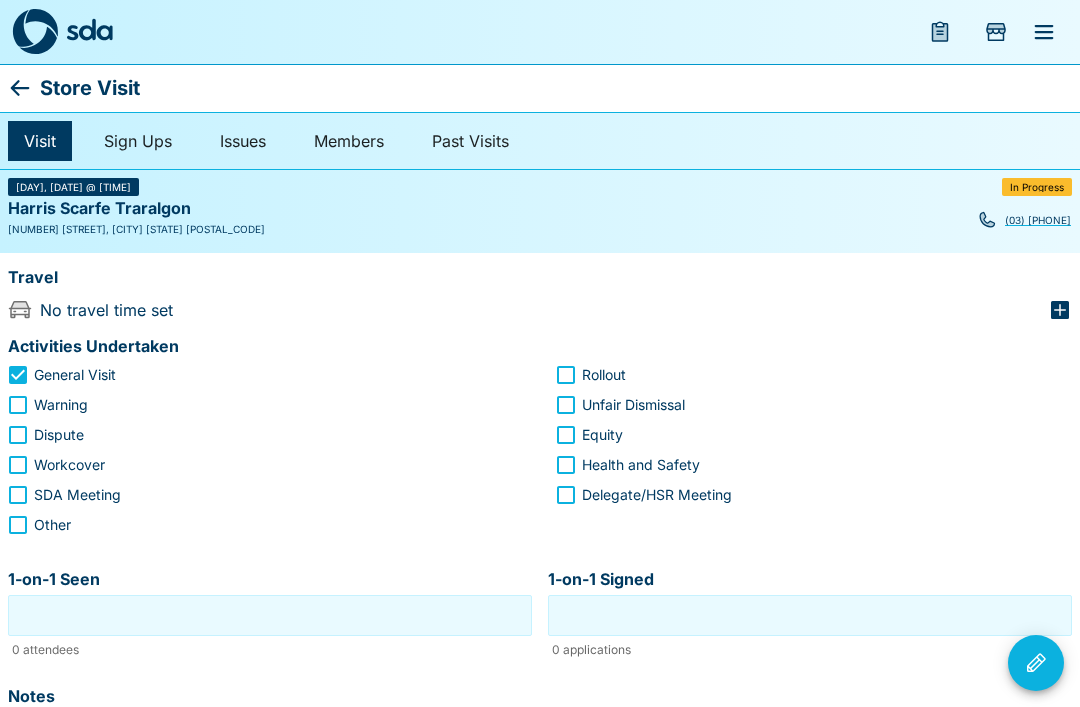 click 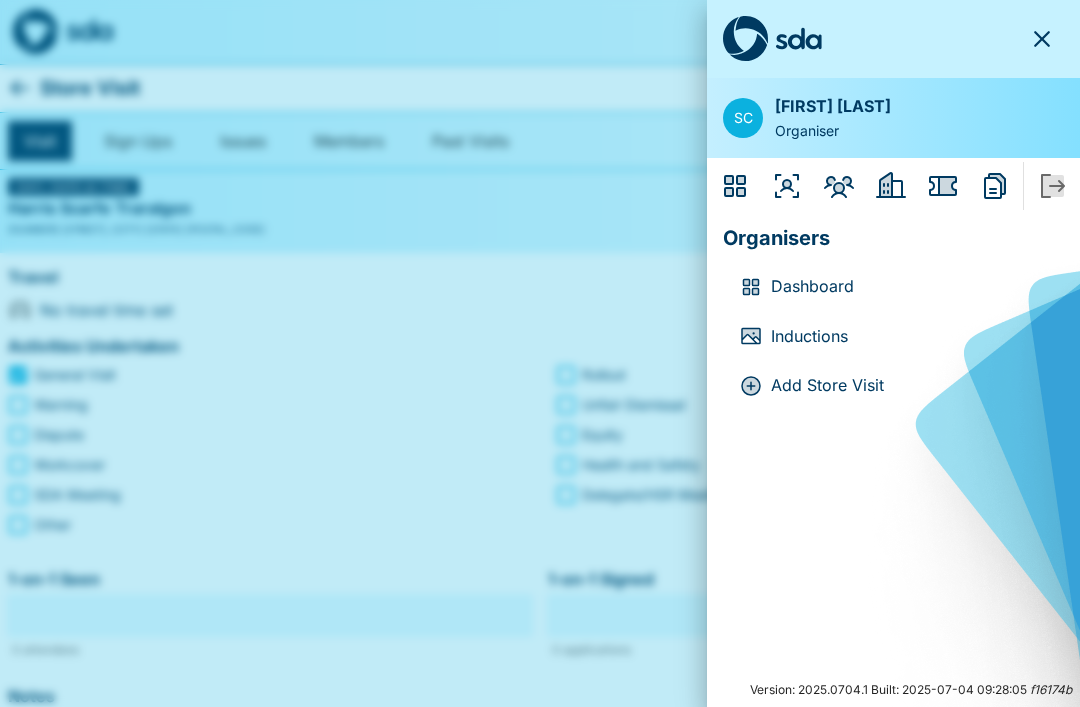 click 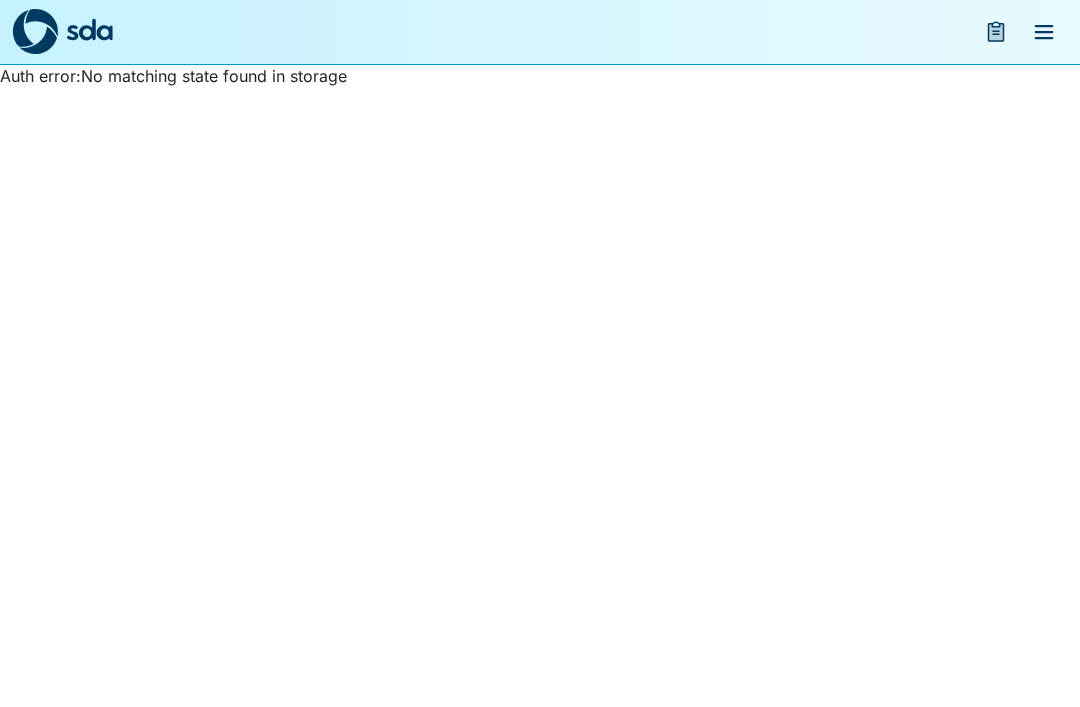 scroll, scrollTop: 0, scrollLeft: 0, axis: both 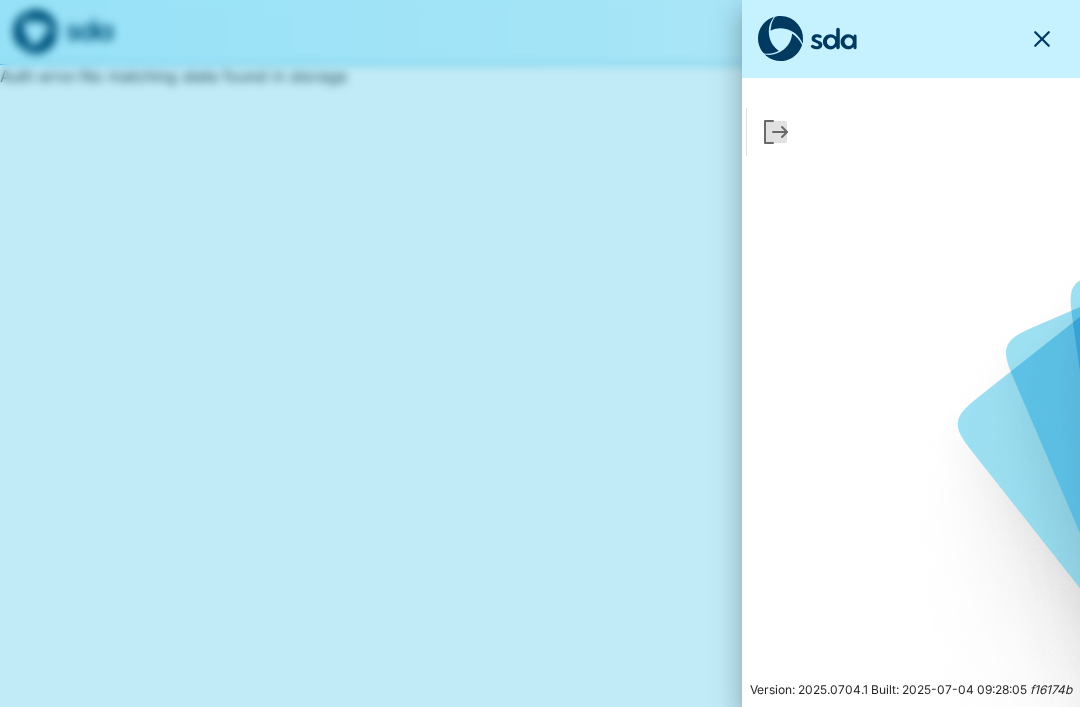 click 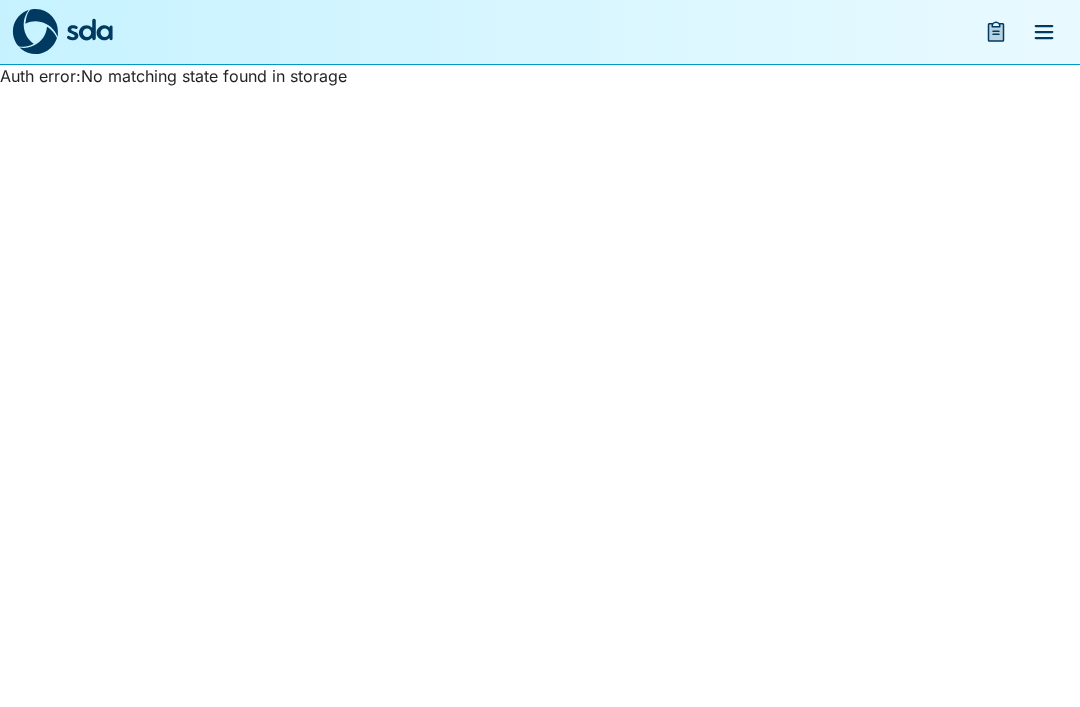 click 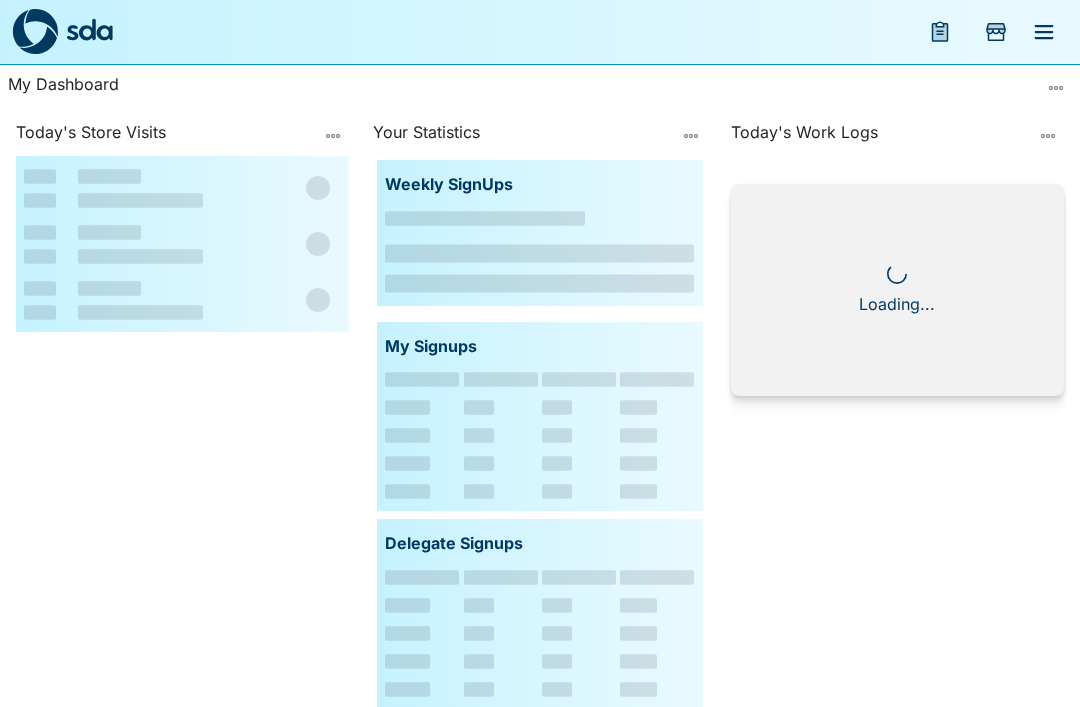 scroll, scrollTop: 0, scrollLeft: 0, axis: both 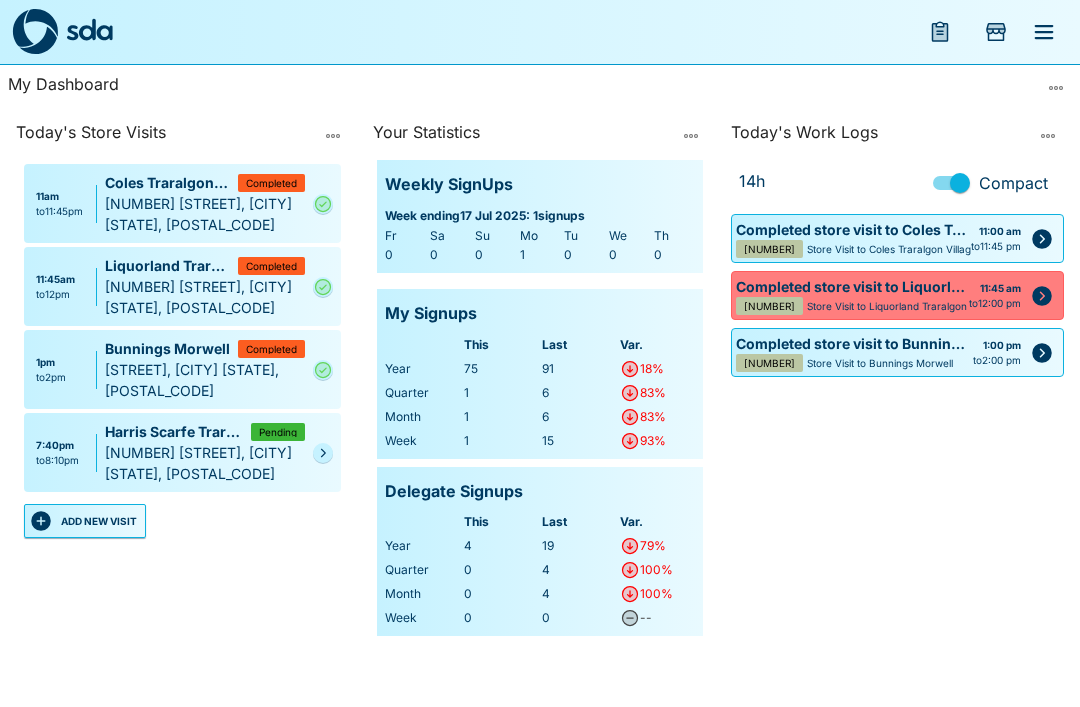 click on "ADD NEW VISIT" at bounding box center (85, 521) 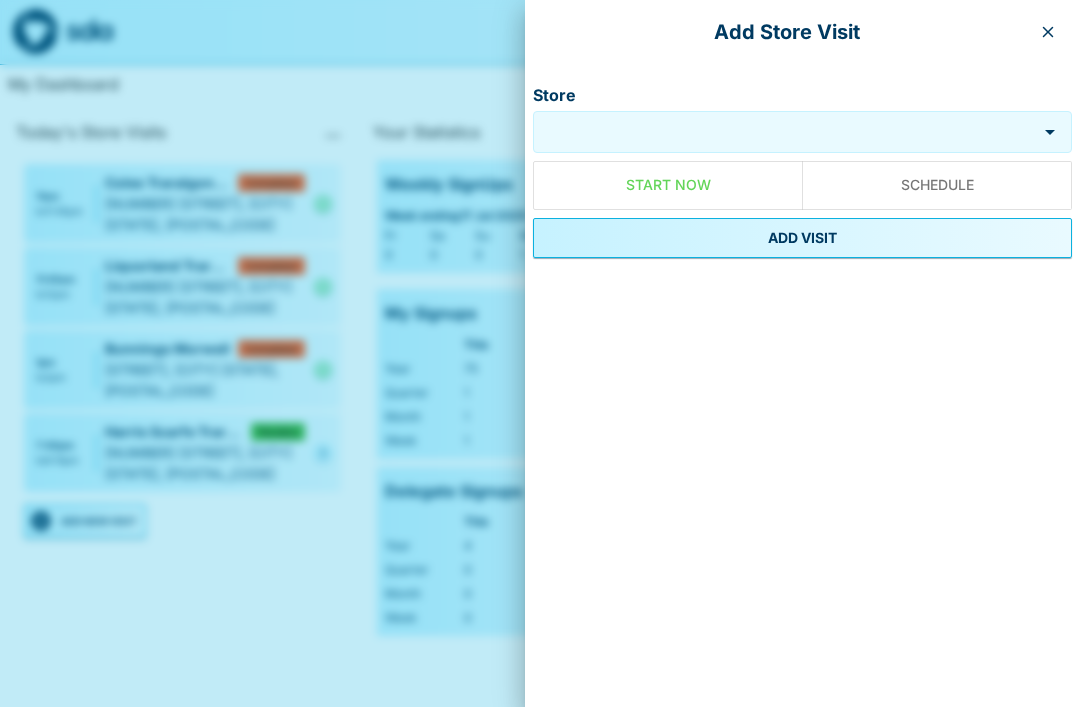 click at bounding box center [540, 353] 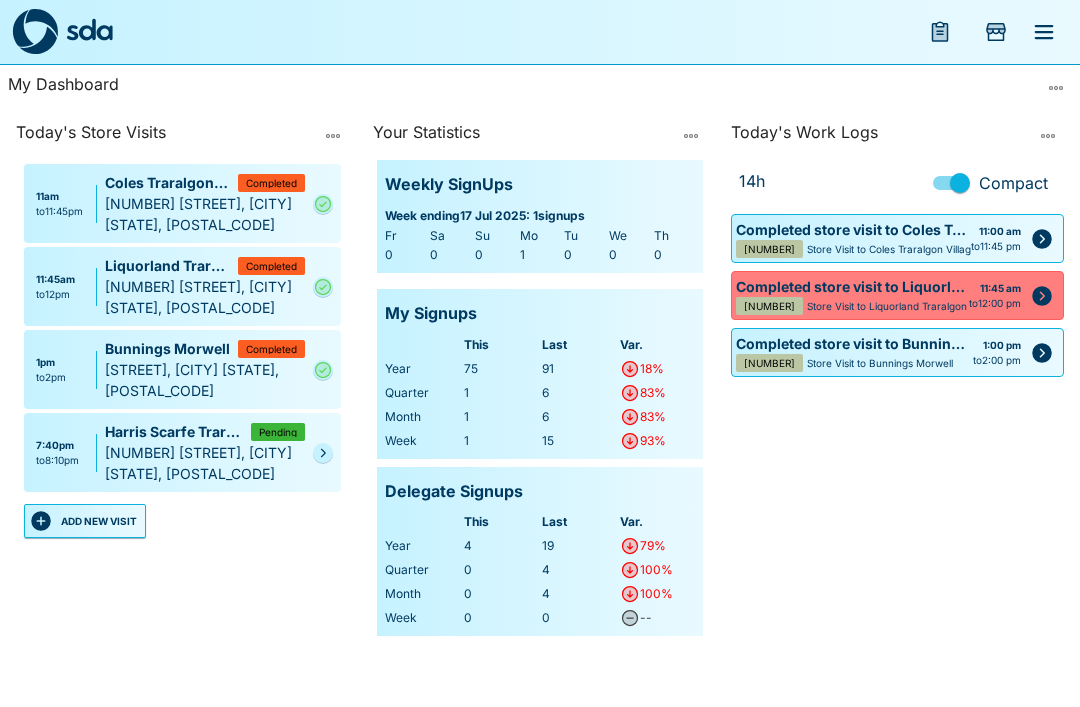 click 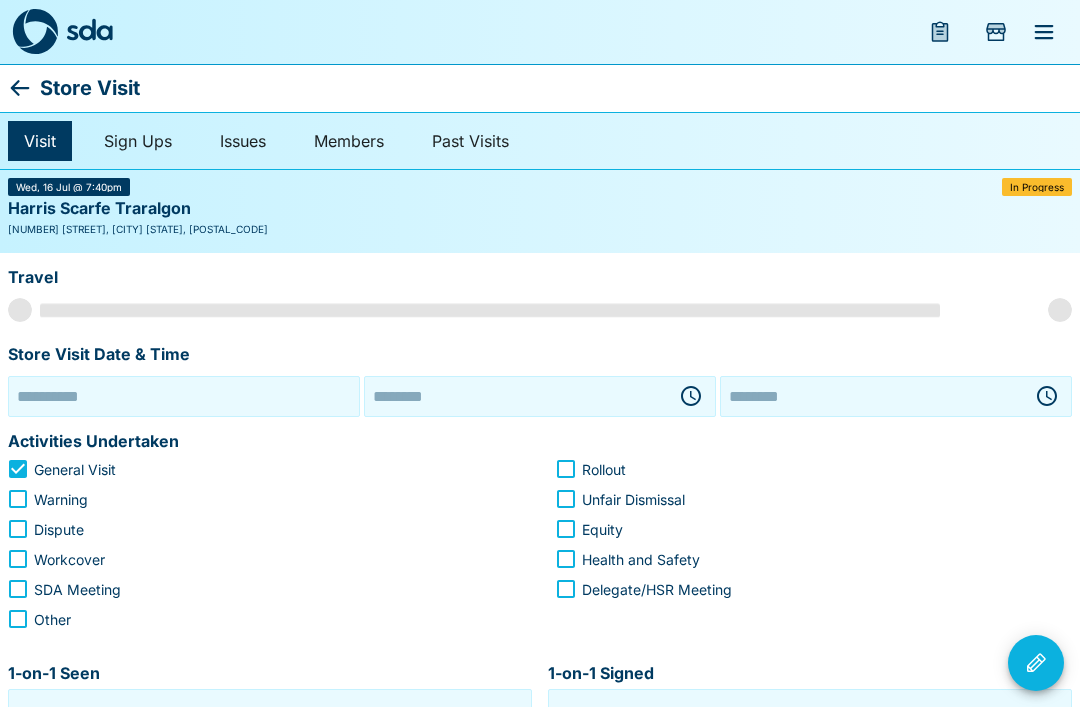 type on "**********" 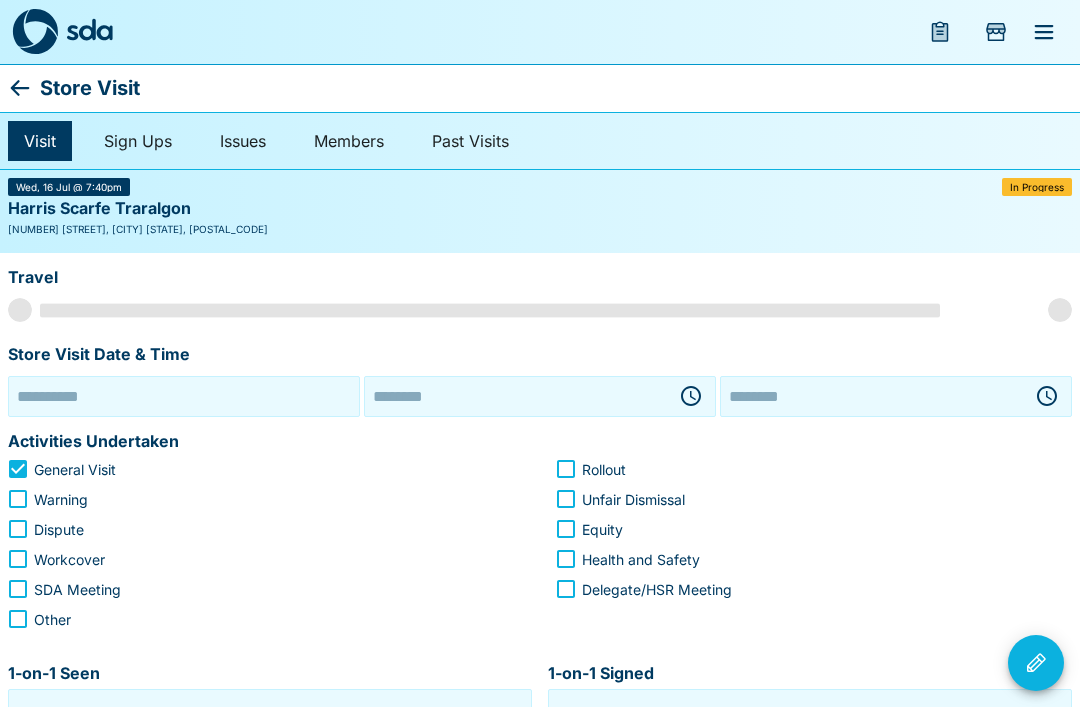 type on "********" 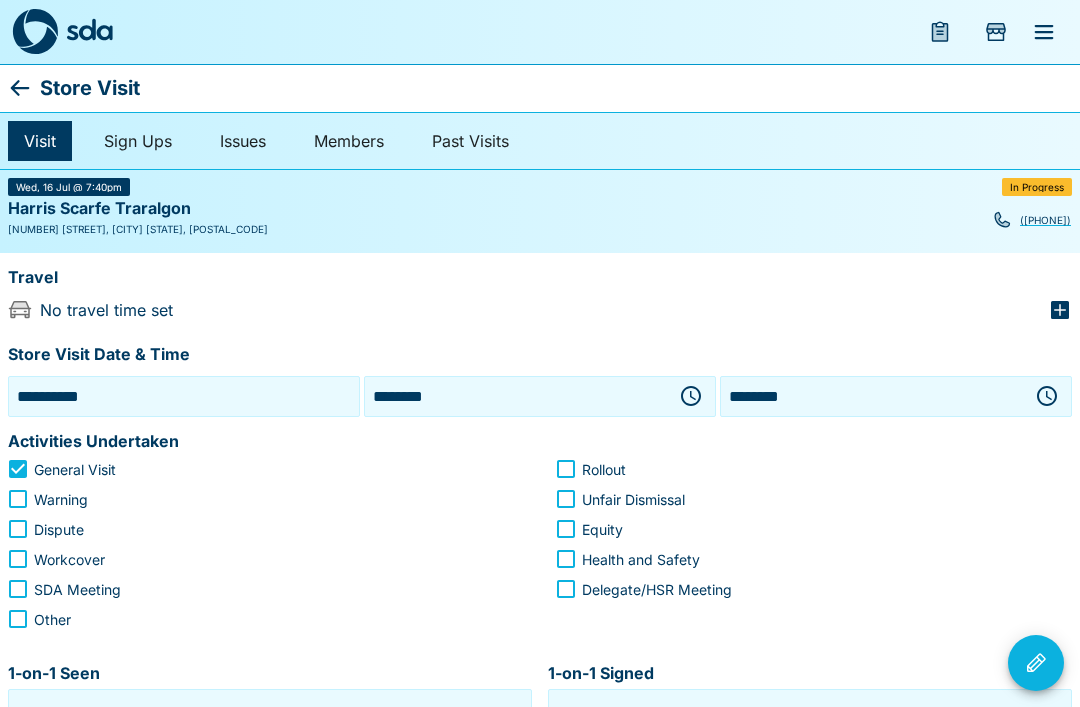 click on "********" at bounding box center (516, 396) 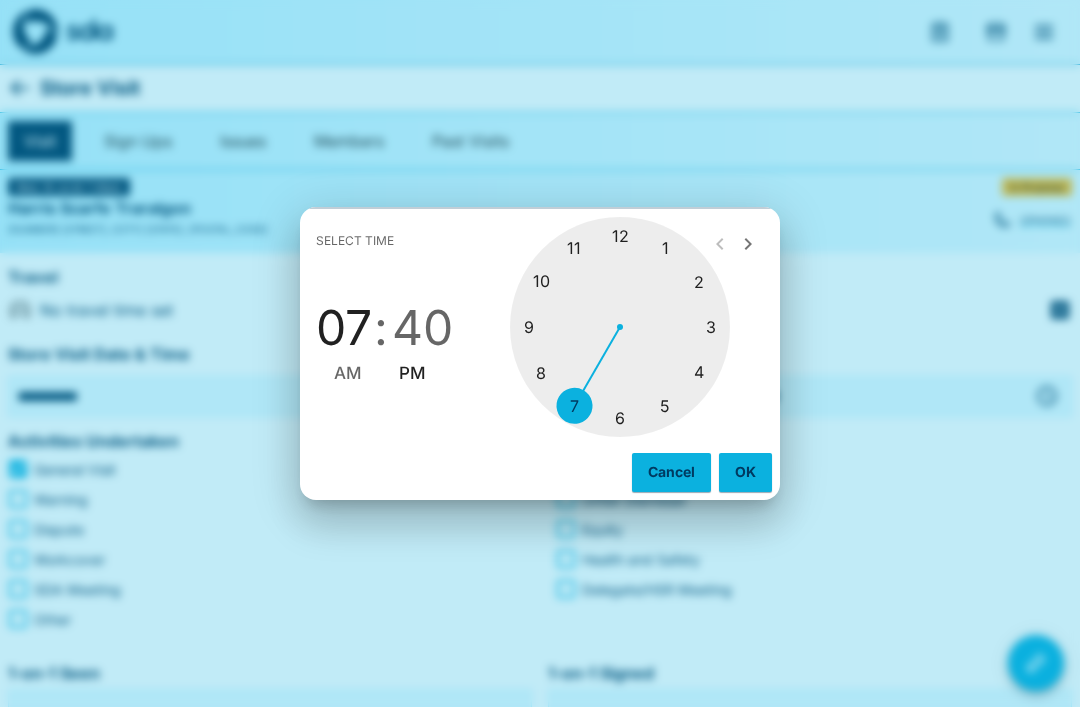 click at bounding box center (620, 327) 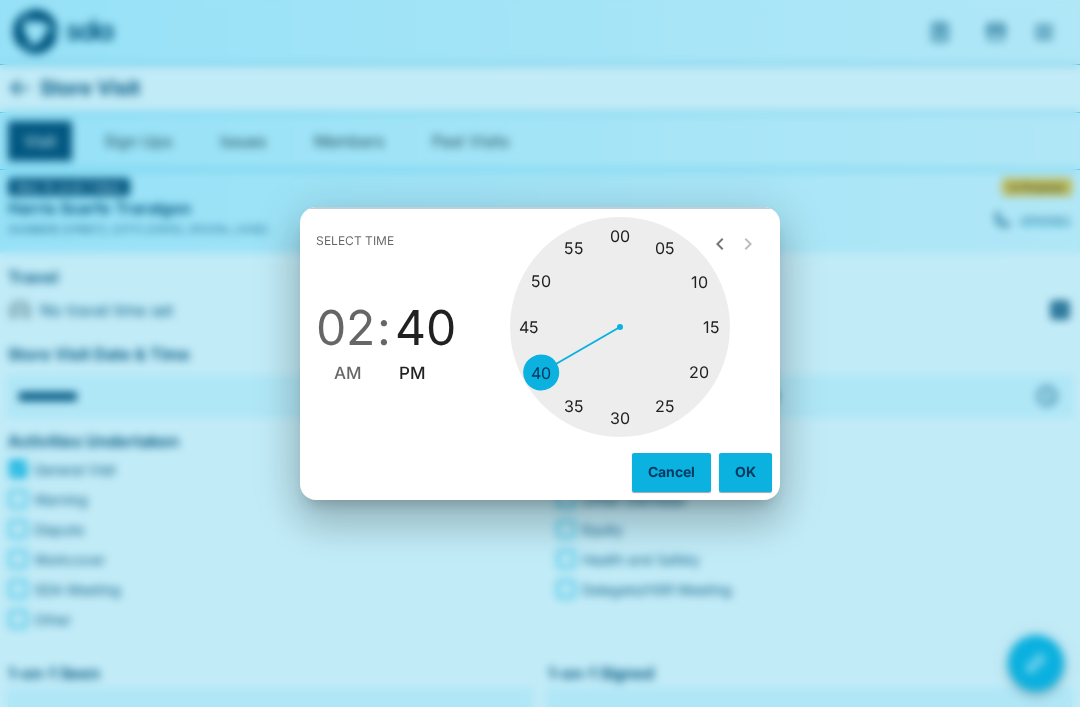 click at bounding box center (620, 327) 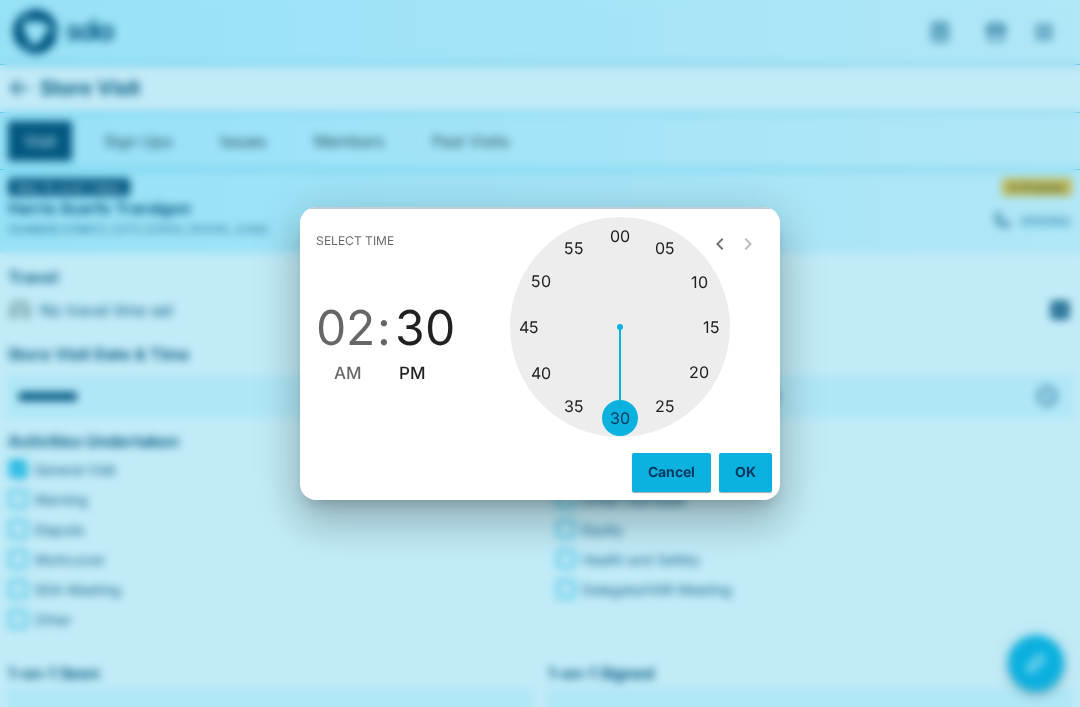 type on "********" 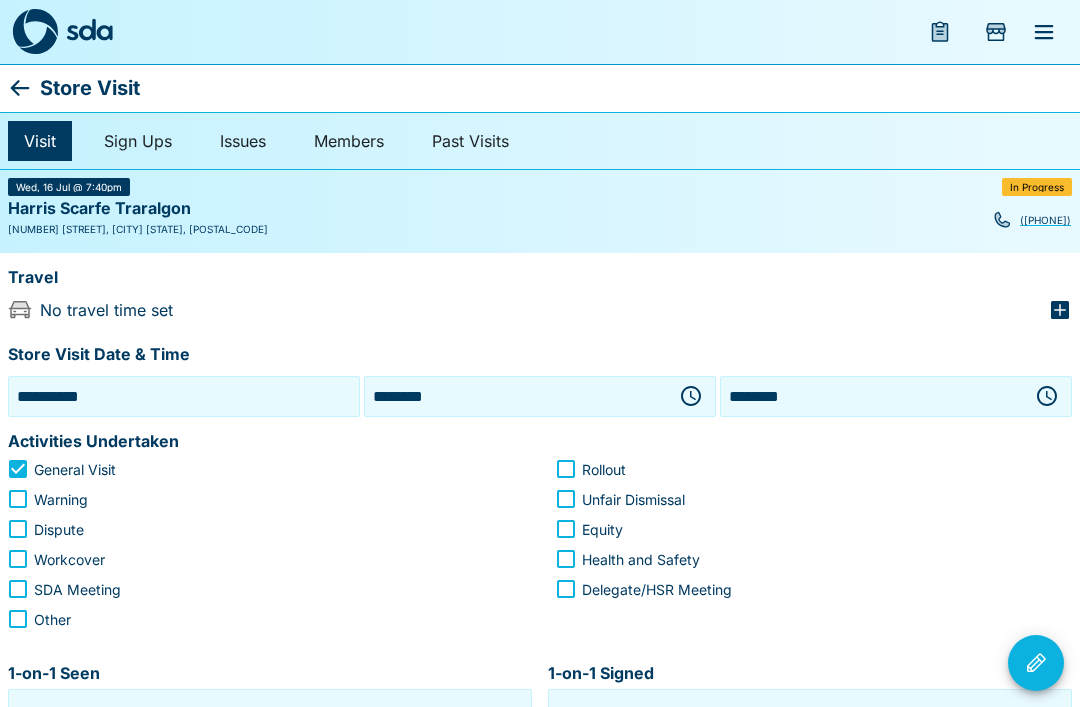 click on "********" at bounding box center (872, 396) 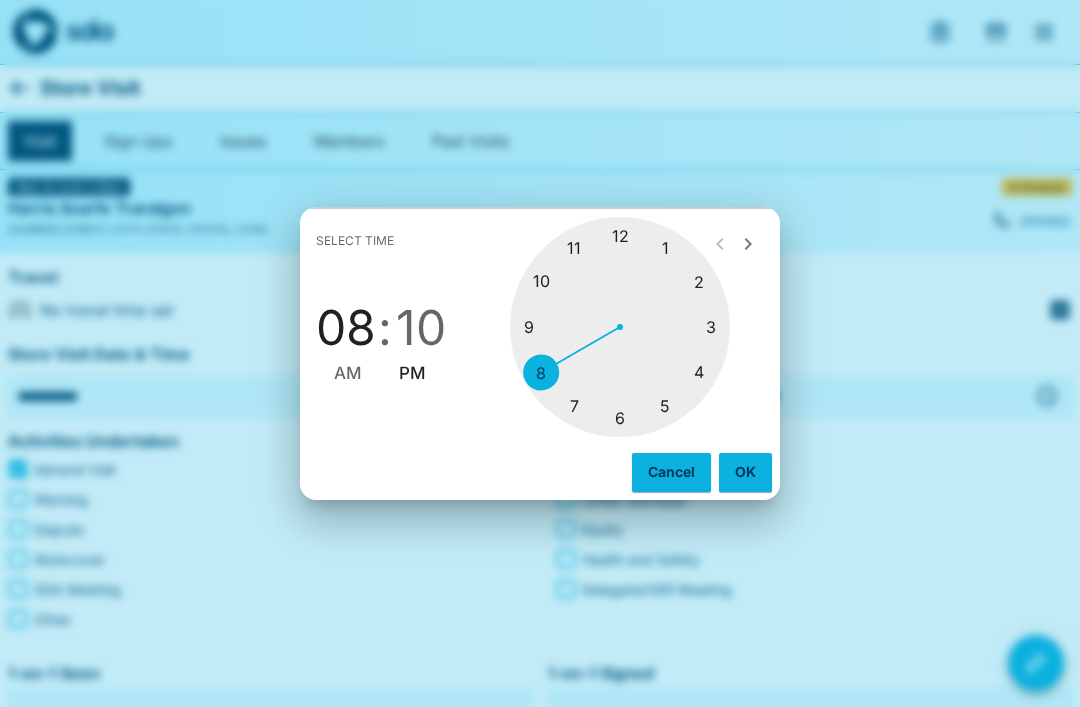 click at bounding box center (620, 327) 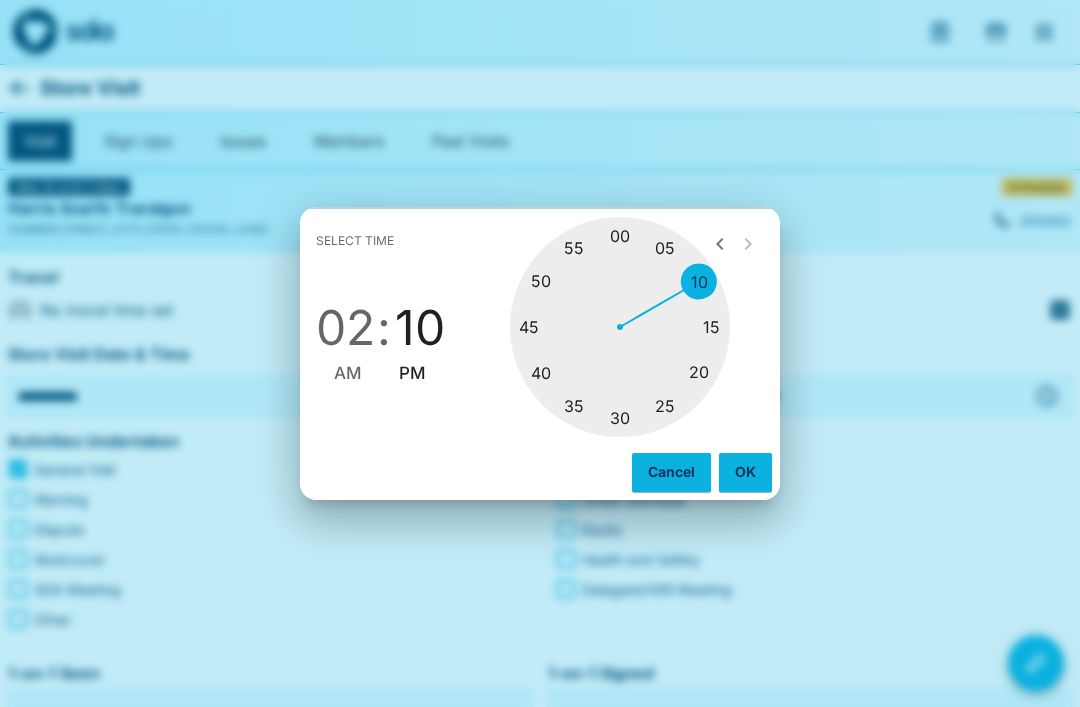 click at bounding box center [620, 327] 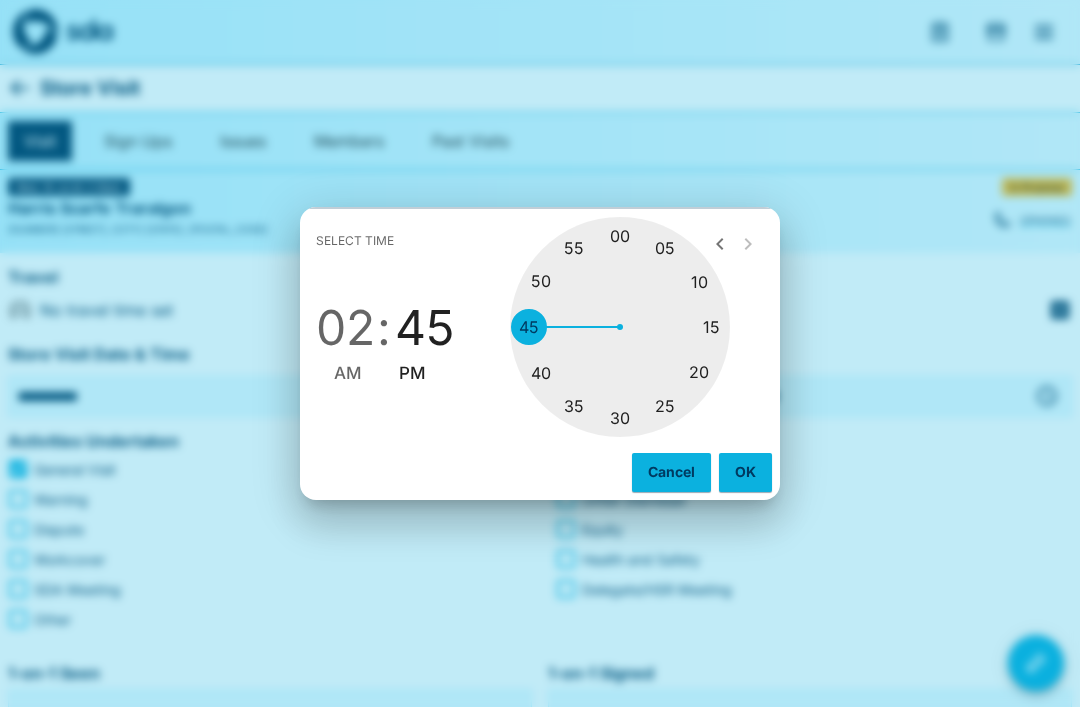 click on "OK" at bounding box center [745, 472] 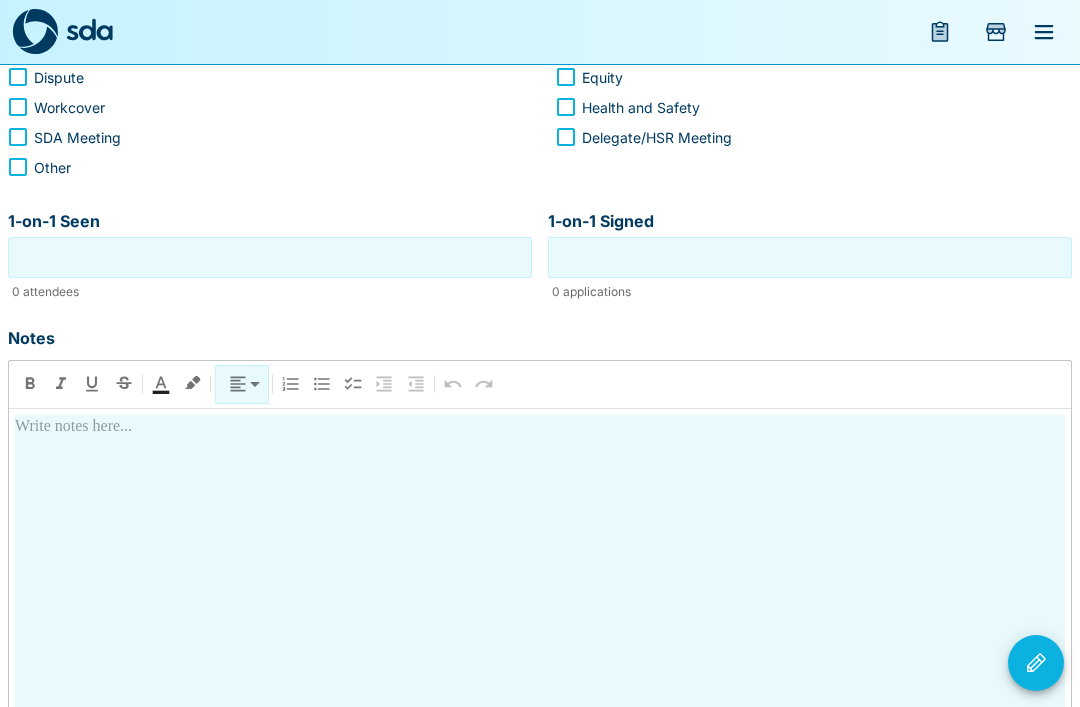scroll, scrollTop: 455, scrollLeft: 0, axis: vertical 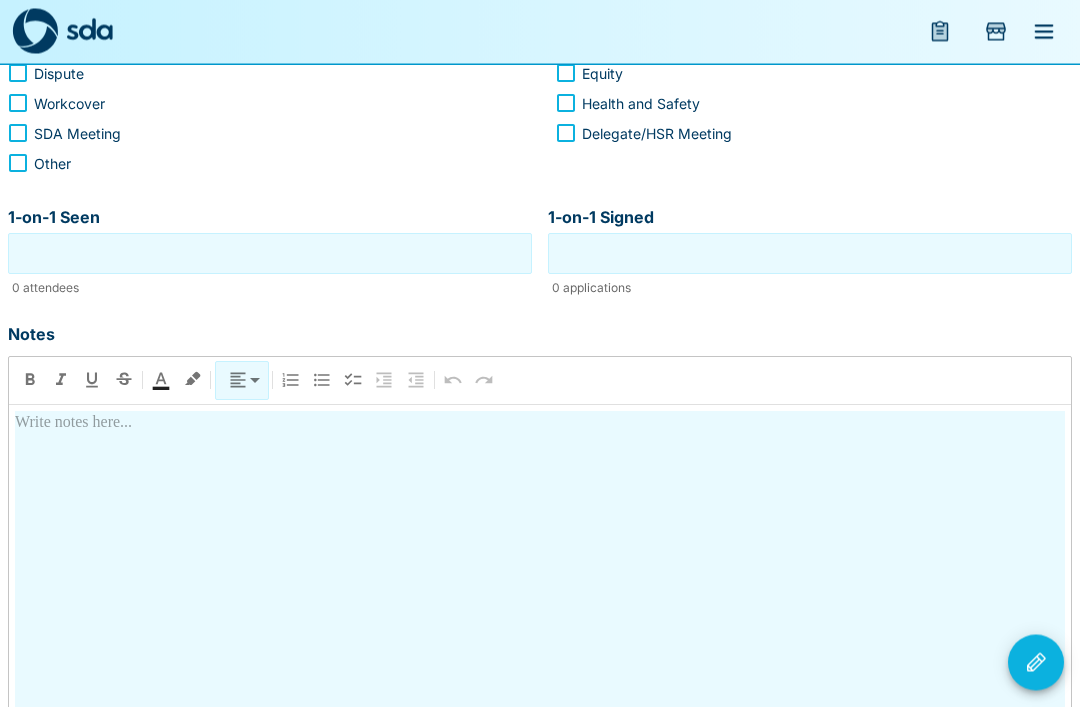 click at bounding box center [540, 424] 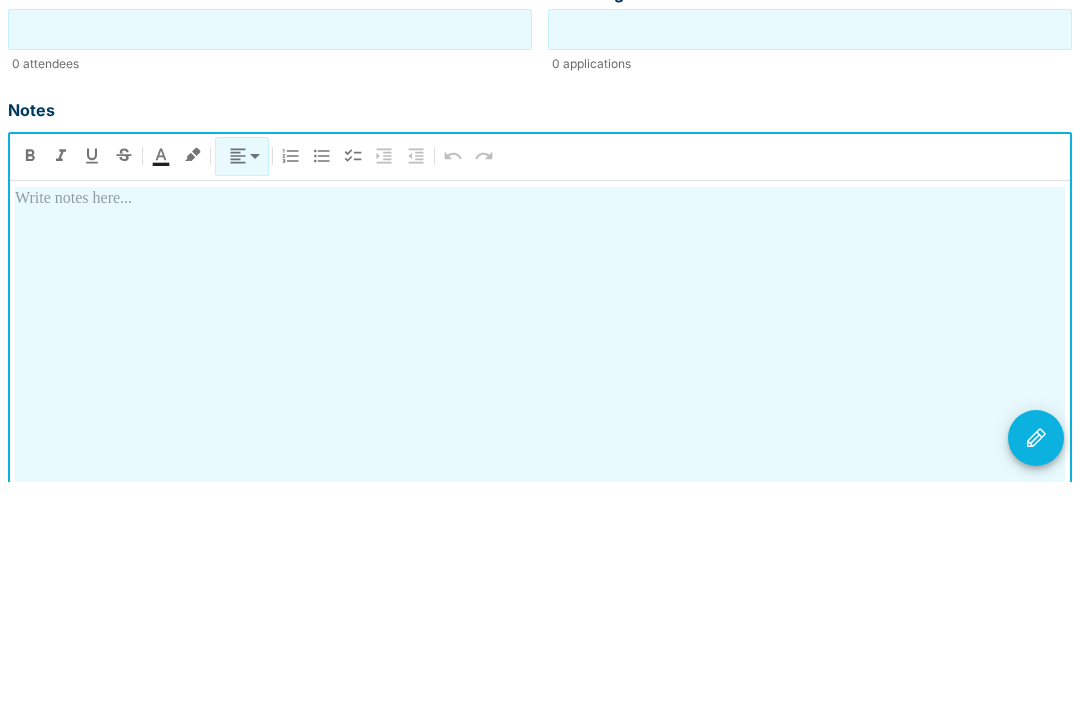 type 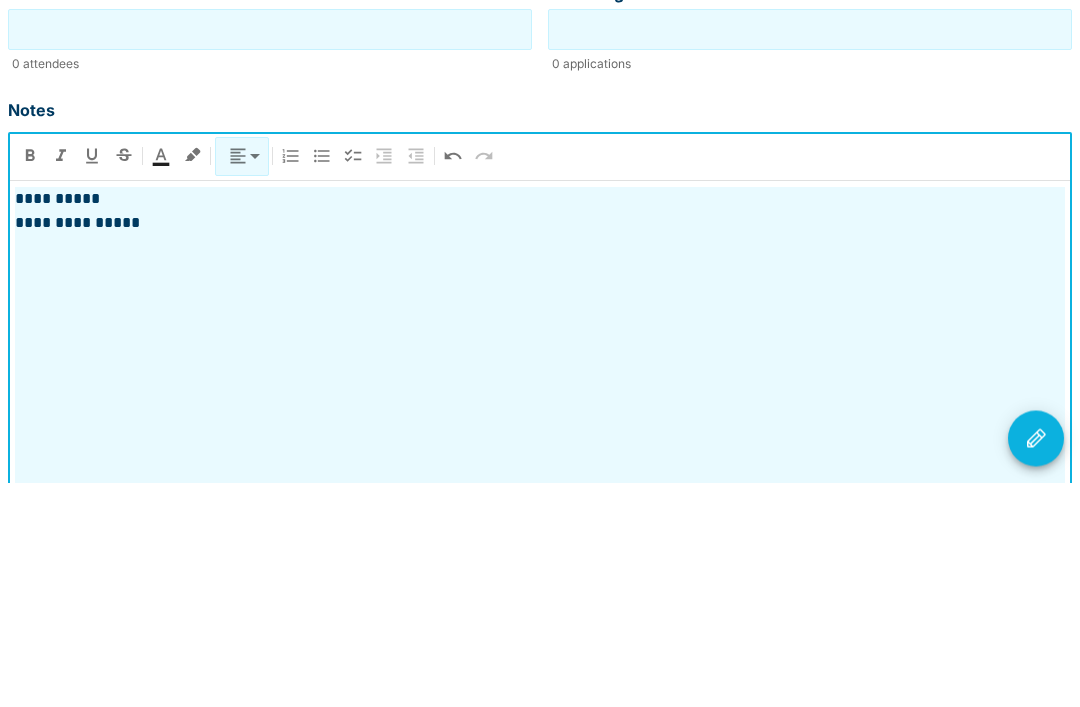 scroll, scrollTop: 500, scrollLeft: 0, axis: vertical 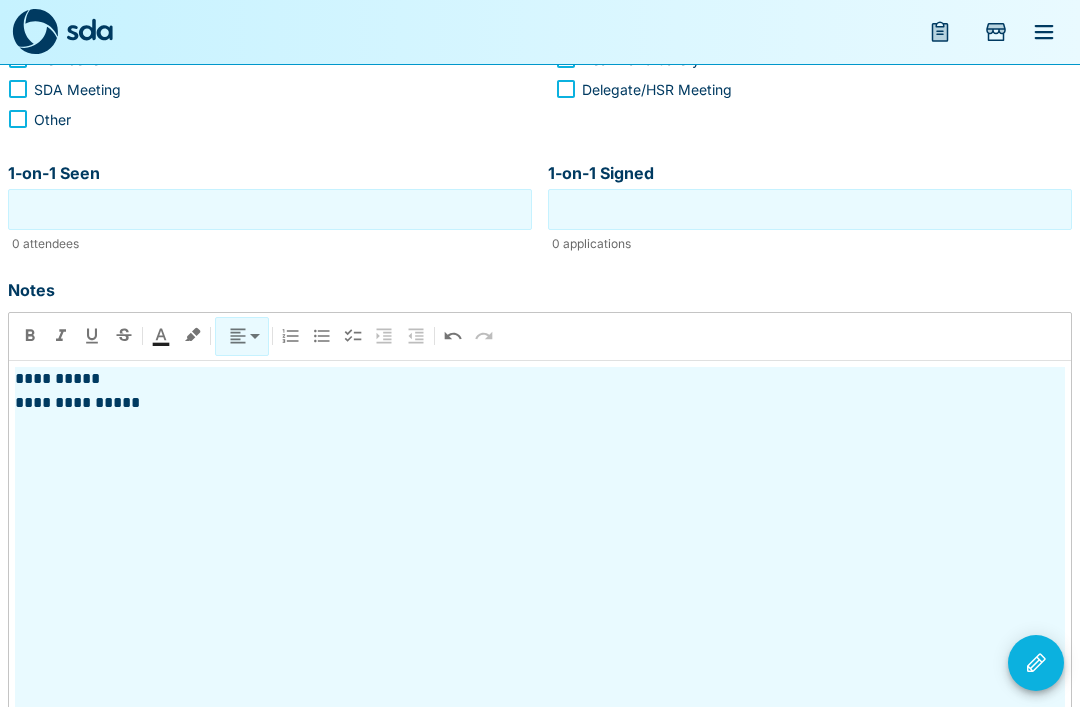 click 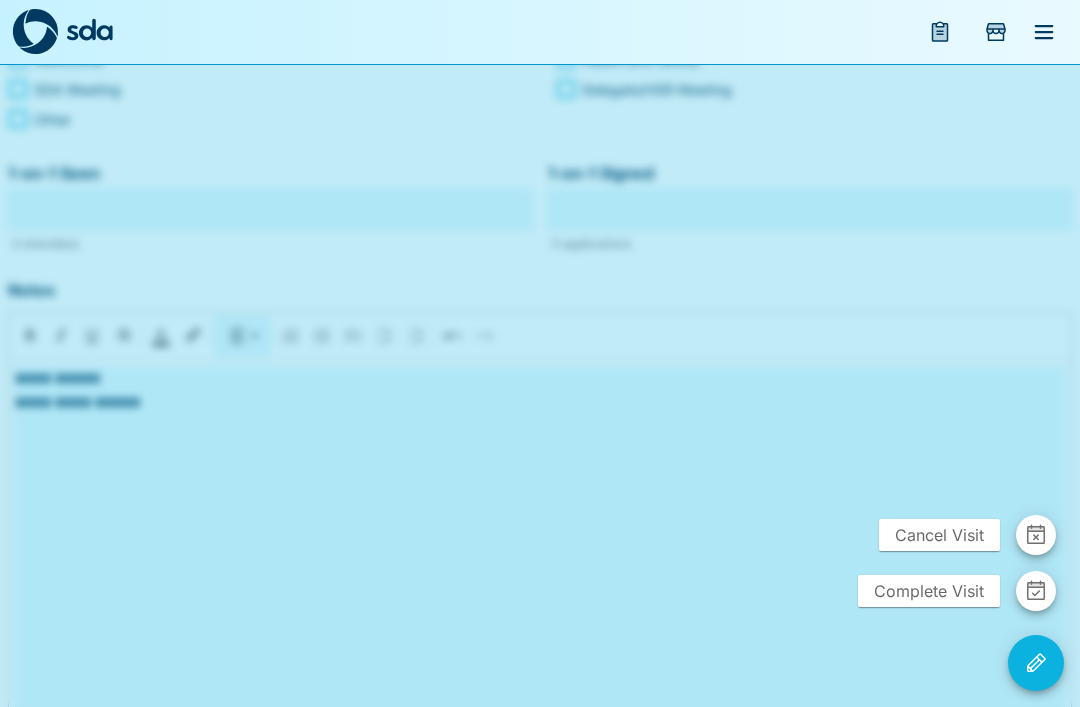 click at bounding box center [540, 353] 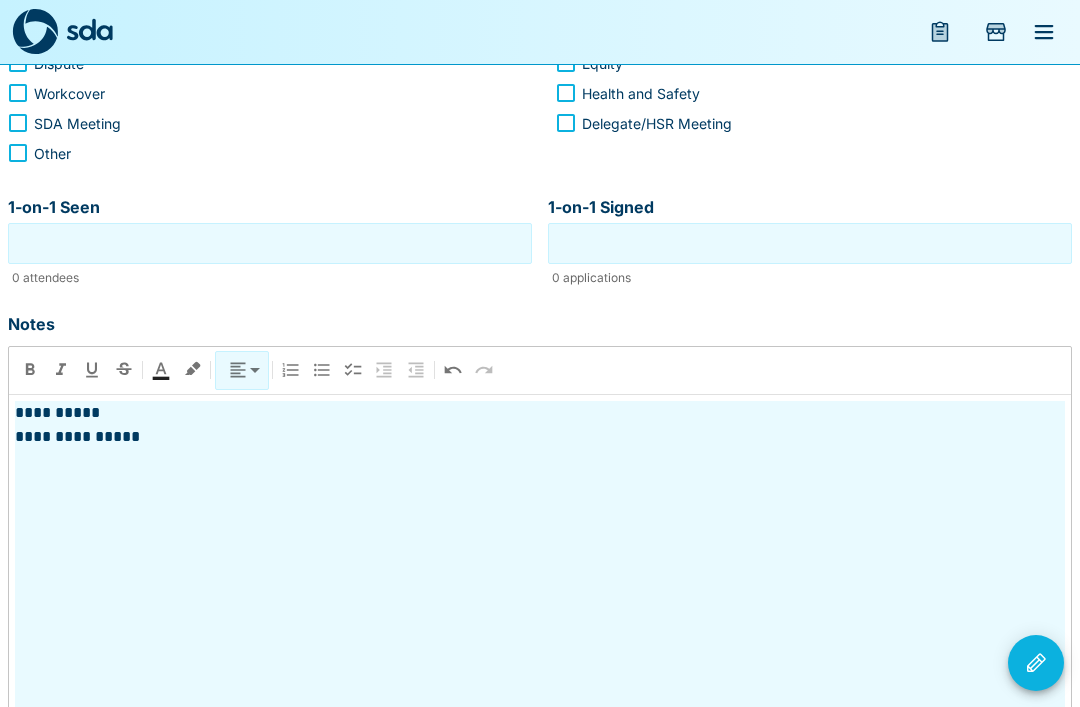scroll, scrollTop: 500, scrollLeft: 0, axis: vertical 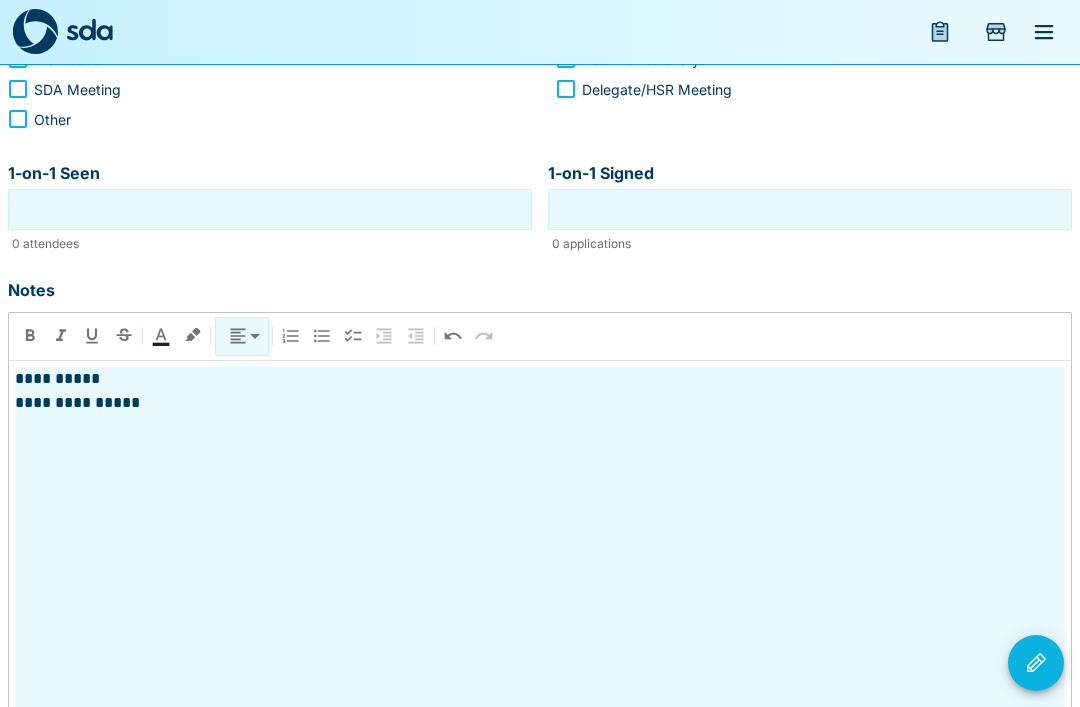 click at bounding box center (1036, 663) 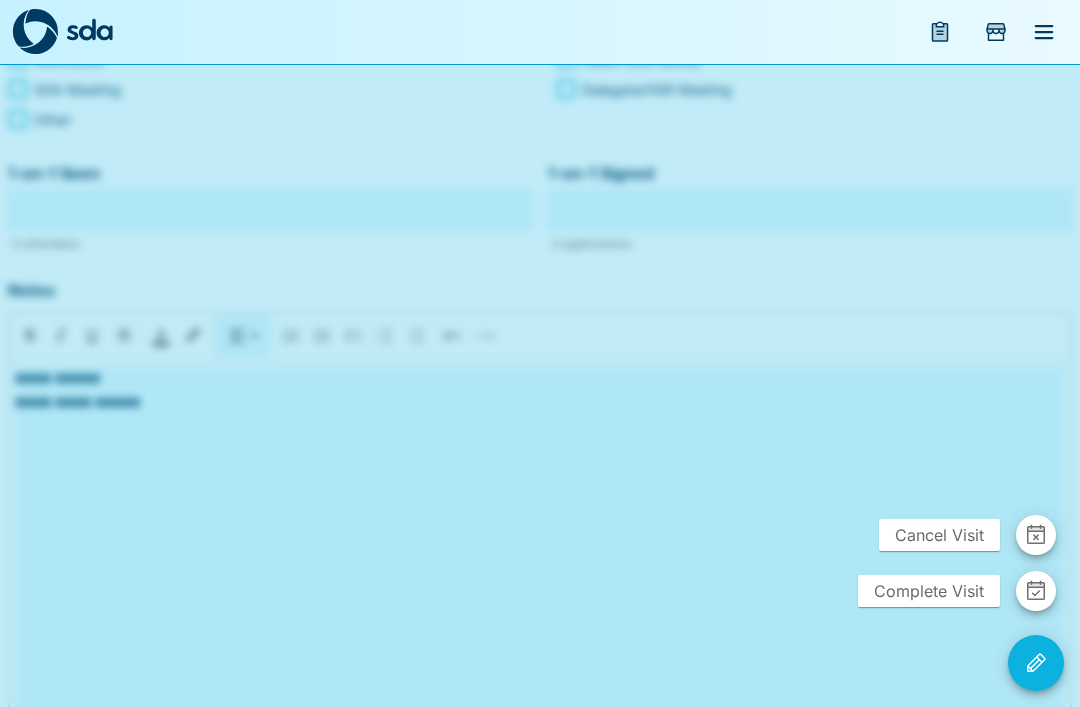 click 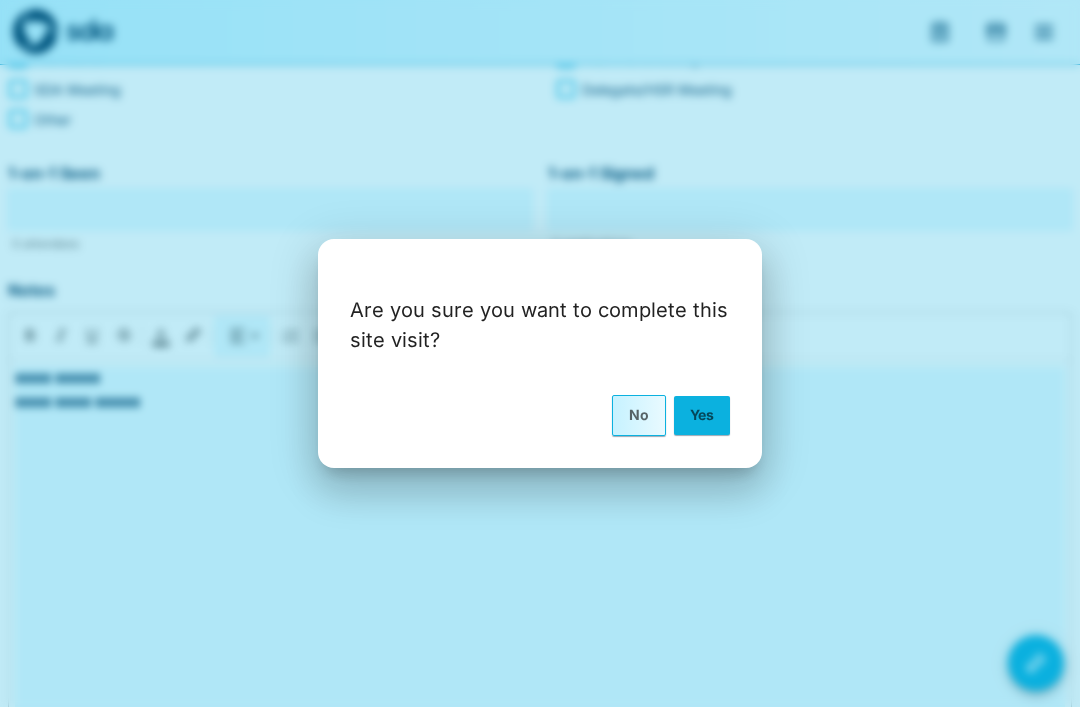click on "Yes" at bounding box center [702, 415] 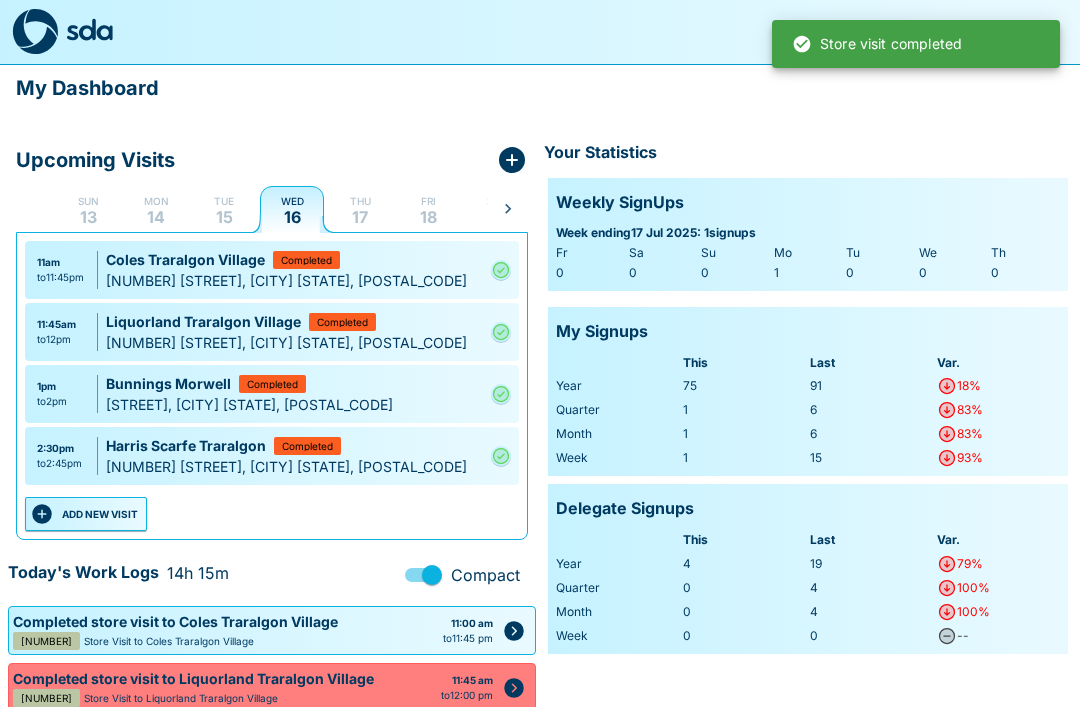 click on "ADD NEW VISIT" at bounding box center (86, 514) 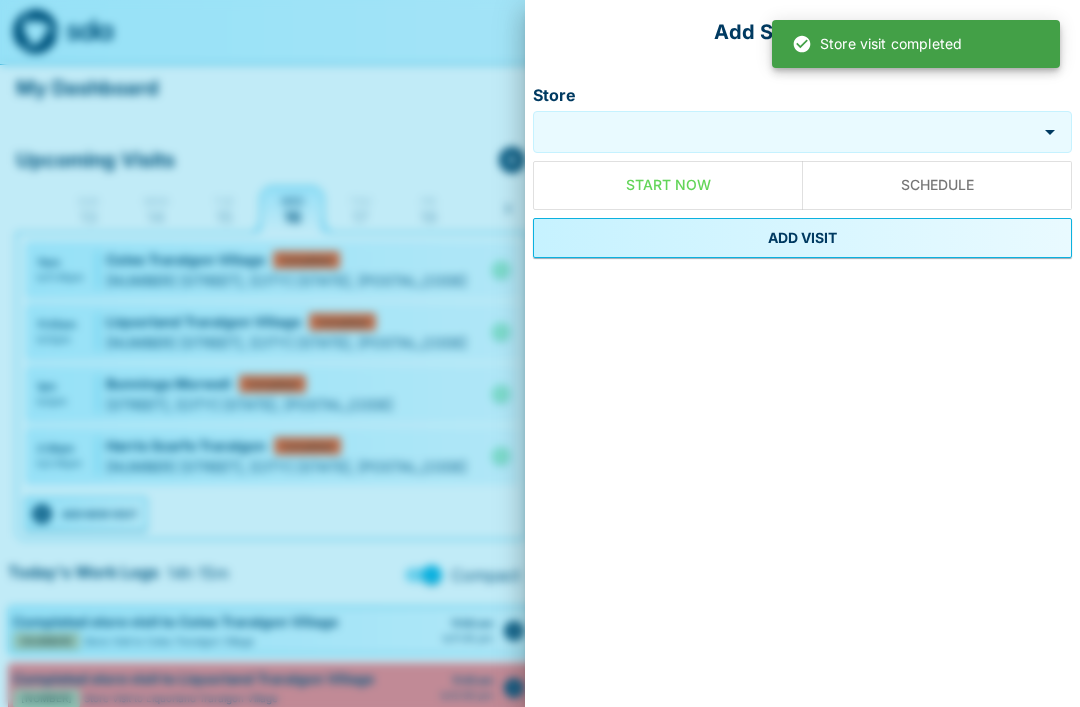 click on "Store" at bounding box center [785, 132] 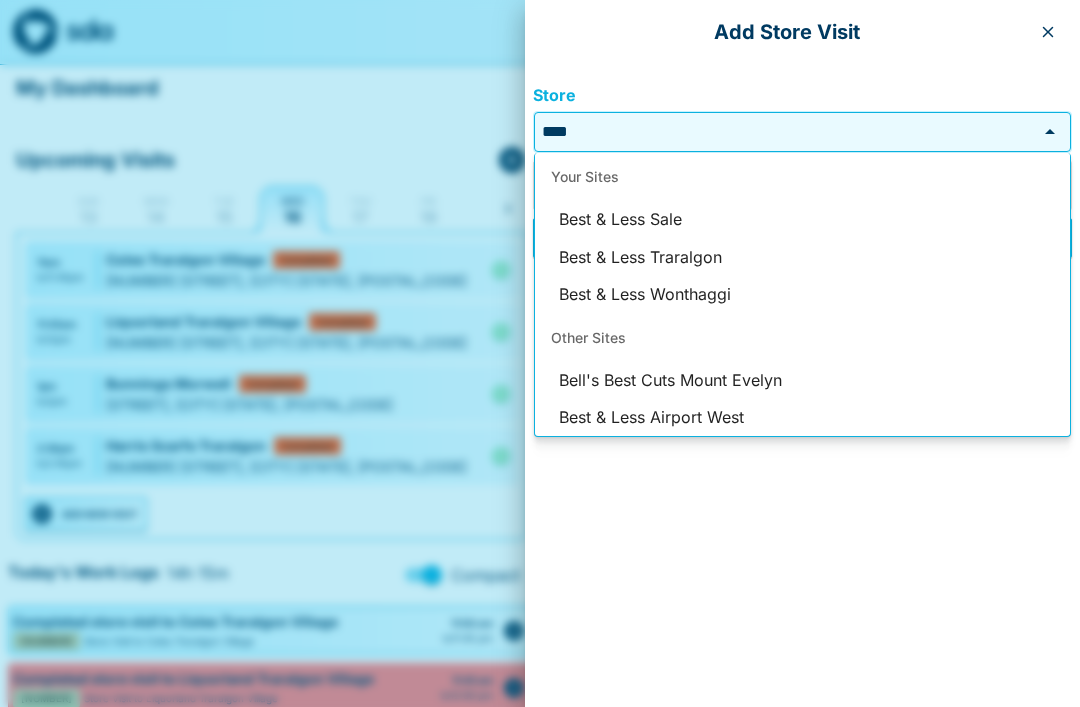 scroll, scrollTop: 0, scrollLeft: 0, axis: both 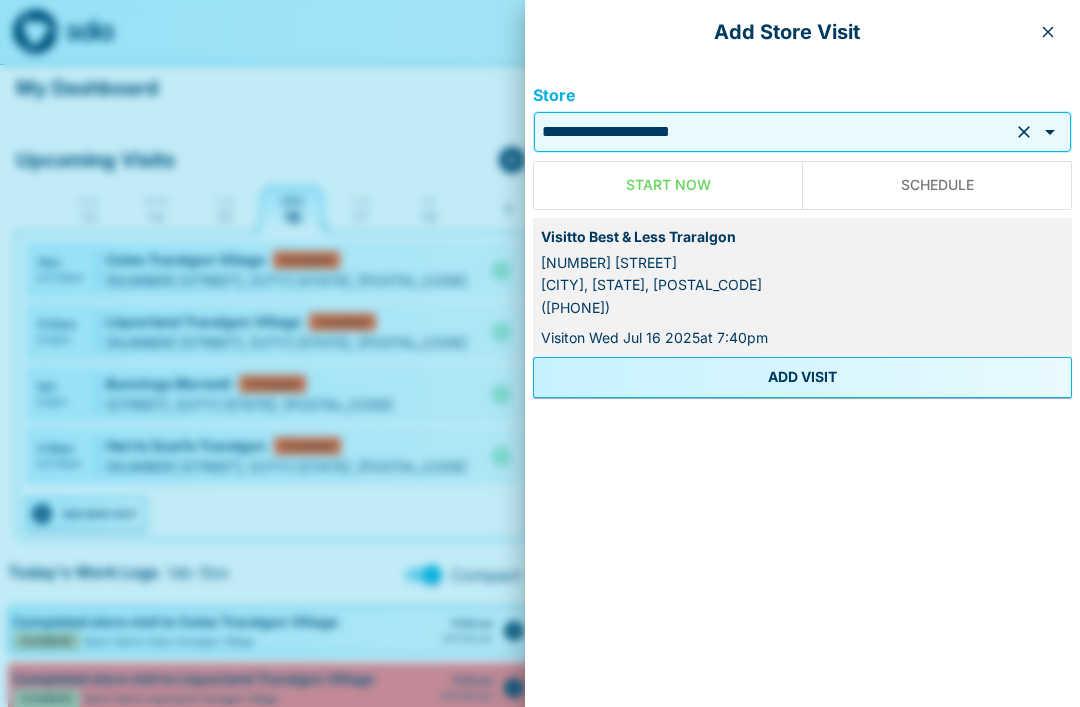 click on "ADD VISIT" at bounding box center (802, 377) 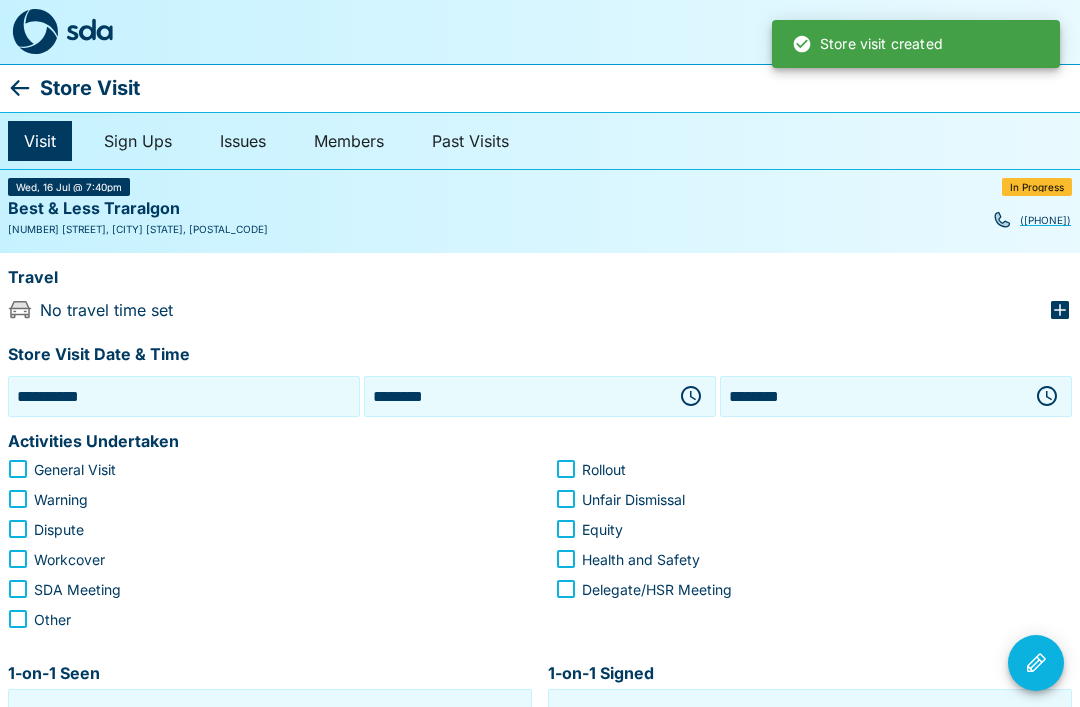 click on "********" at bounding box center (516, 396) 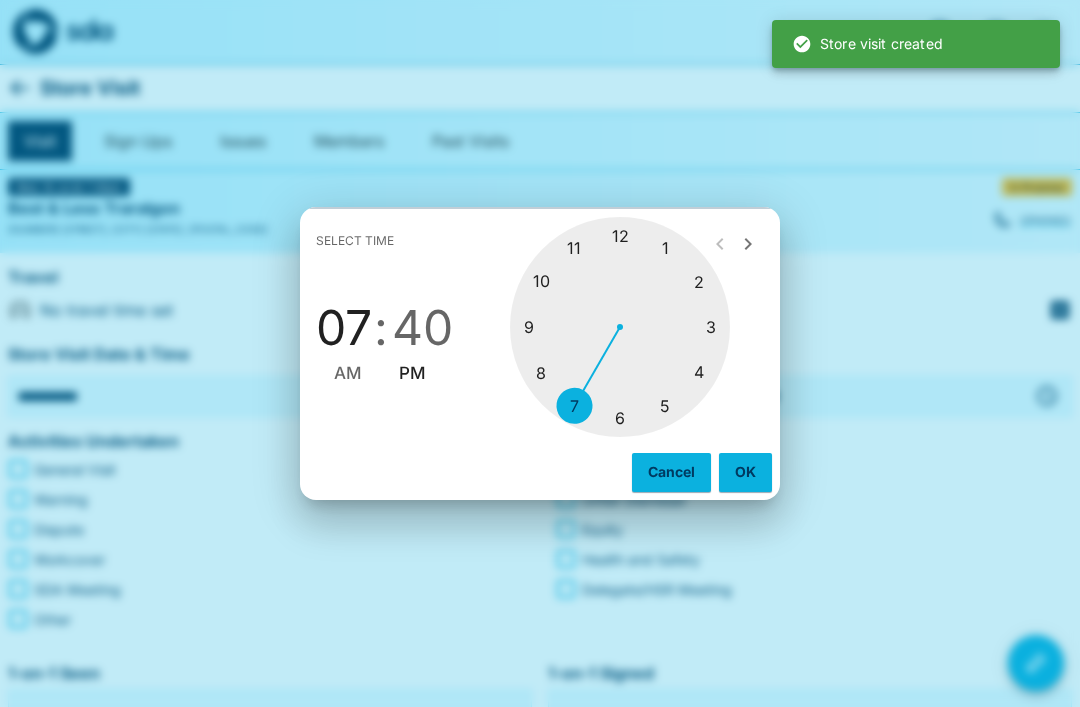 click at bounding box center (620, 327) 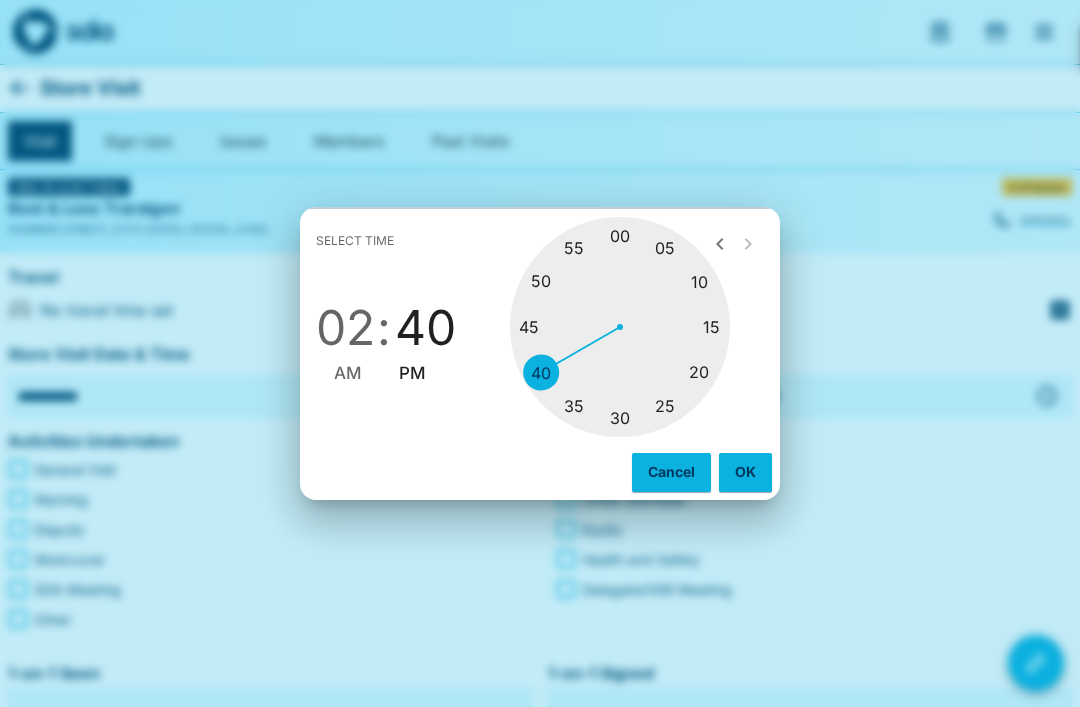 click at bounding box center (620, 327) 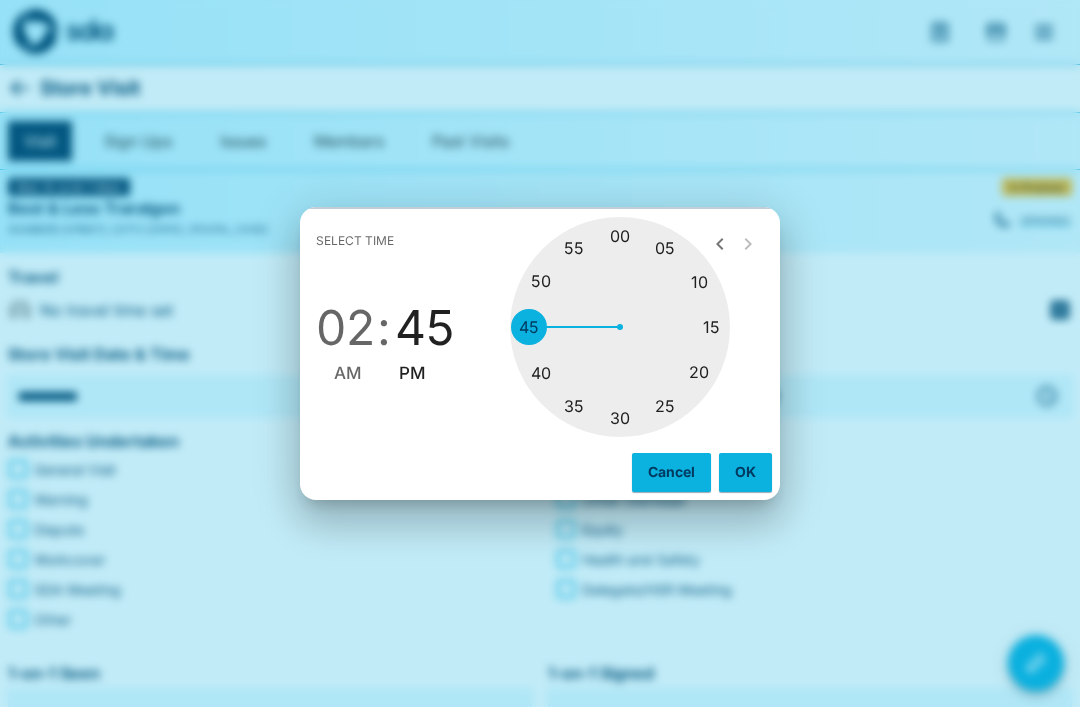 click on "OK" at bounding box center (745, 472) 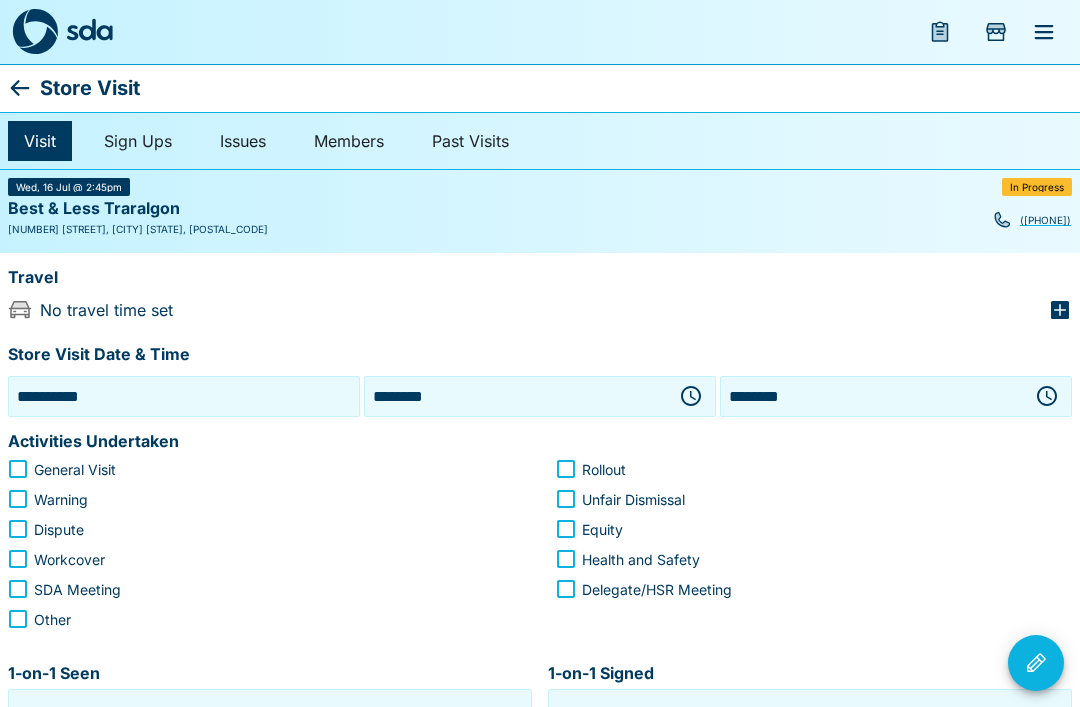 click on "********" at bounding box center [872, 396] 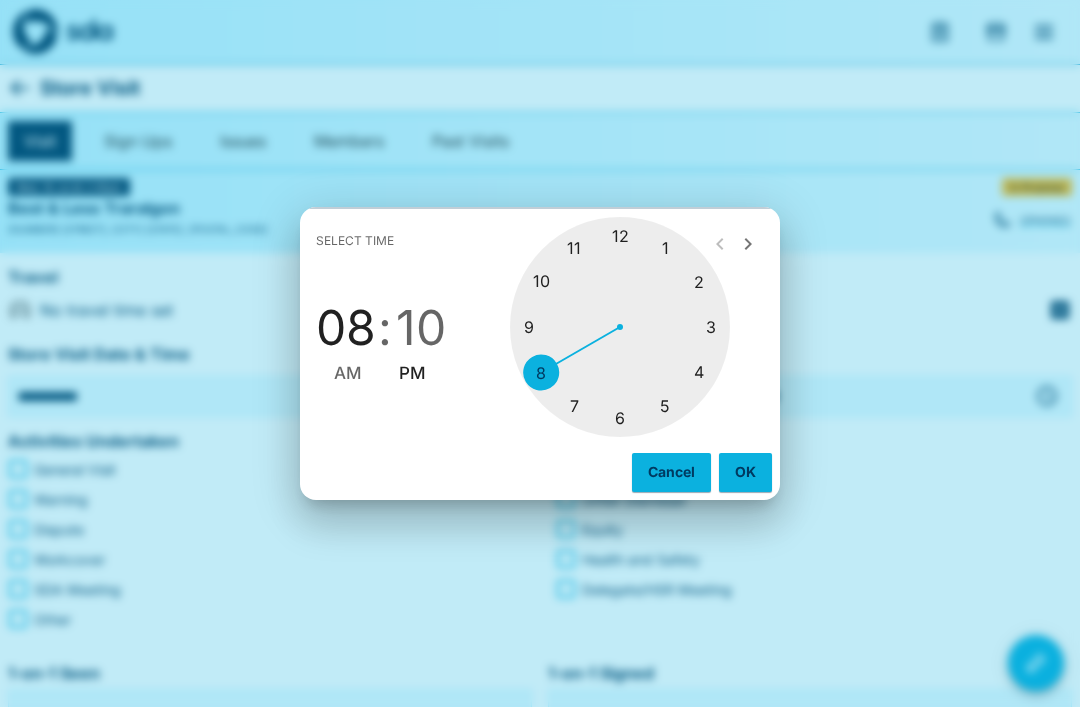 click at bounding box center [620, 327] 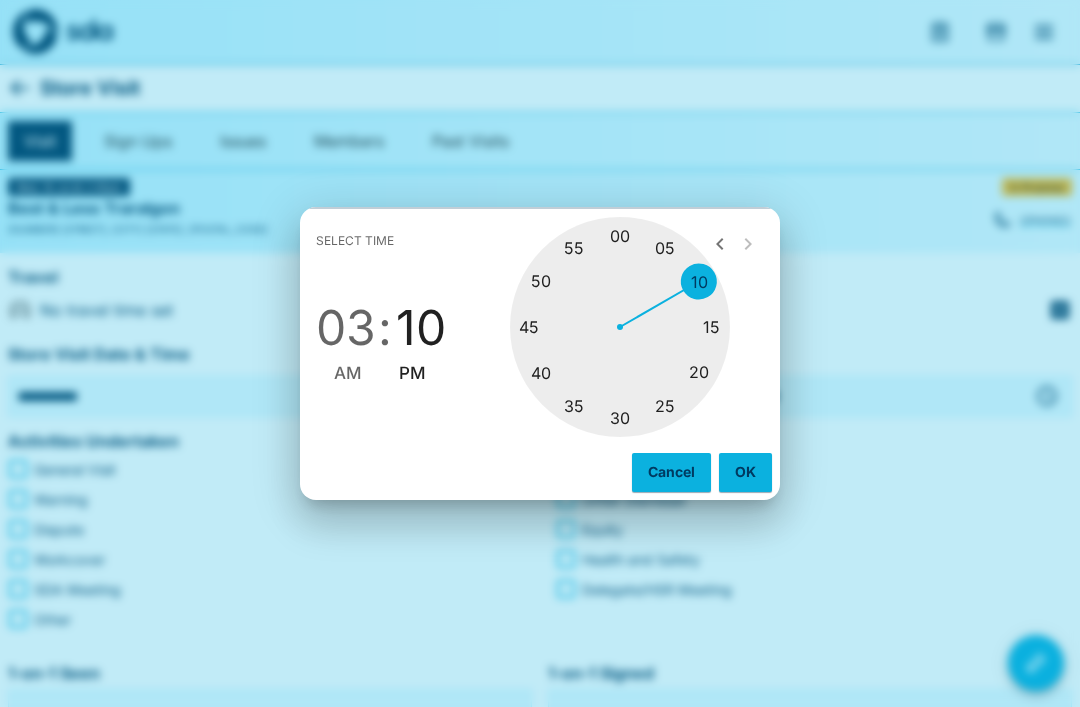 click at bounding box center [620, 327] 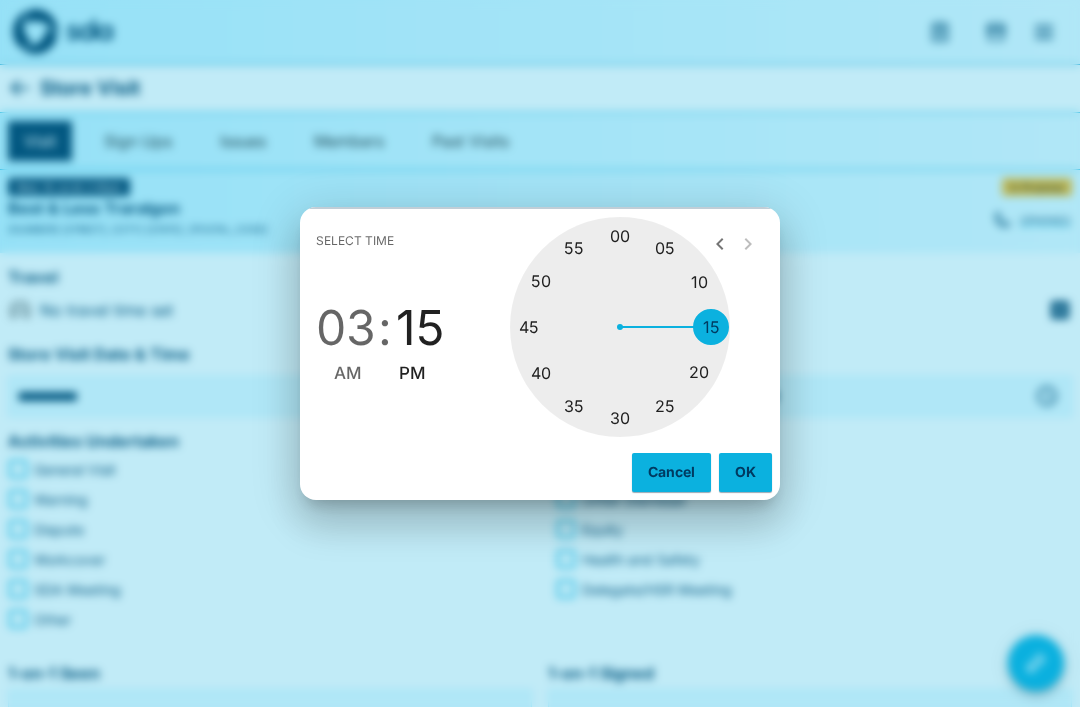 click on "OK" at bounding box center [745, 472] 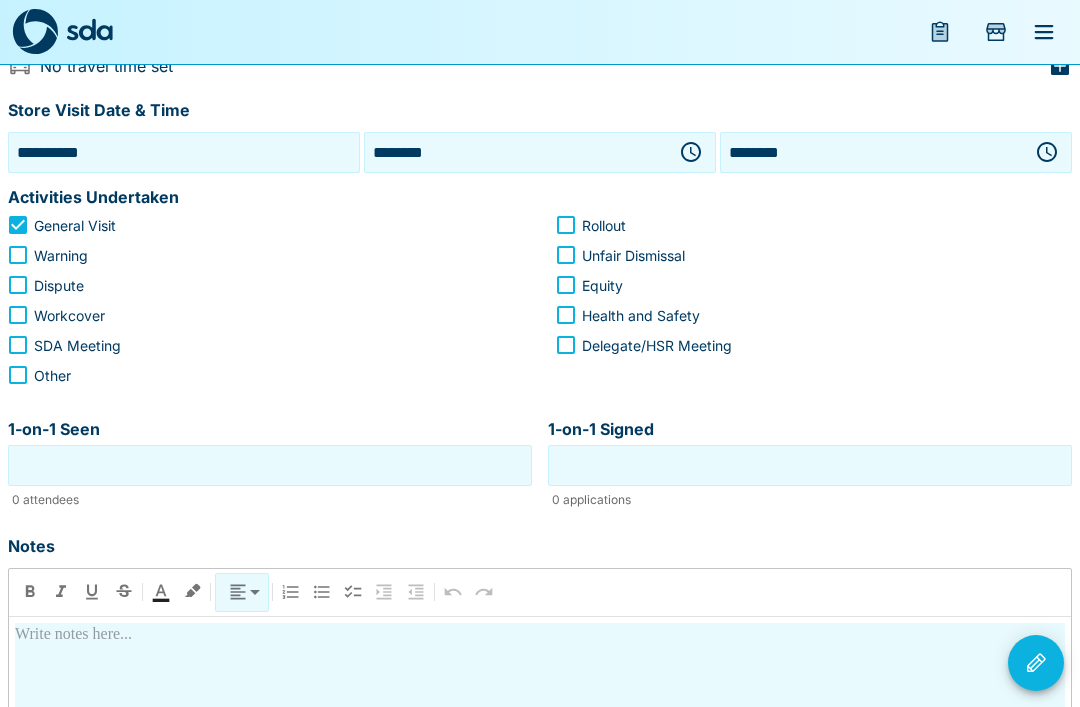 click on "1-on-1 Seen" at bounding box center (270, 465) 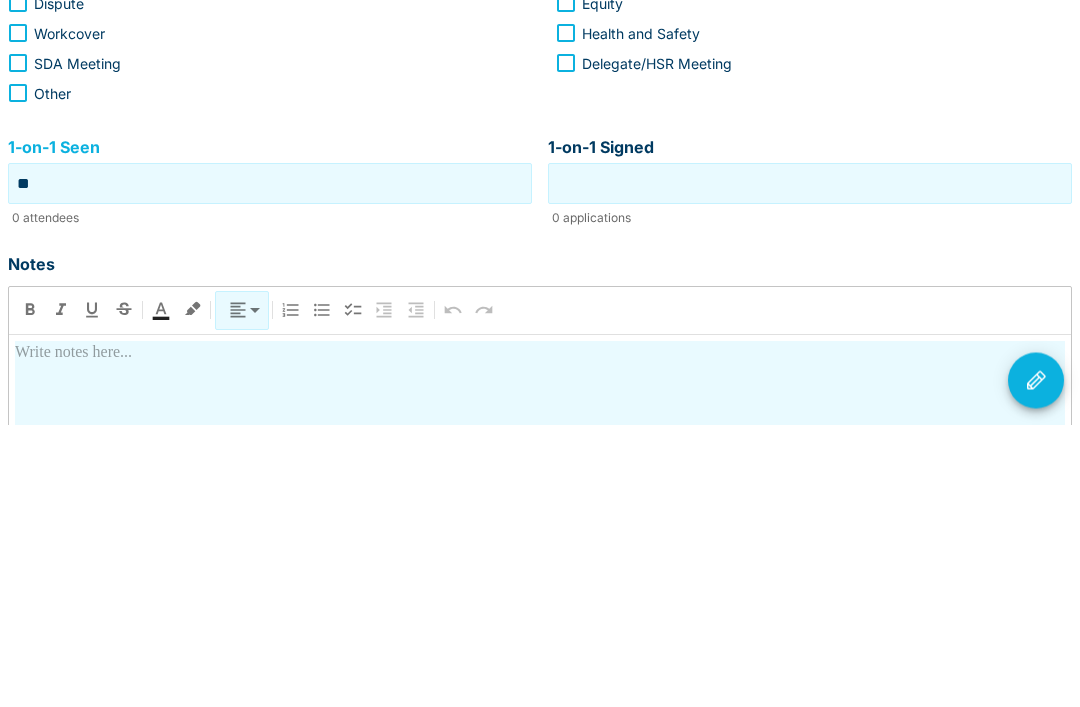 scroll, scrollTop: 500, scrollLeft: 0, axis: vertical 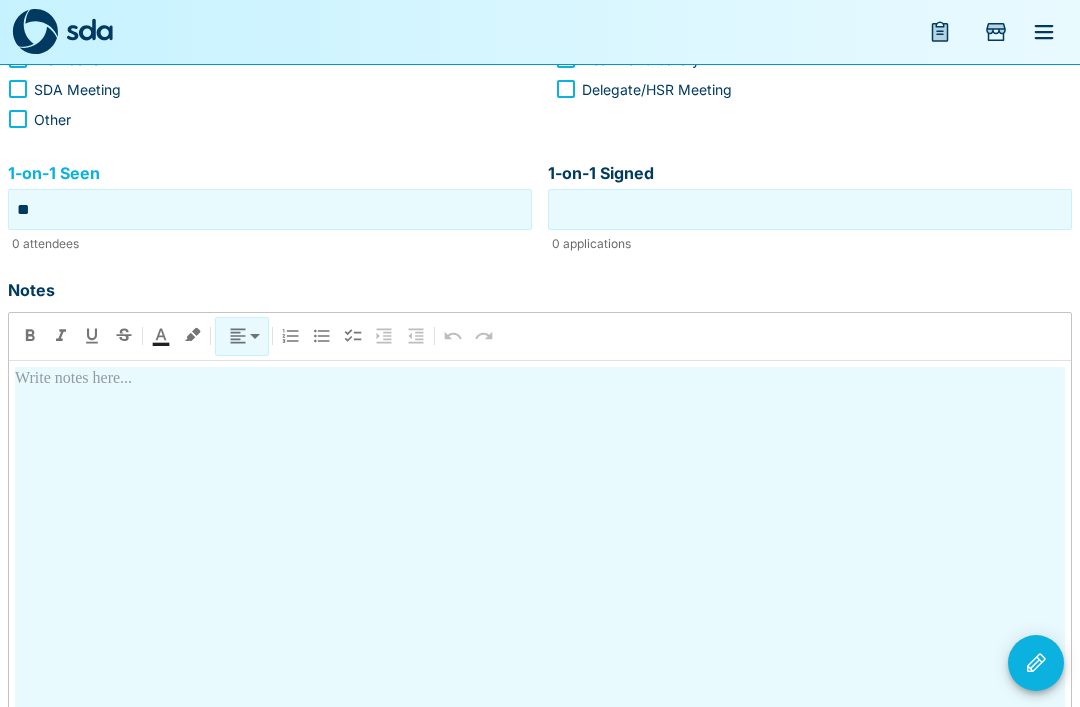 click on "**" at bounding box center (270, 209) 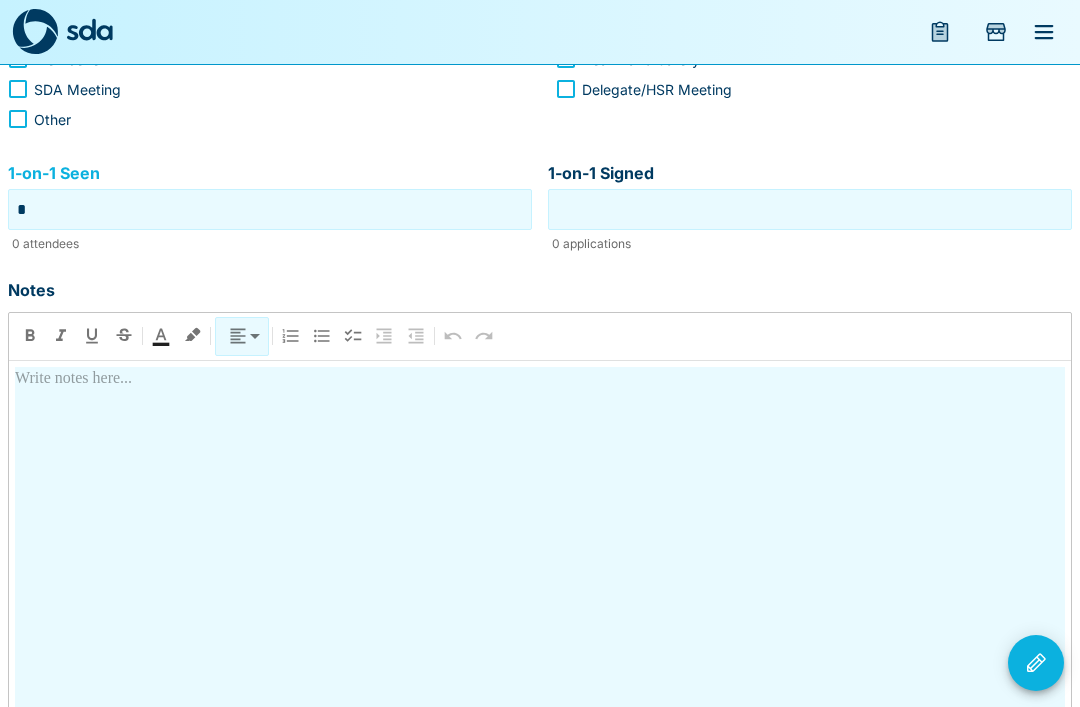 type on "*" 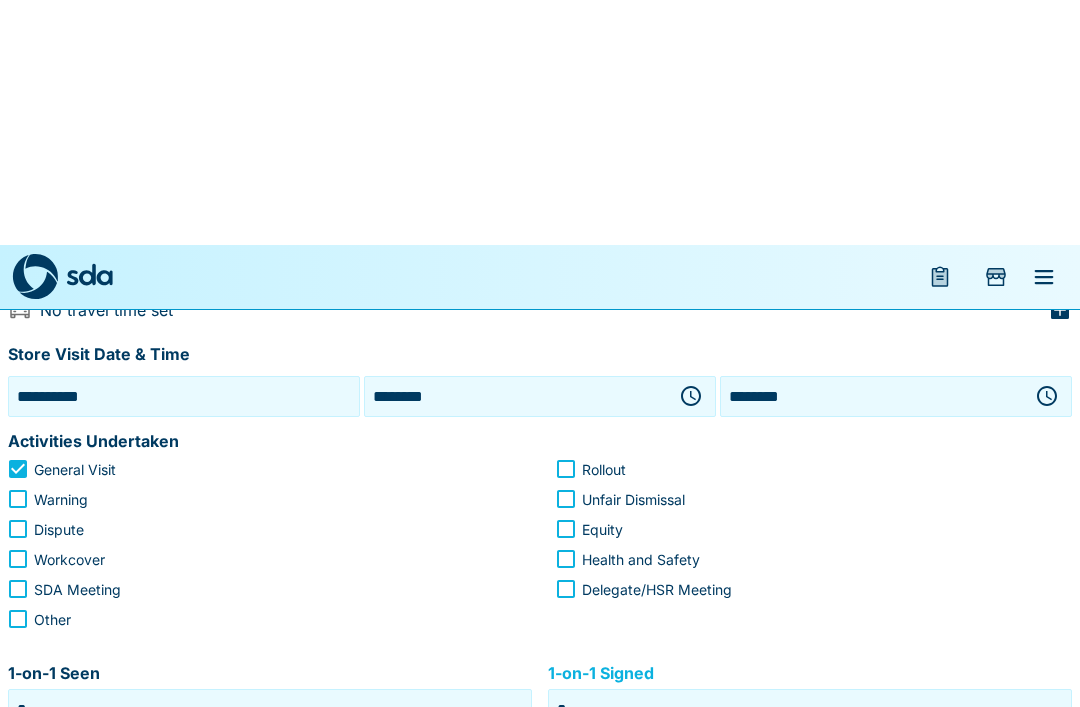 scroll, scrollTop: 244, scrollLeft: 0, axis: vertical 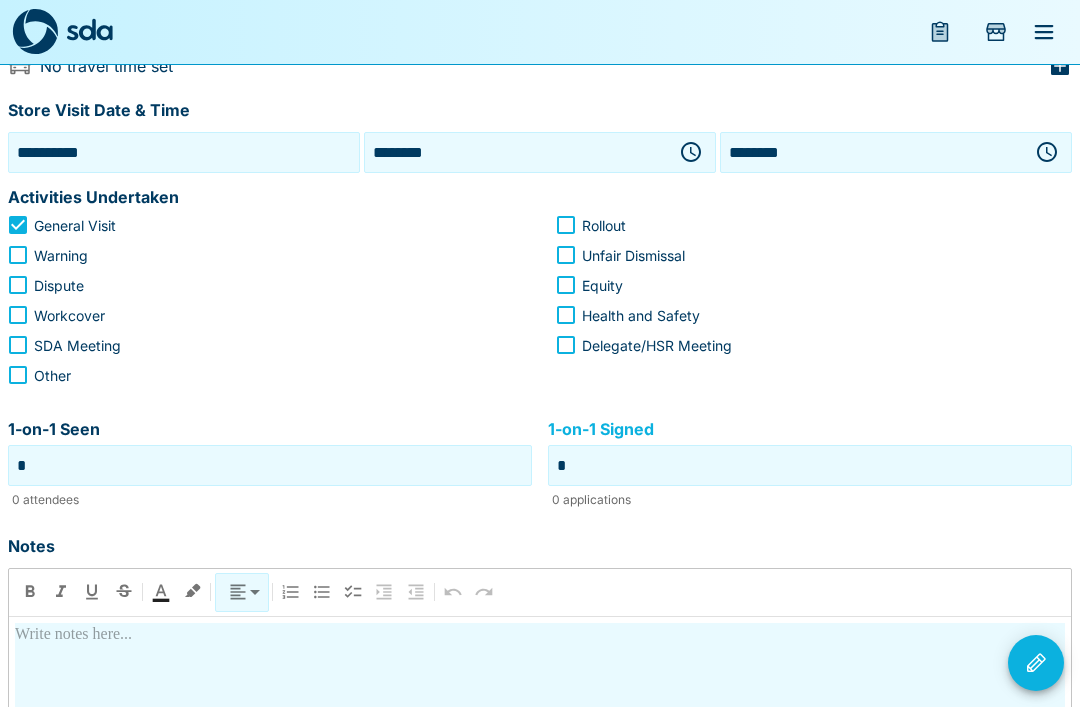 type on "*" 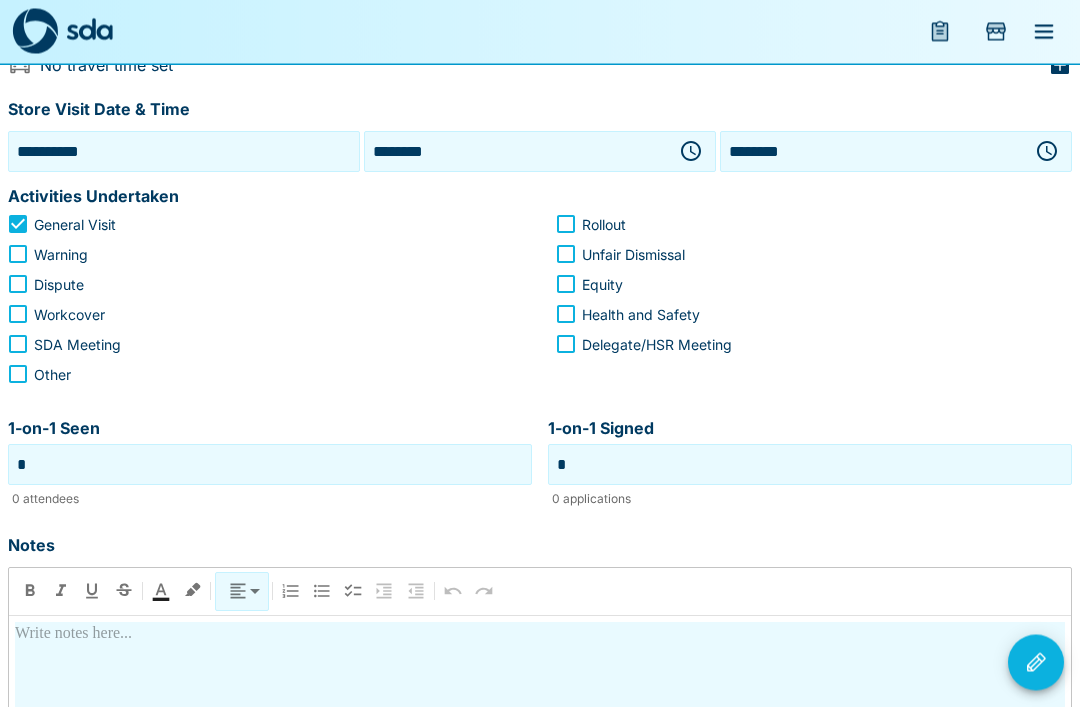click on "********" at bounding box center [872, 152] 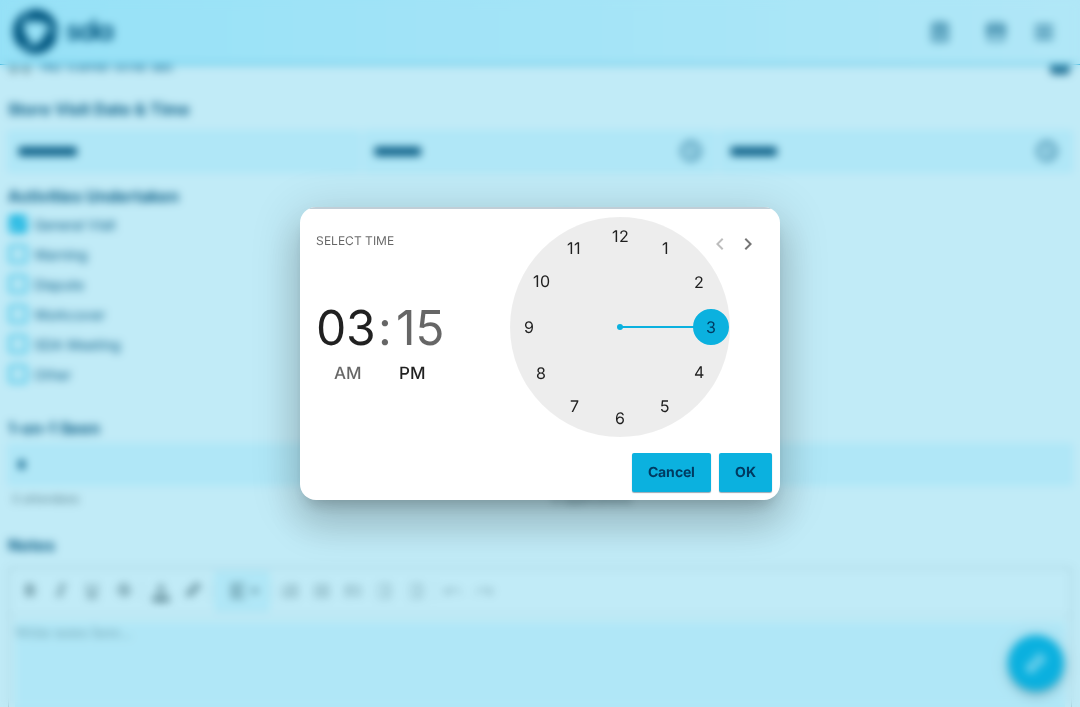 click on "Select time 03 : 15 AM PM 1 2 3 4 5 6 7 8 9 10 11 12 Cancel OK" at bounding box center [540, 353] 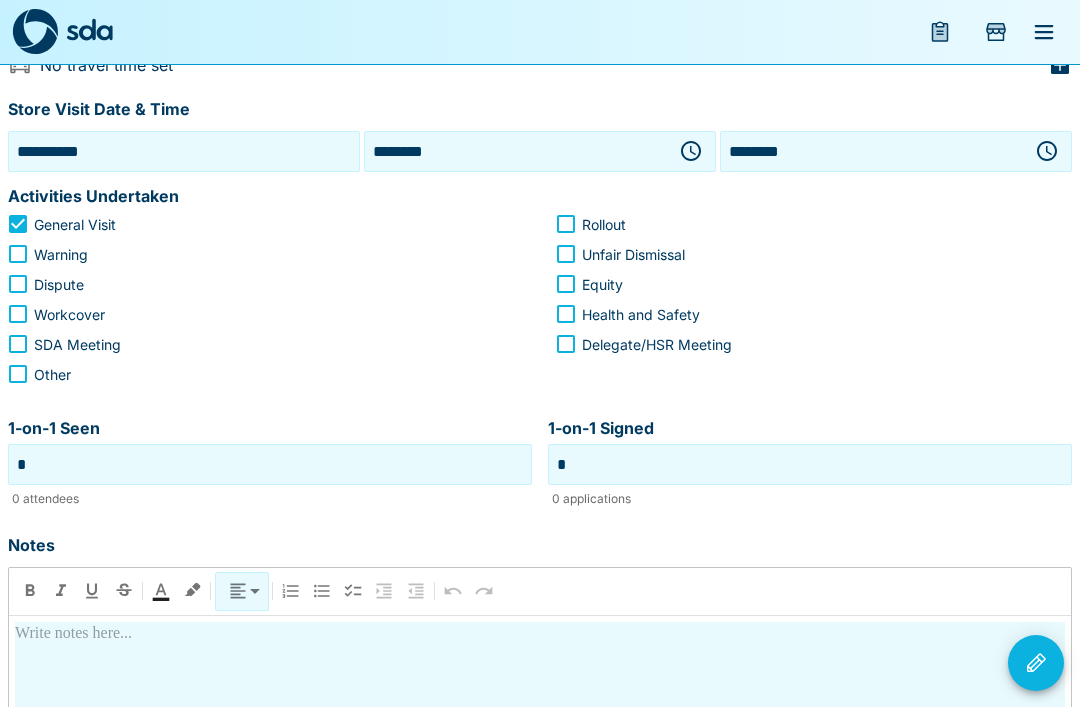 click on "*" at bounding box center [810, 464] 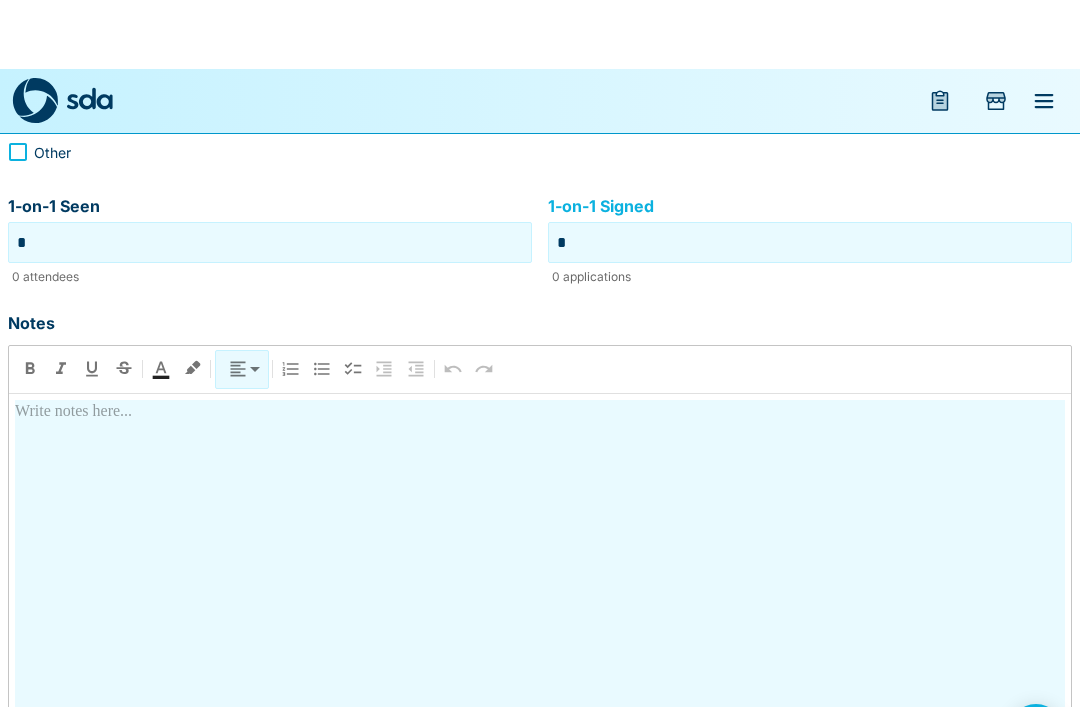 scroll, scrollTop: 500, scrollLeft: 0, axis: vertical 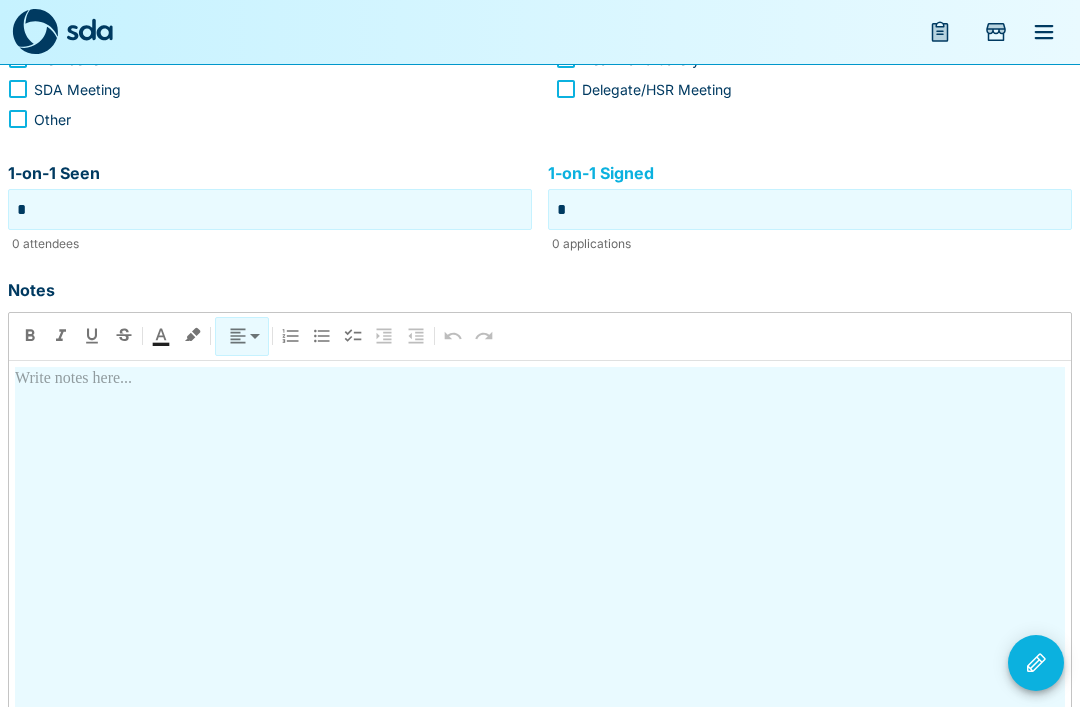 click at bounding box center (540, 544) 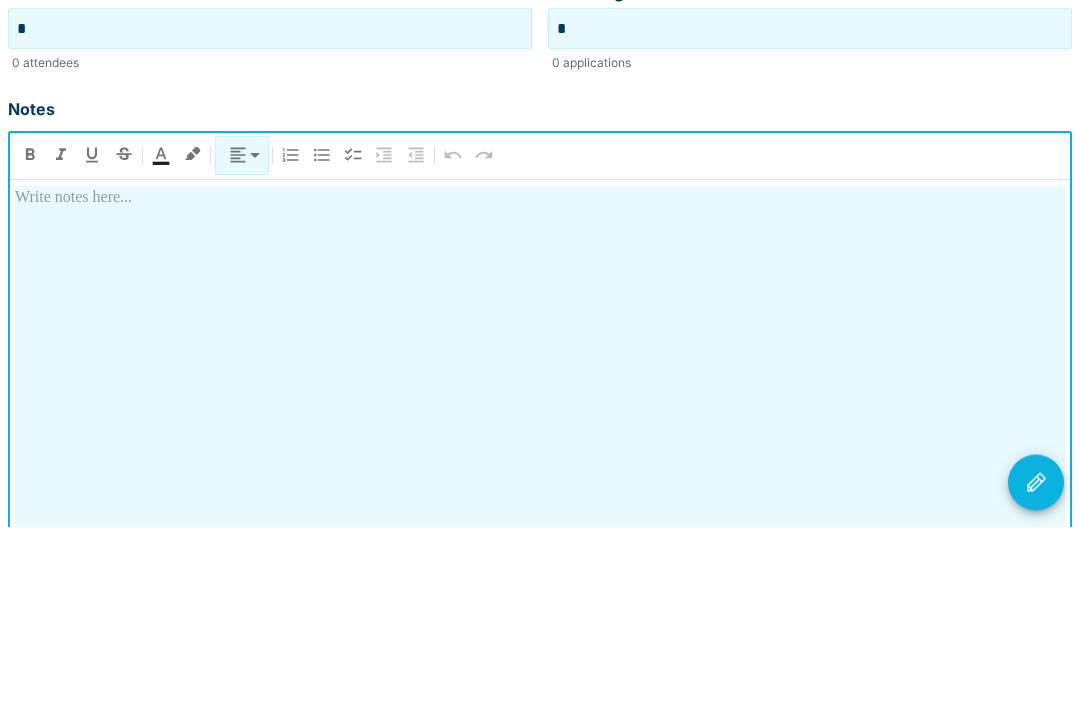 type 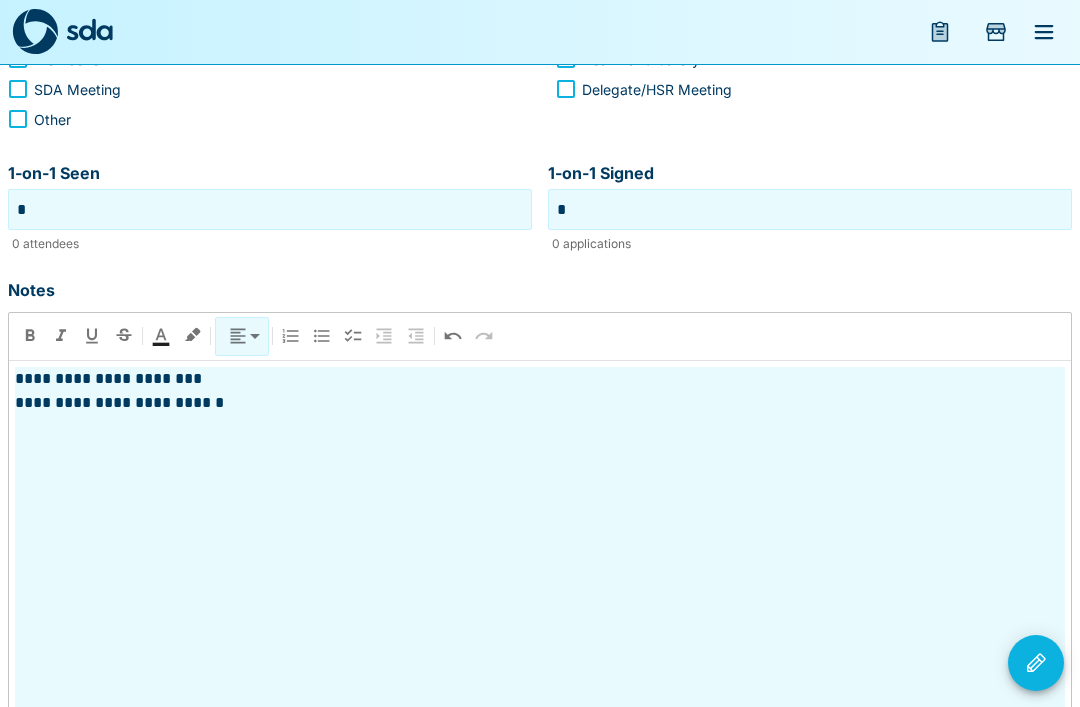 click on "**********" at bounding box center [540, 248] 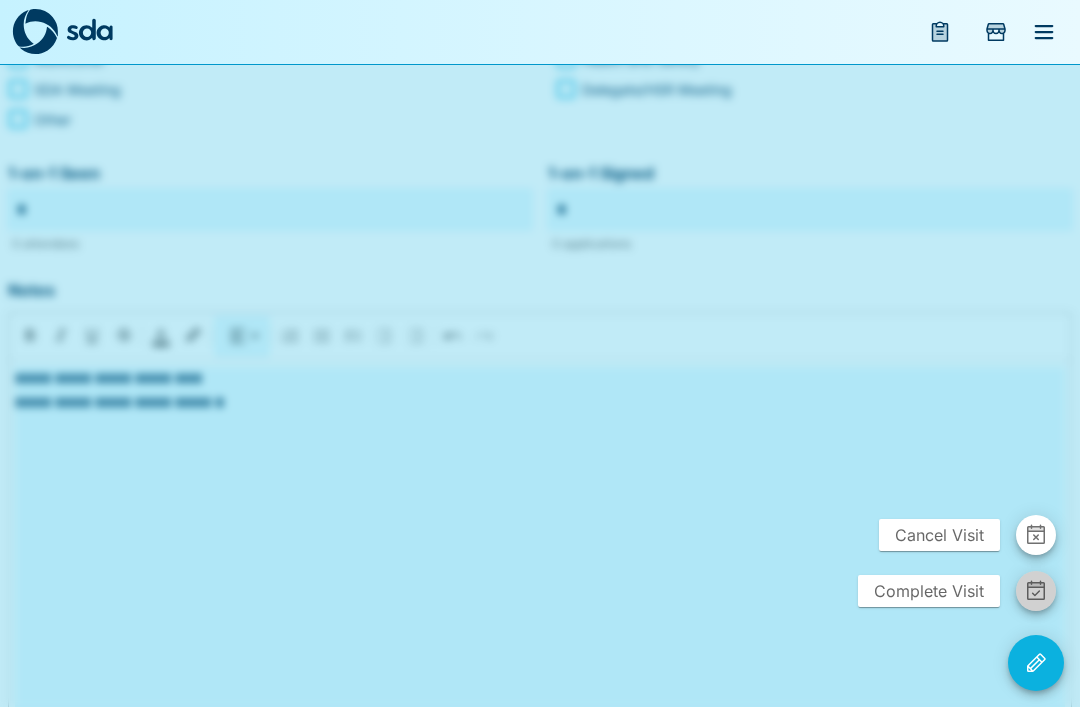 click 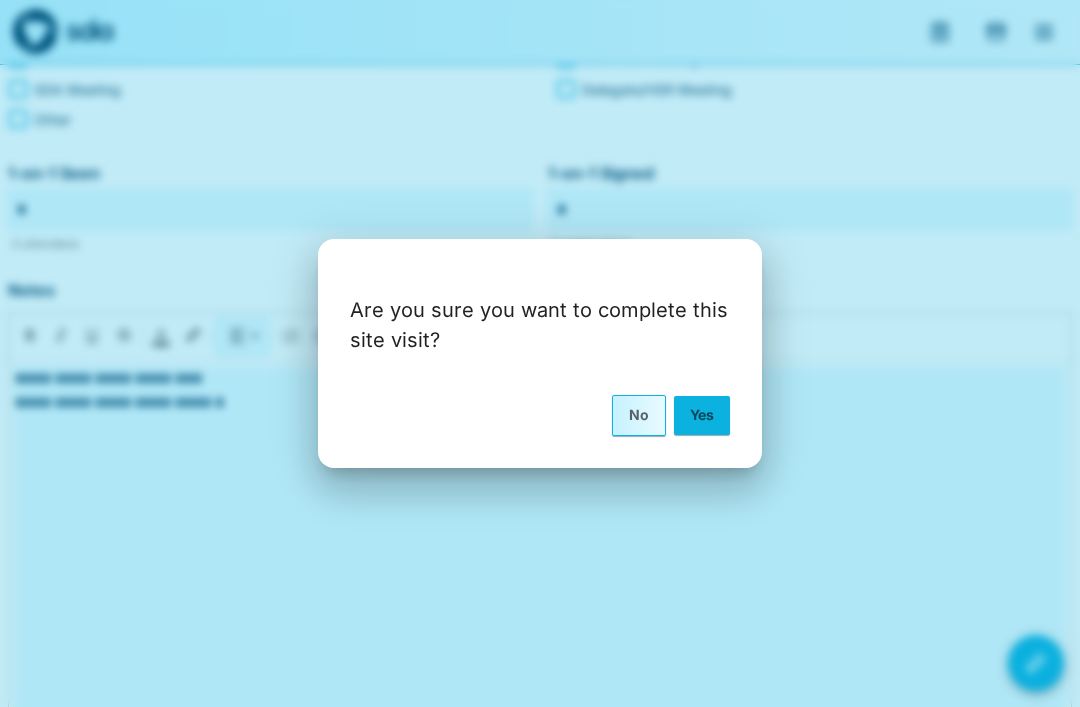 click on "Yes" at bounding box center [702, 415] 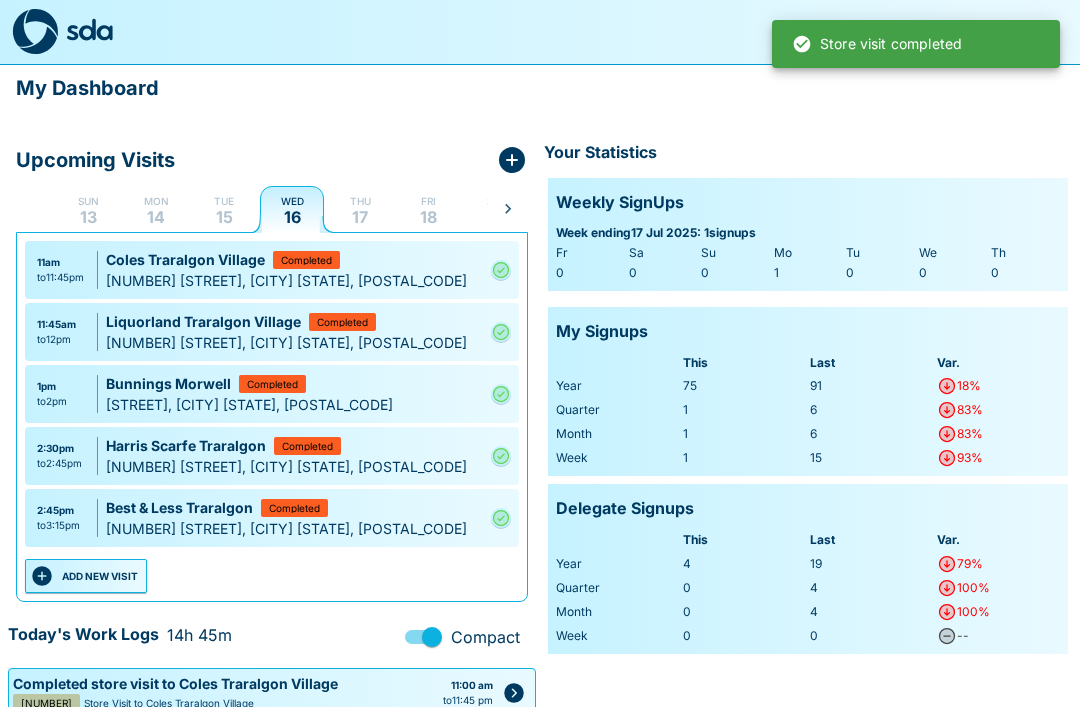 click 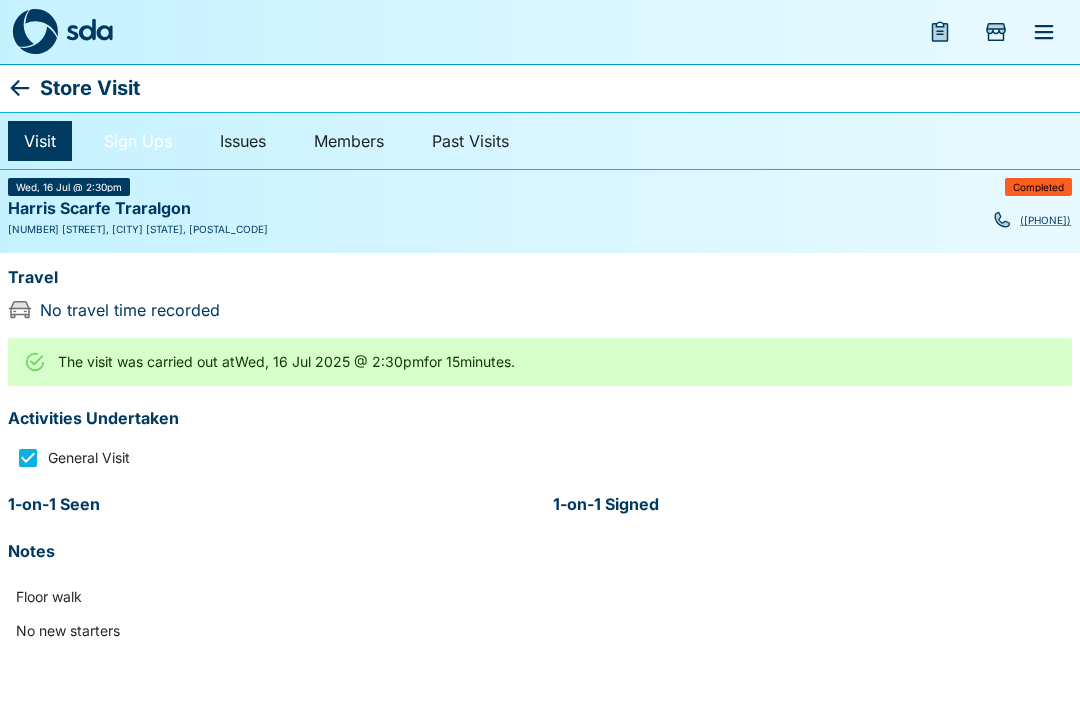 click on "Sign Ups" at bounding box center (138, 141) 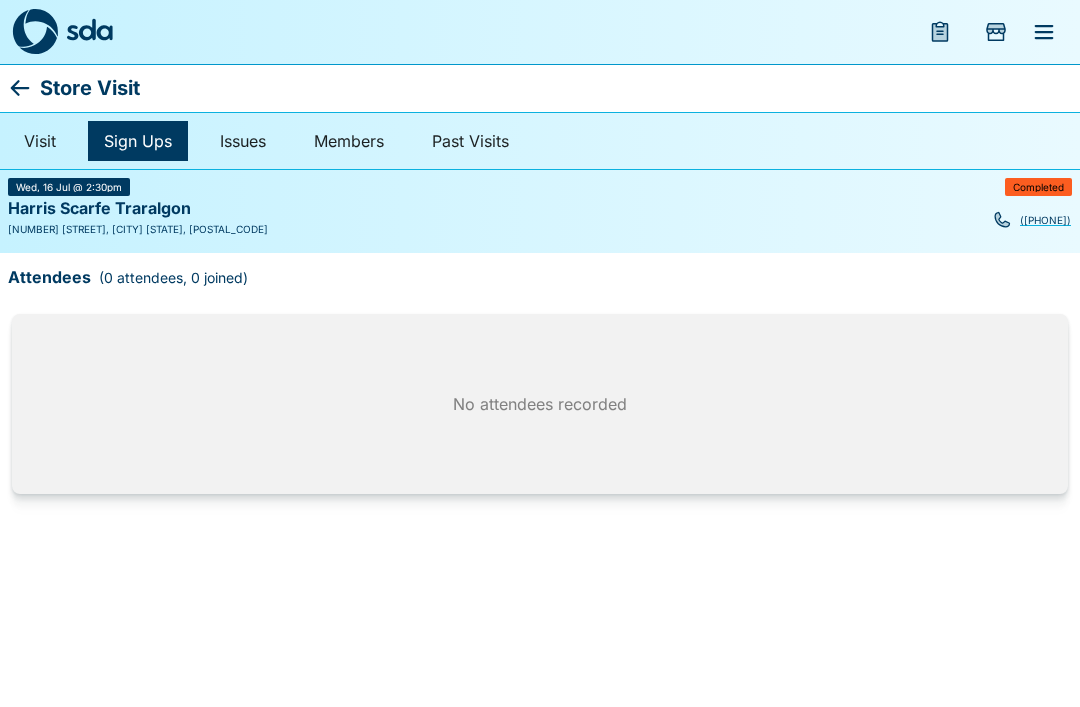 click 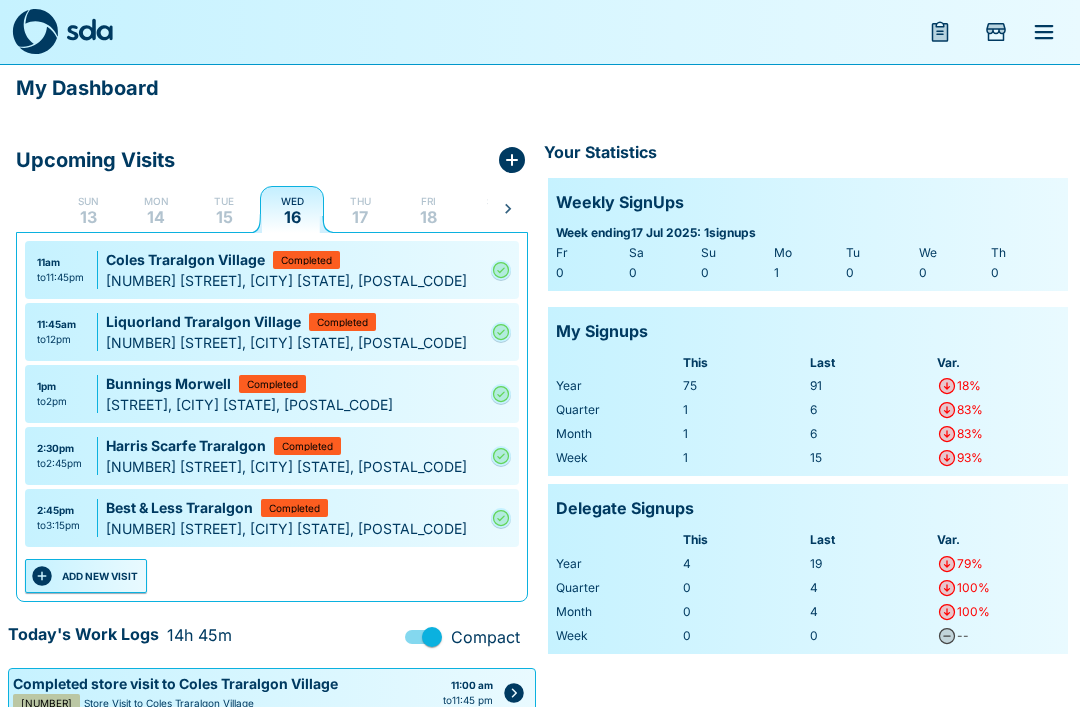 click 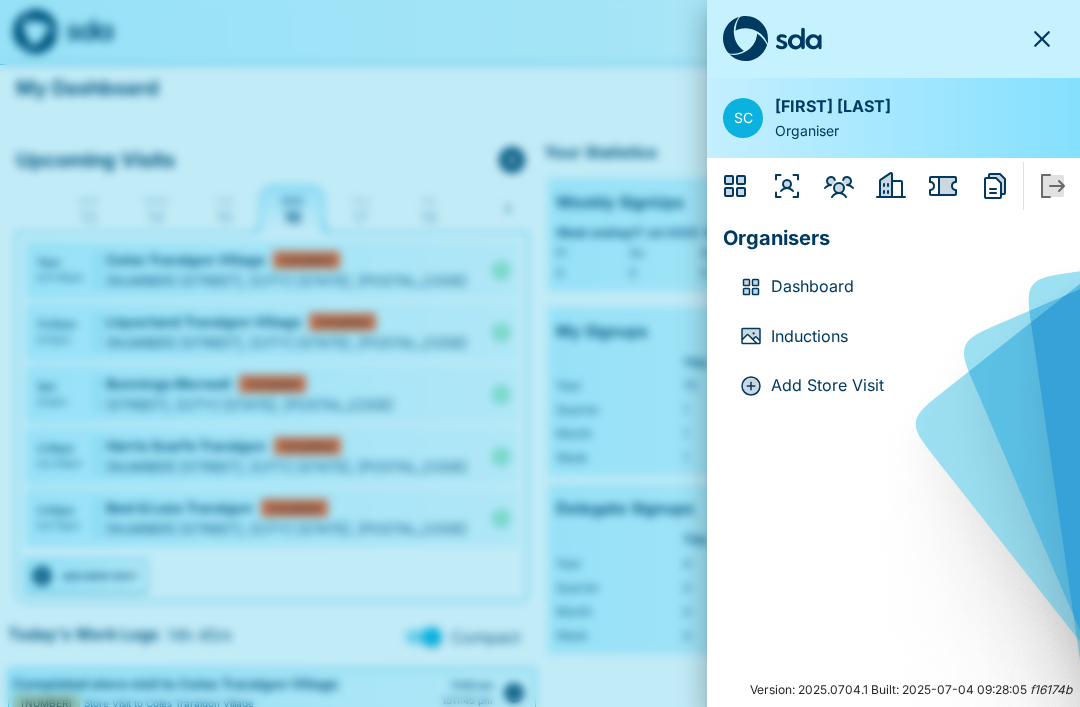 click on "Dashboard" at bounding box center [909, 287] 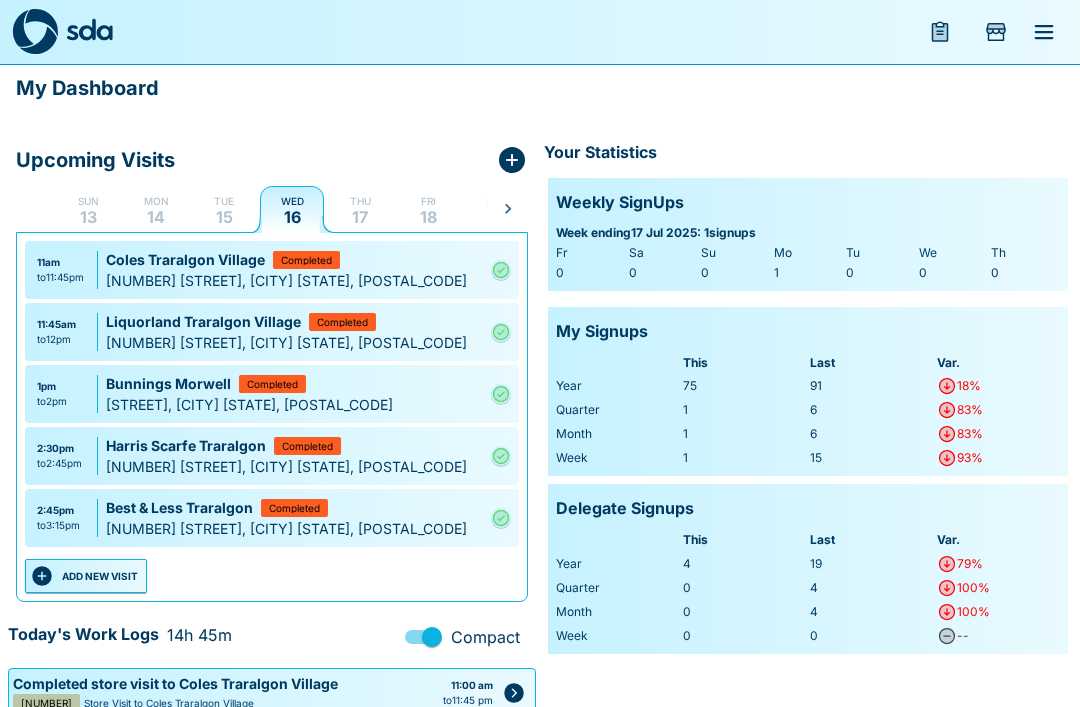 click on "ADD NEW VISIT" at bounding box center (86, 576) 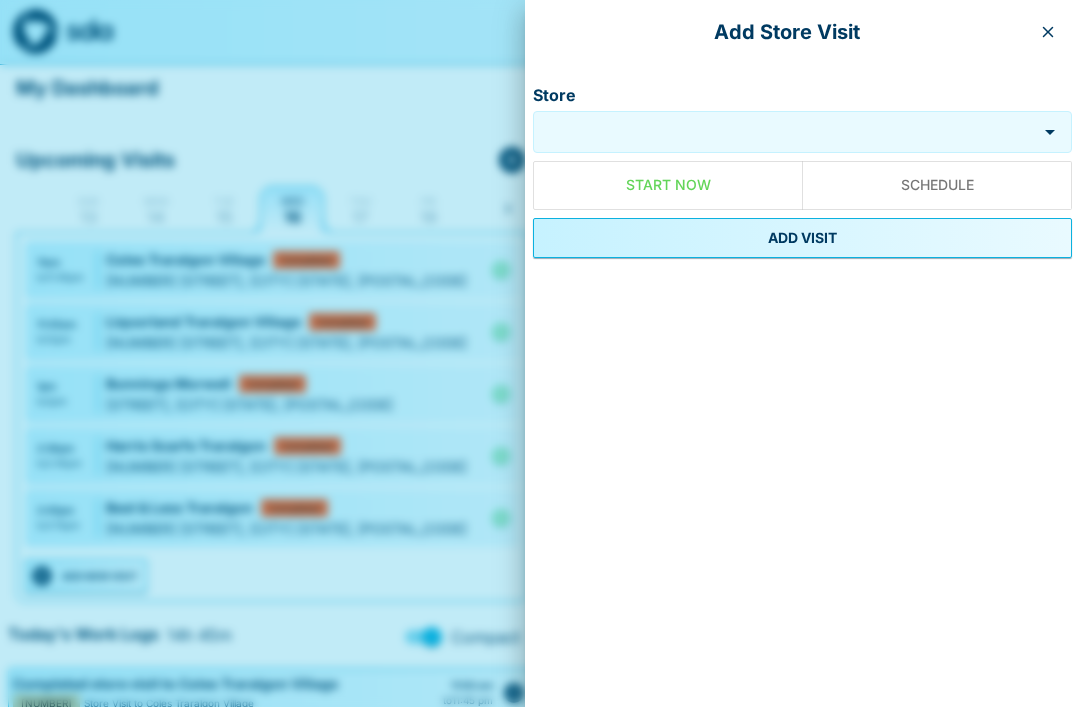 click on "Store" at bounding box center (785, 132) 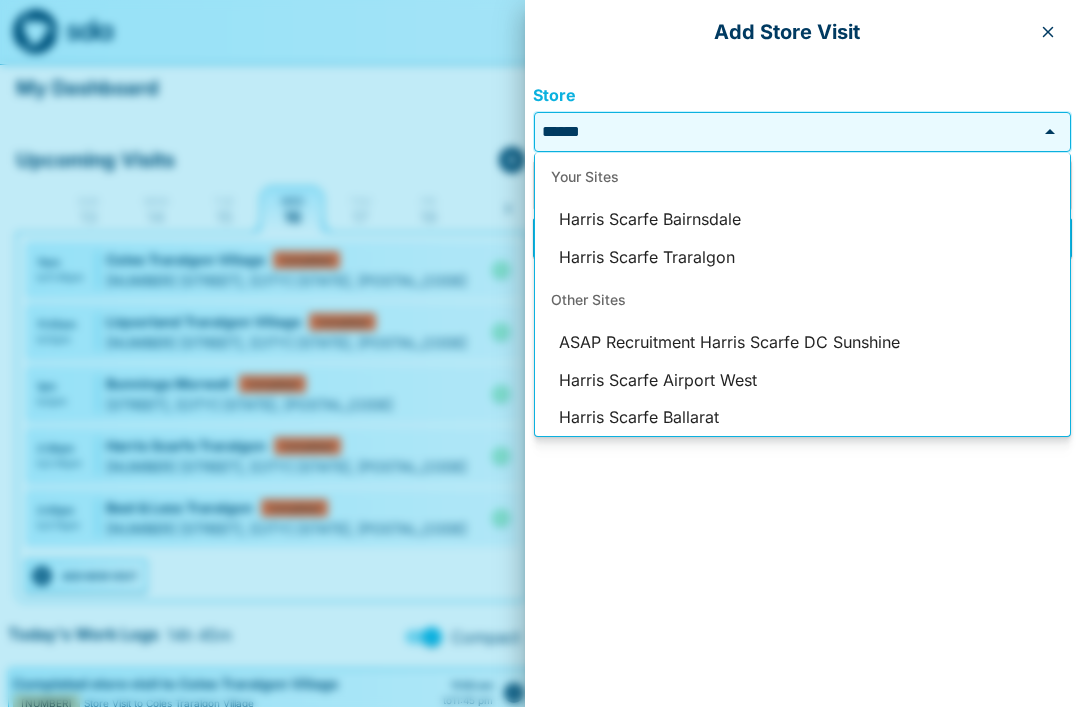 click on "Harris Scarfe Traralgon" at bounding box center [802, 258] 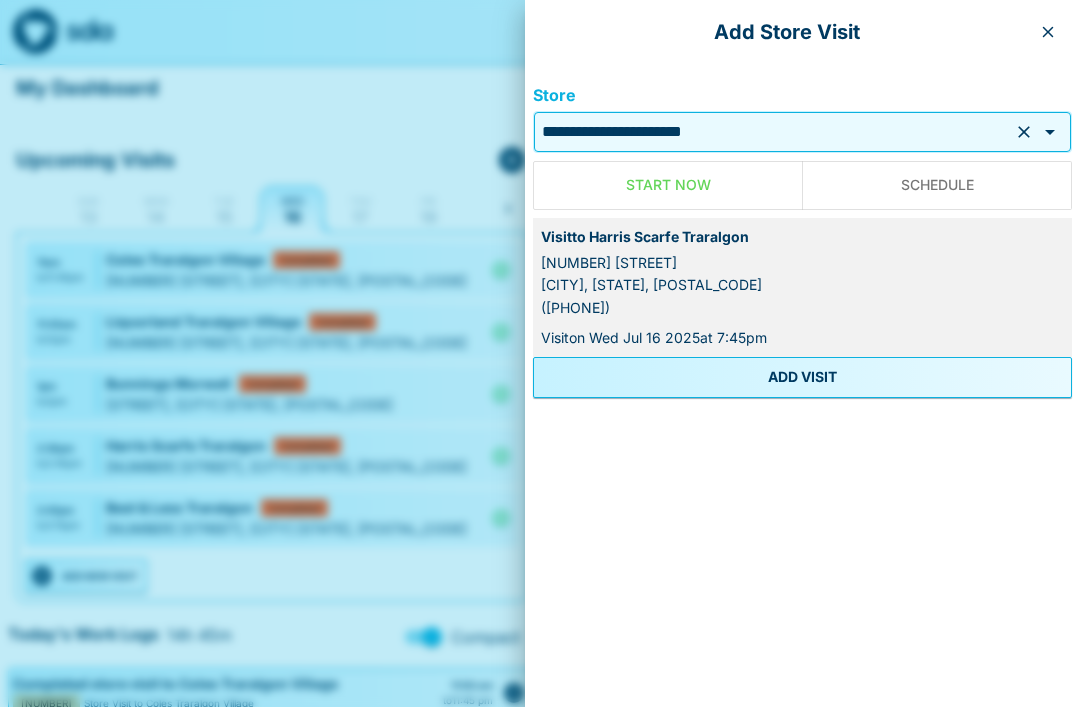click on "ADD VISIT" at bounding box center (802, 377) 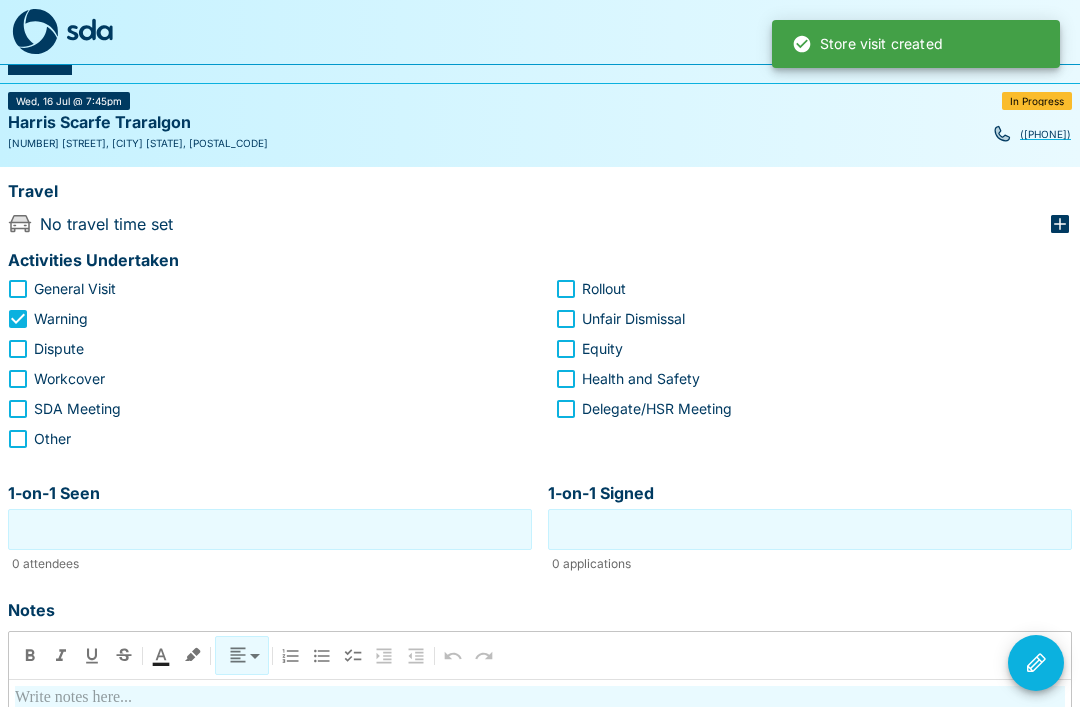 scroll, scrollTop: 87, scrollLeft: 0, axis: vertical 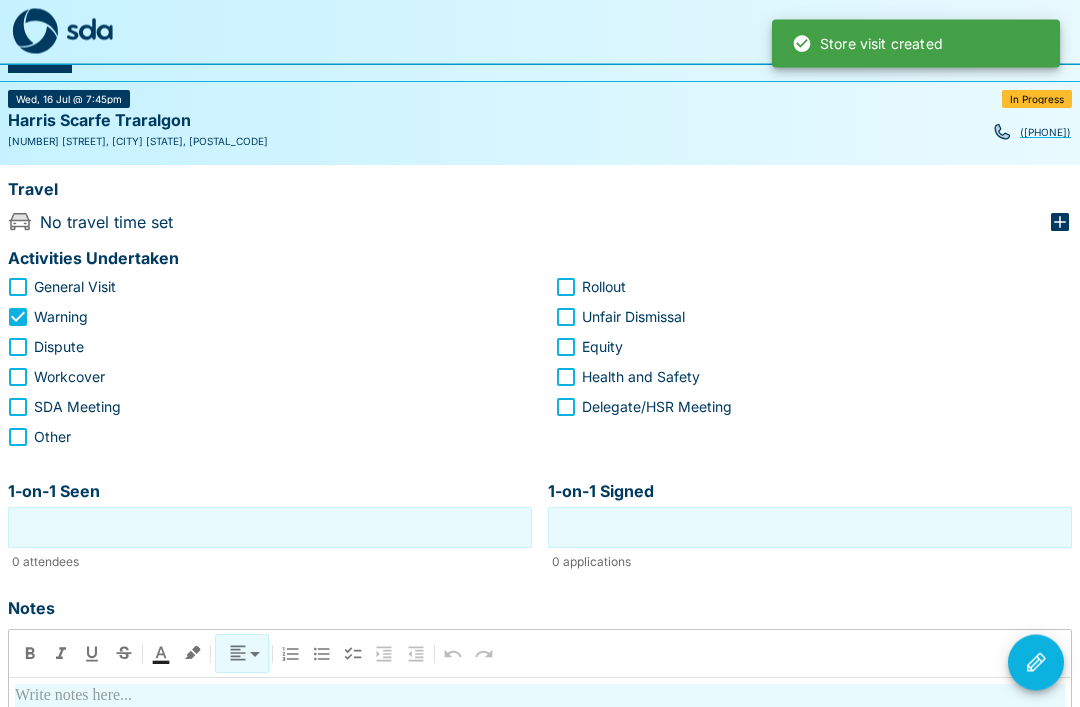 click on "1-on-1 Seen" at bounding box center [270, 528] 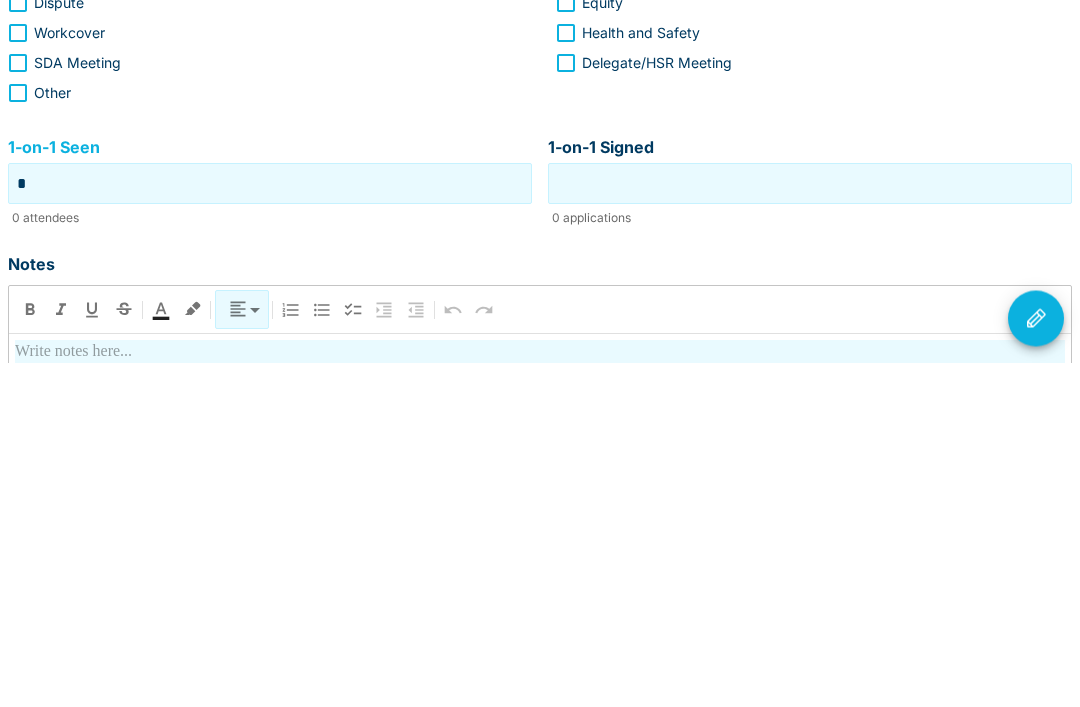 type on "*" 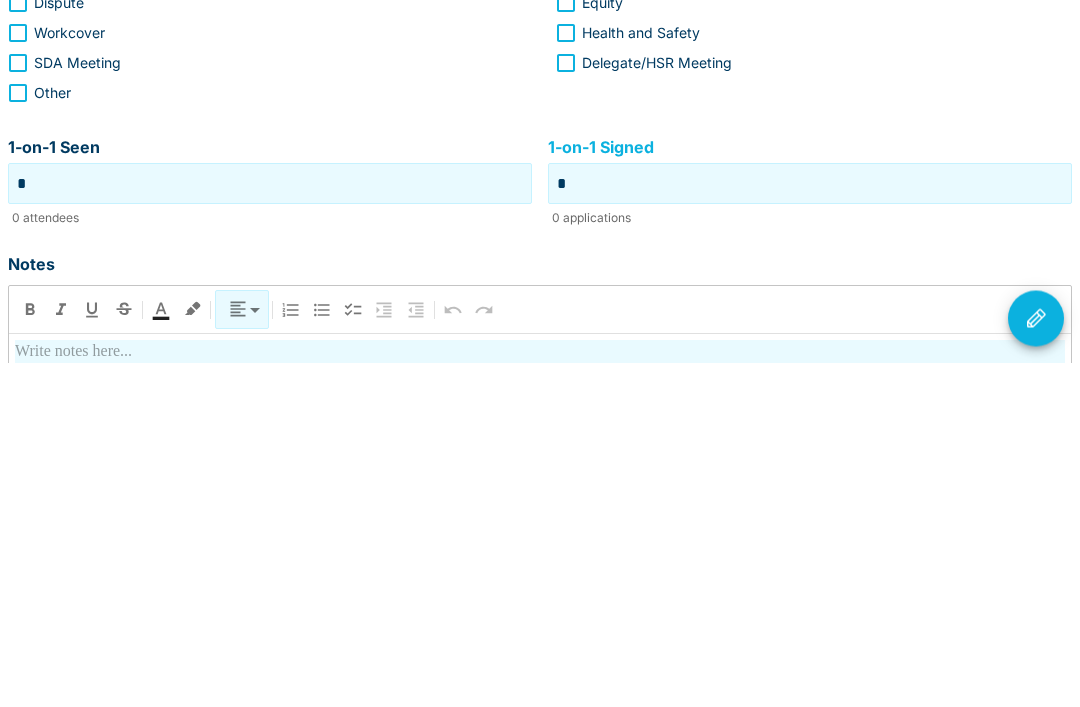 type on "*" 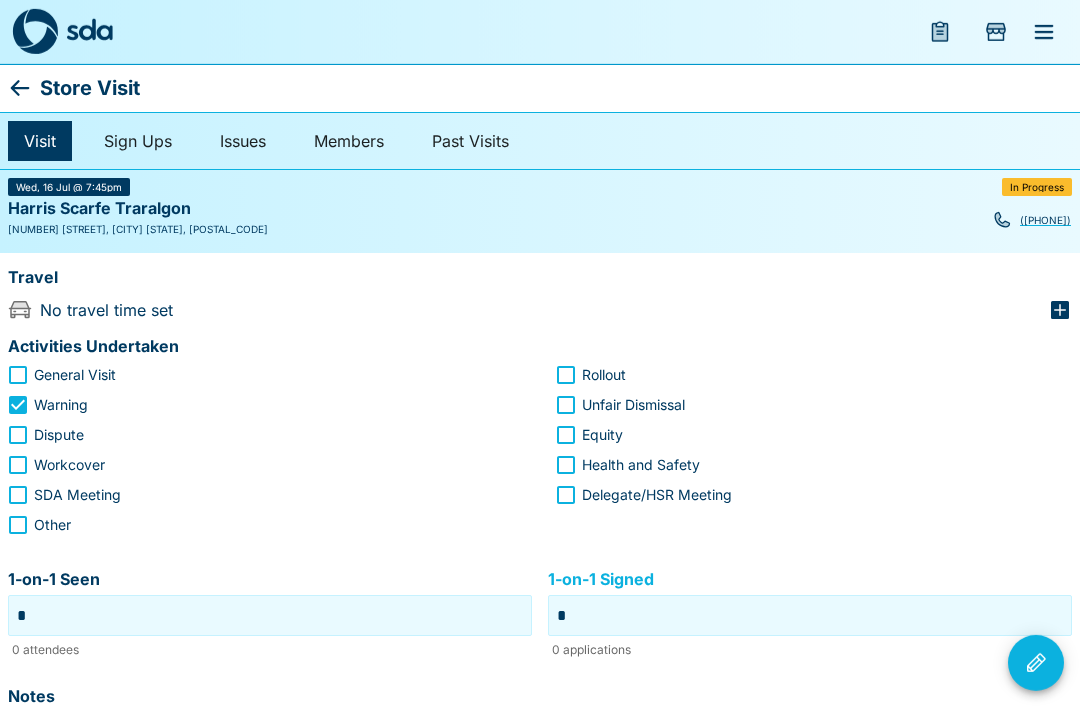 scroll, scrollTop: 1, scrollLeft: 0, axis: vertical 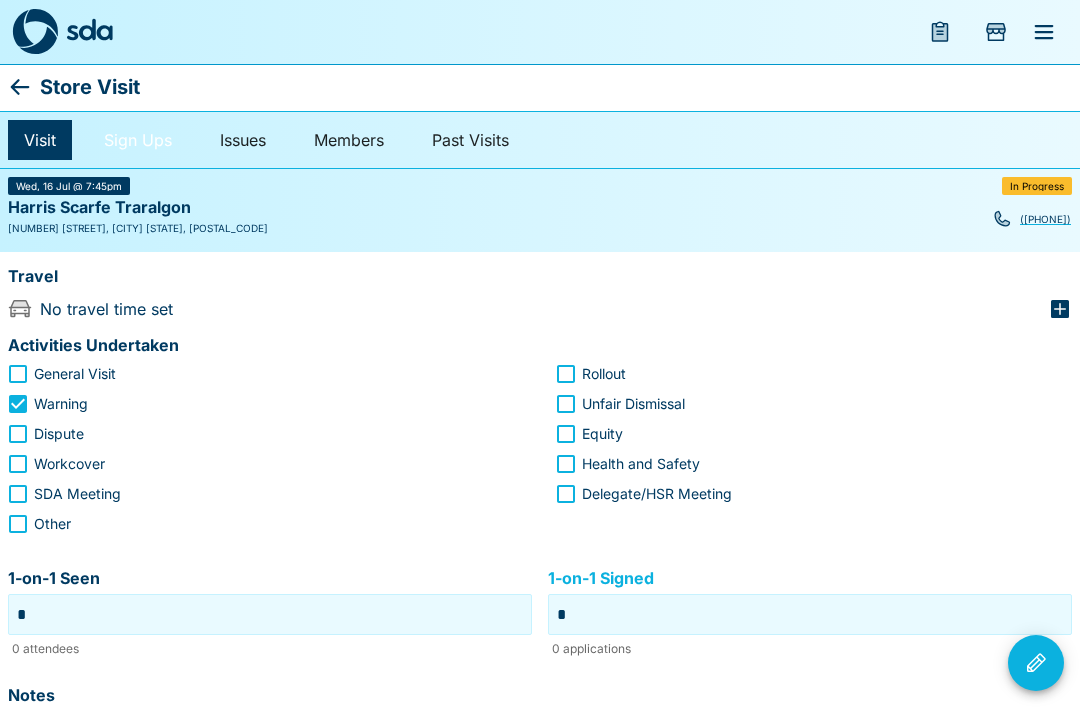 click on "Sign Ups" at bounding box center (138, 140) 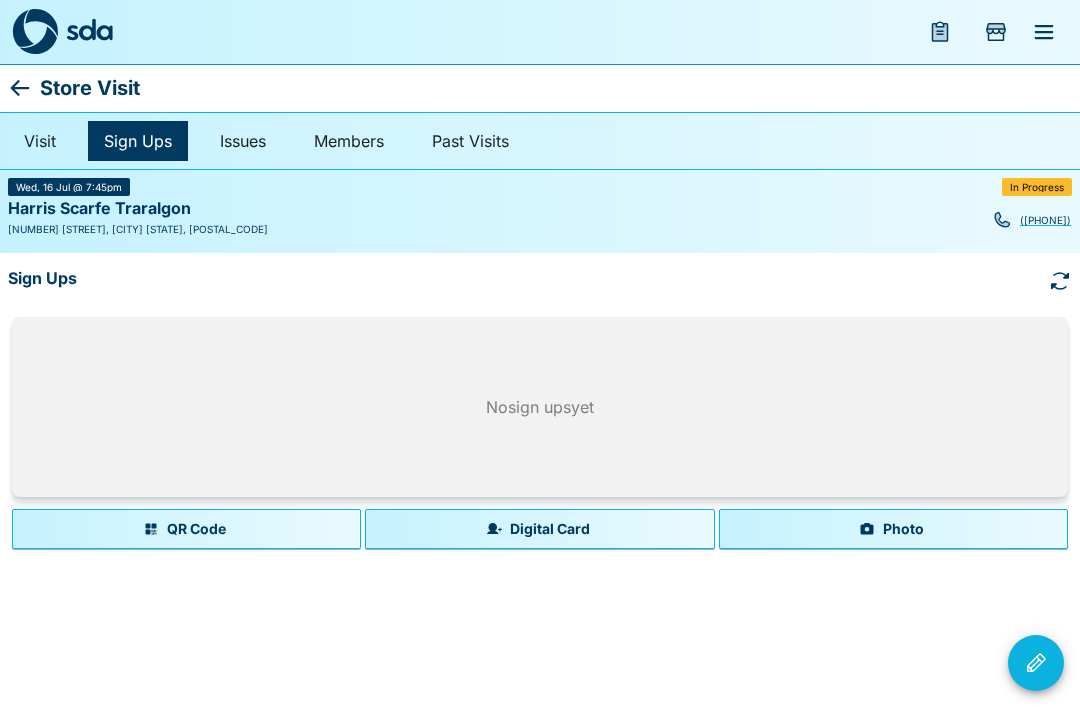 click on "Photo" at bounding box center [893, 529] 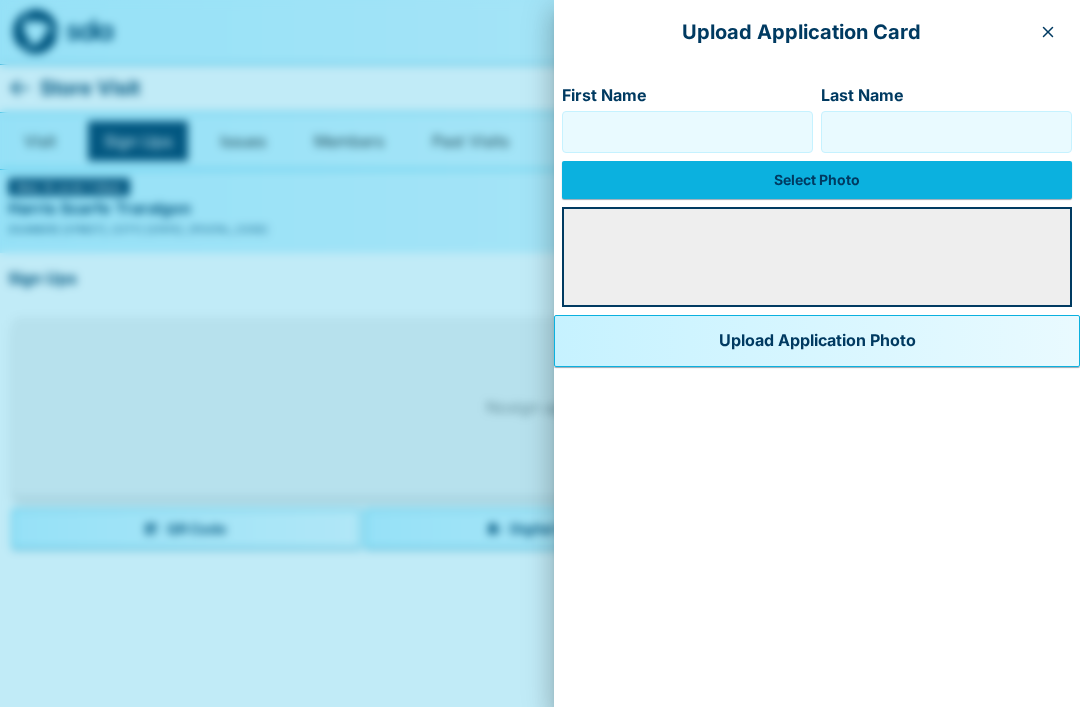 click on "First Name" at bounding box center [687, 132] 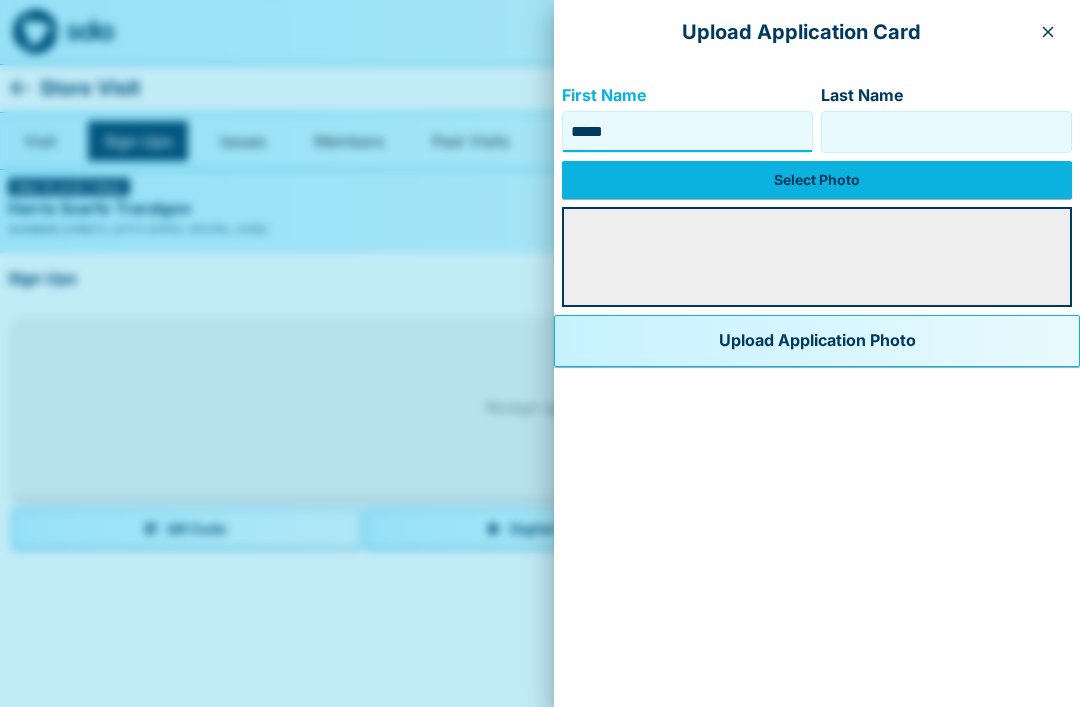 type on "*****" 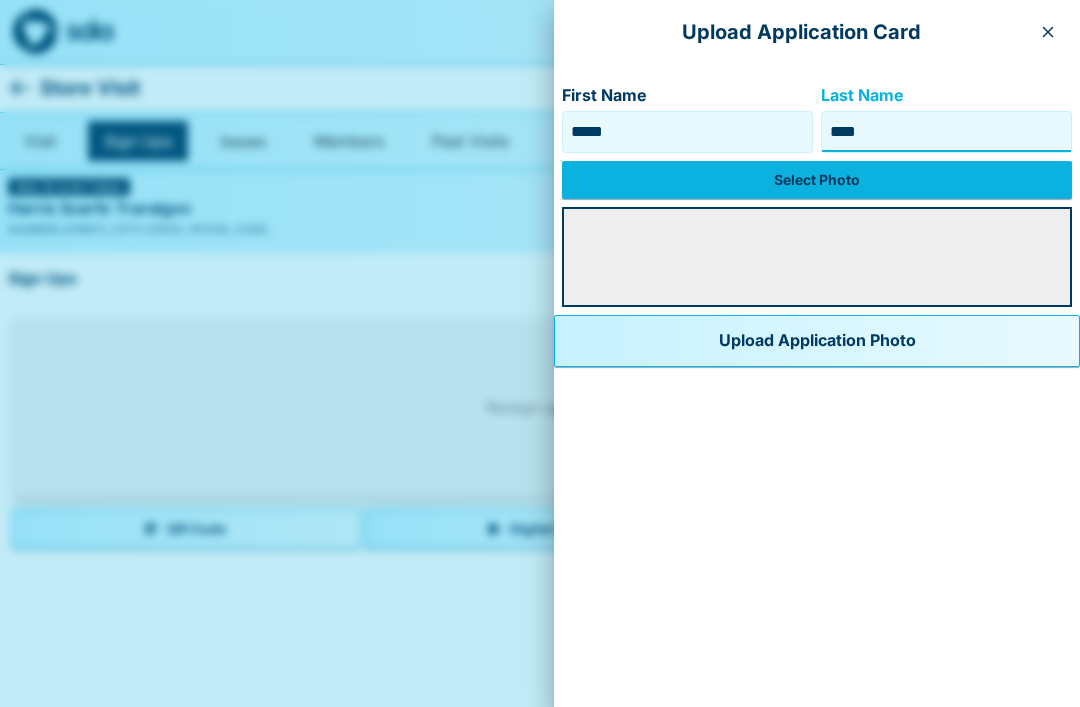 type on "****" 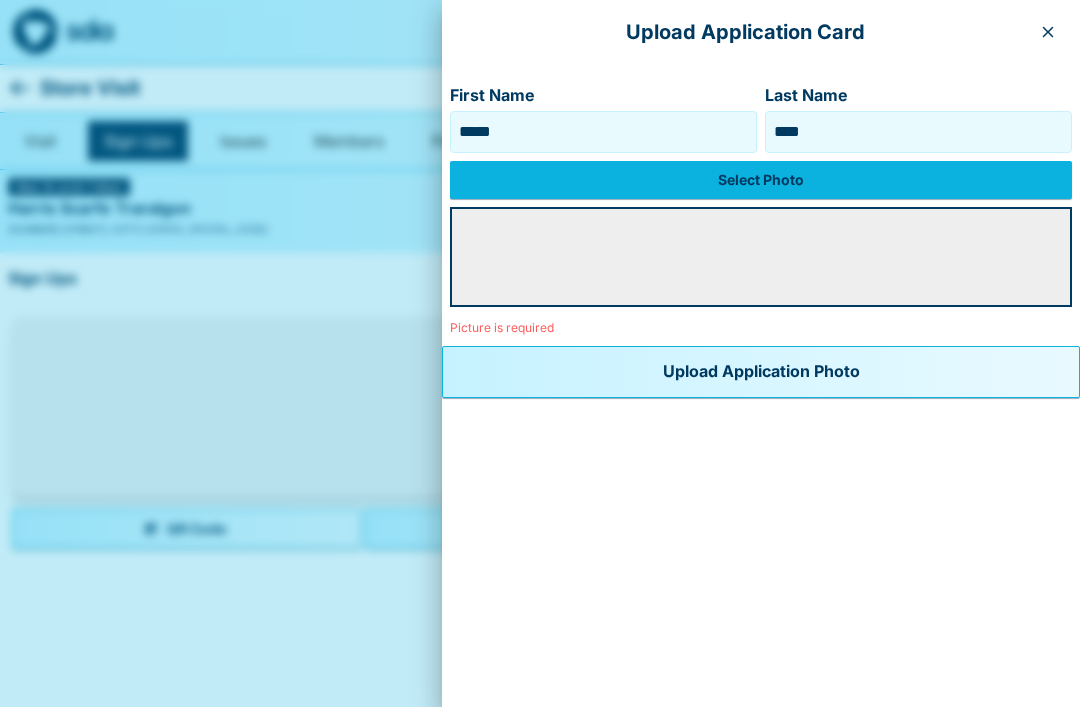 click on "Select Photo" at bounding box center (761, 180) 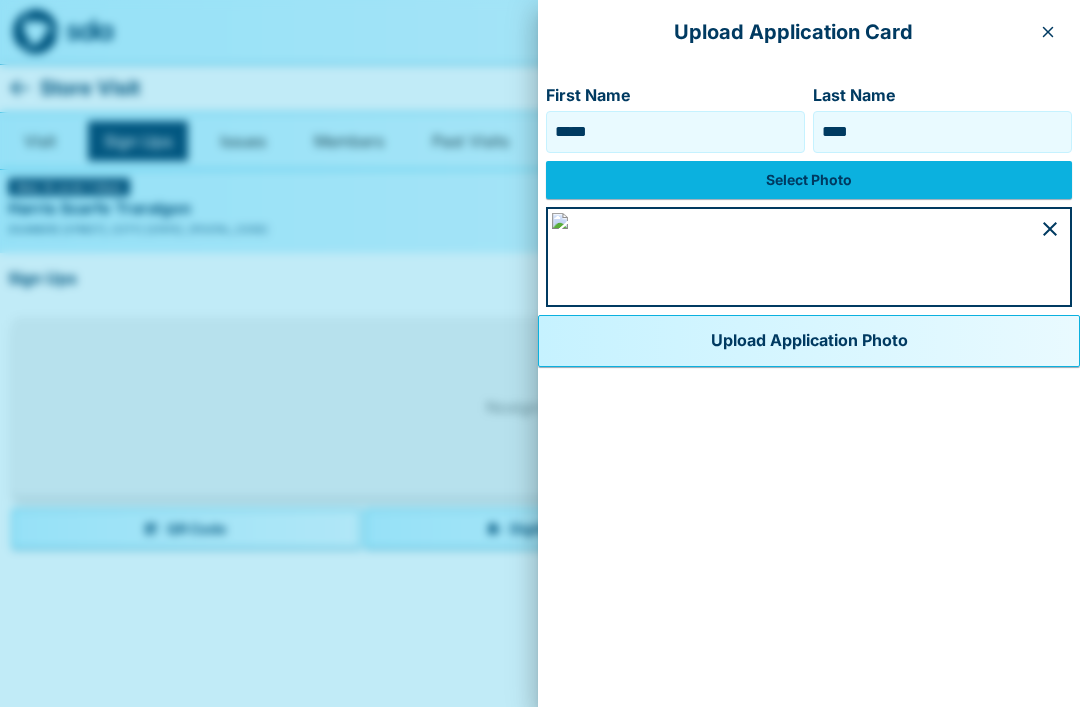 scroll, scrollTop: 974, scrollLeft: 0, axis: vertical 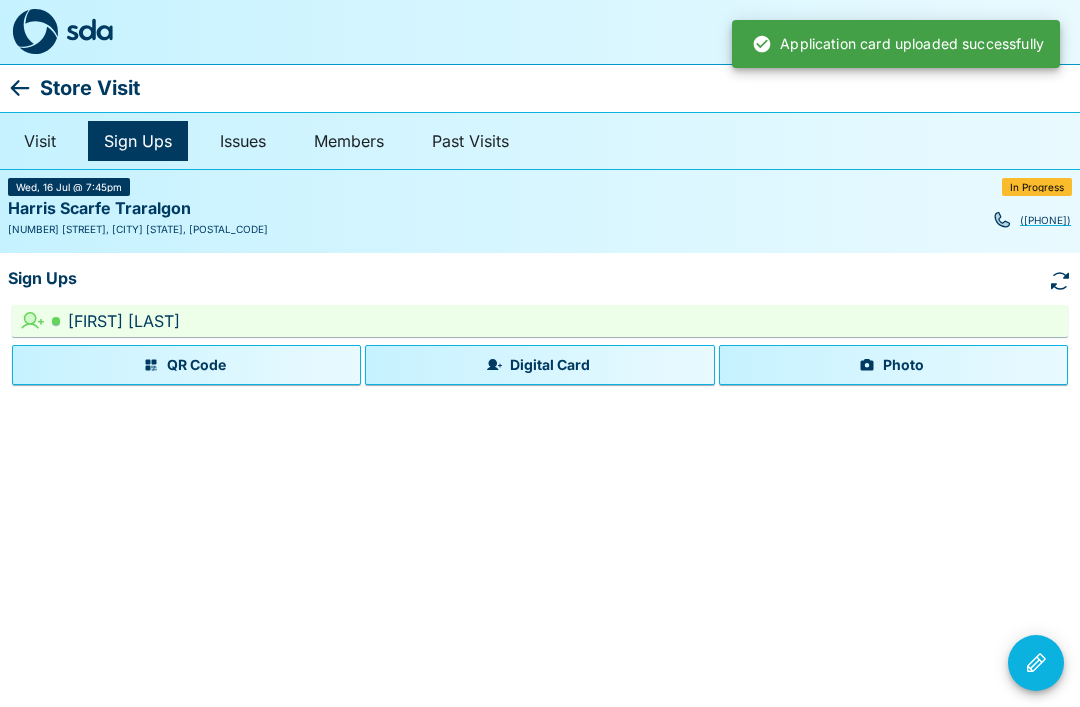 click at bounding box center (1036, 663) 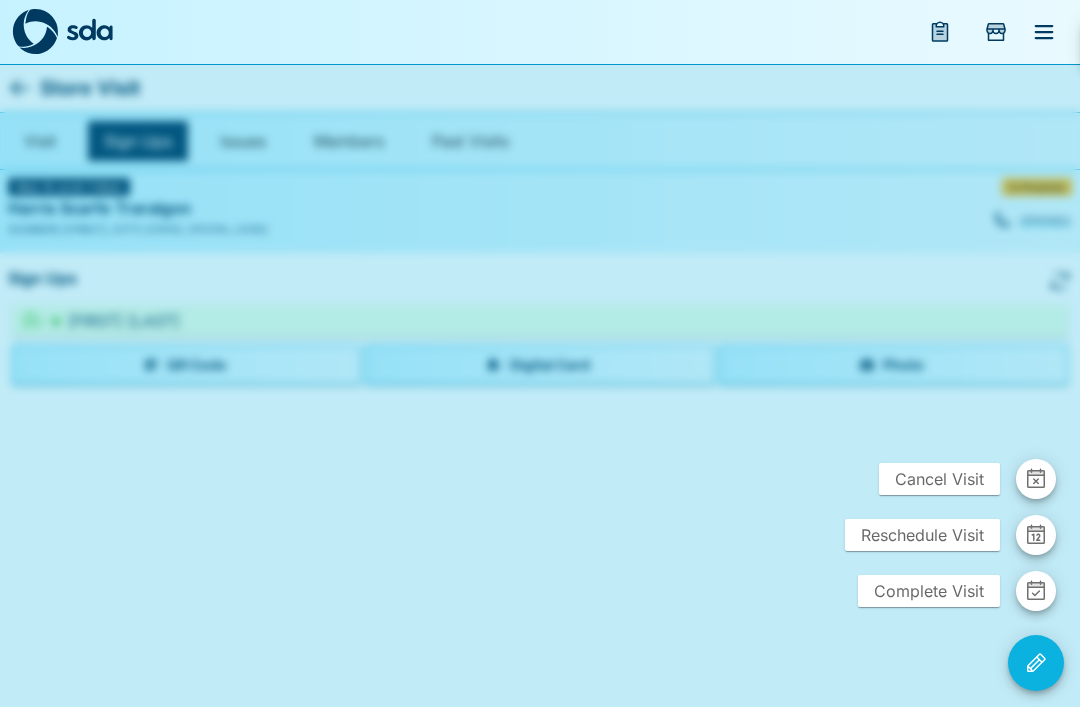 click 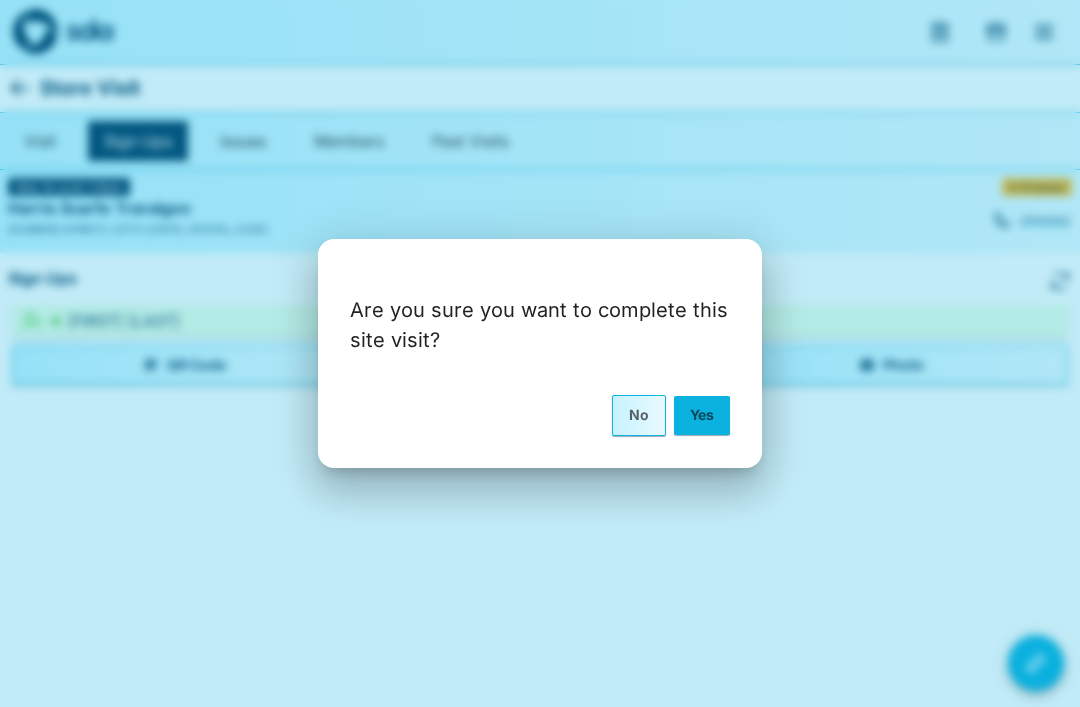 click on "Yes" at bounding box center (702, 415) 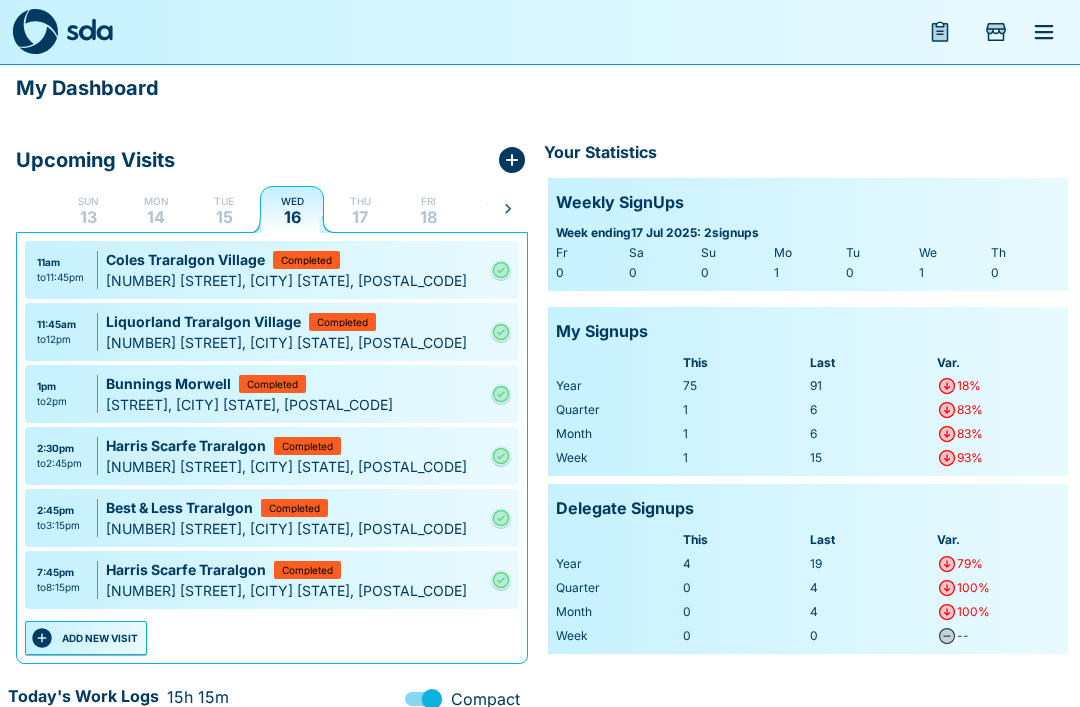 click on "ADD NEW VISIT" at bounding box center (86, 638) 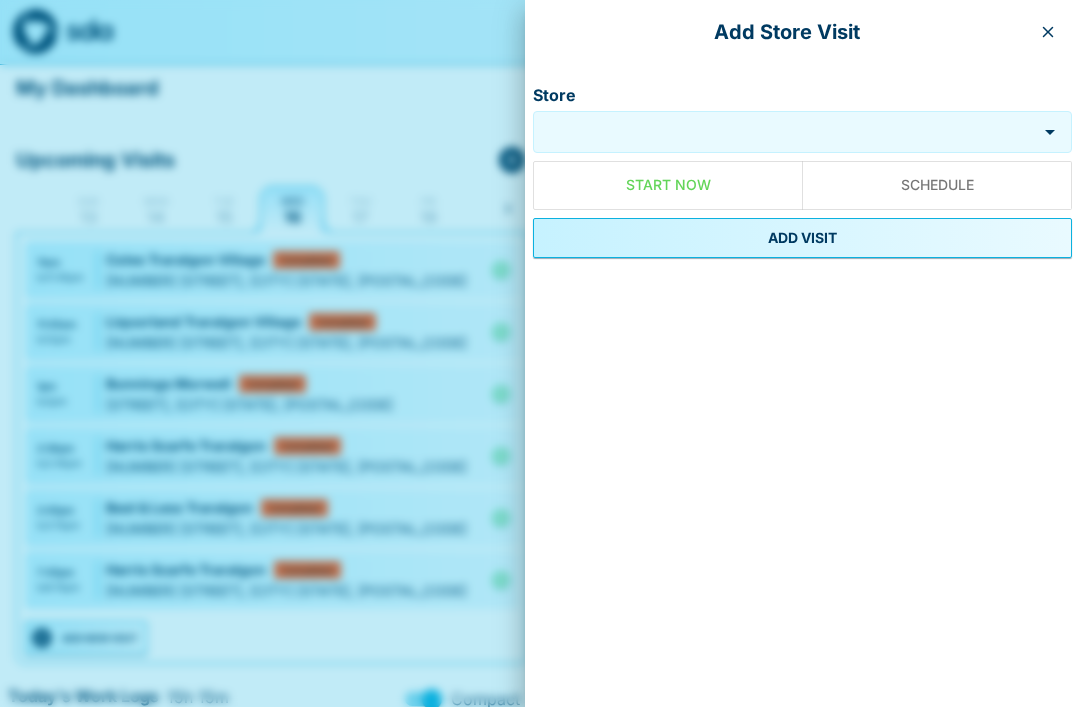 click on "Store" at bounding box center [785, 132] 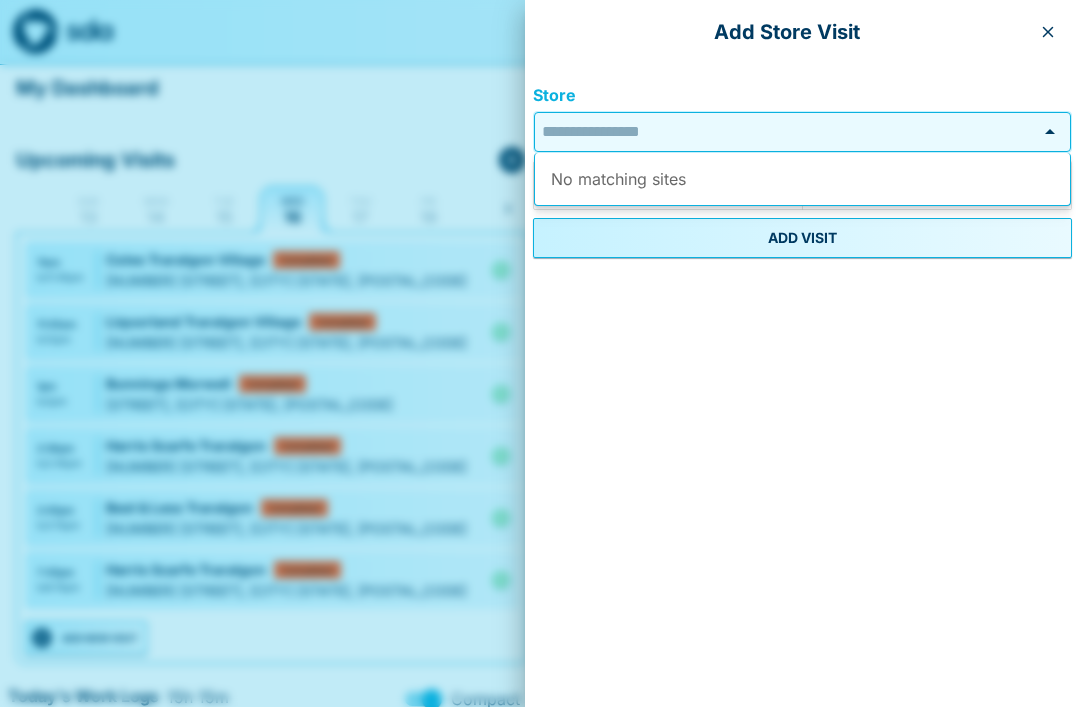 click at bounding box center [1048, 32] 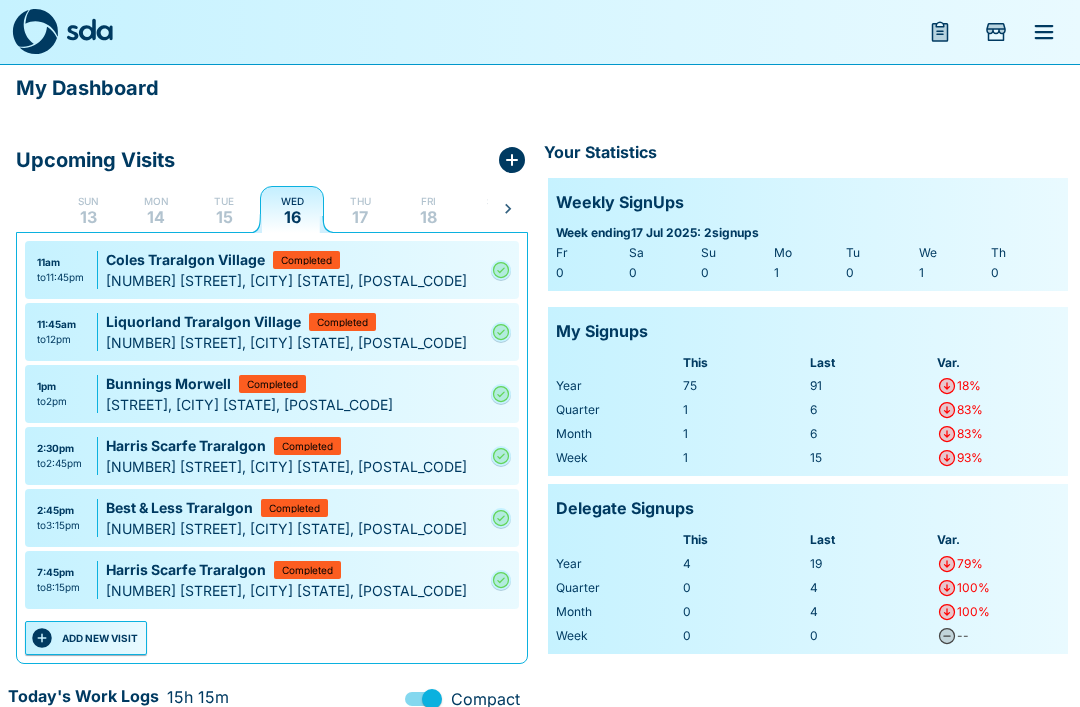 click 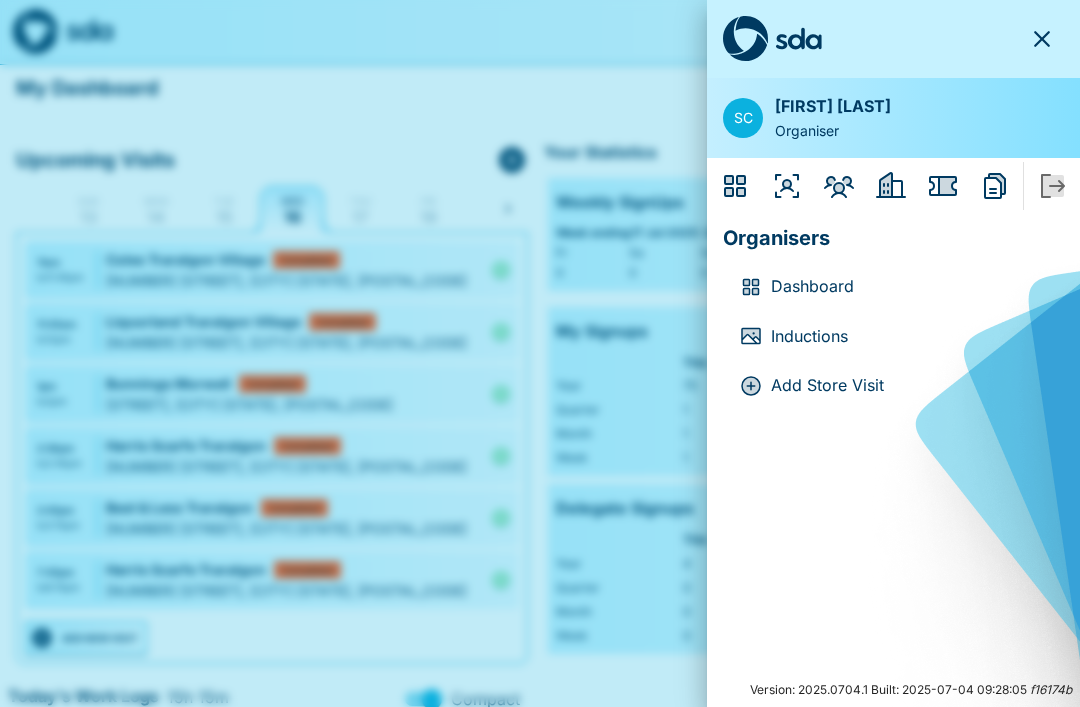click at bounding box center [540, 353] 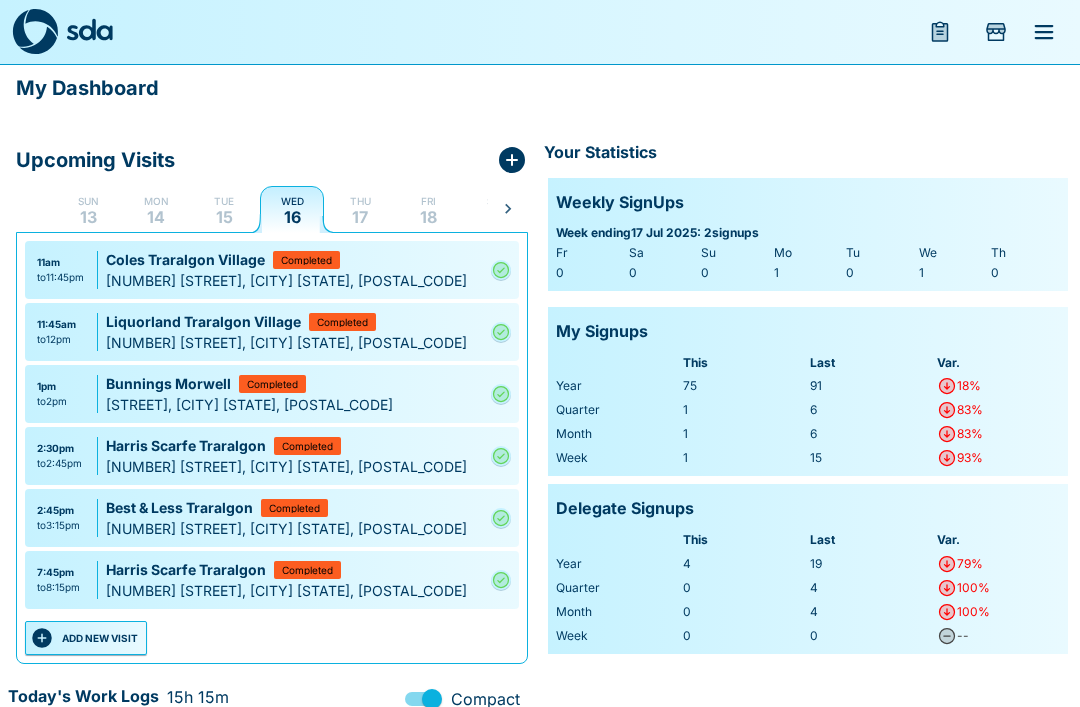 click on "ADD NEW VISIT" at bounding box center (86, 638) 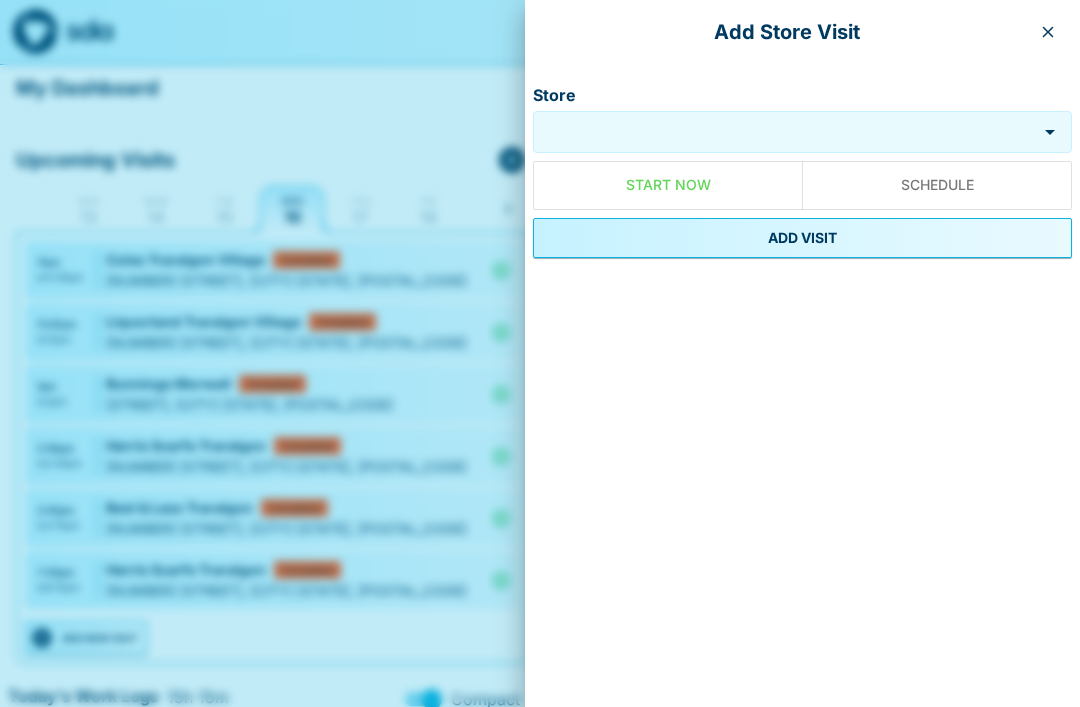 click on "Store" at bounding box center (785, 132) 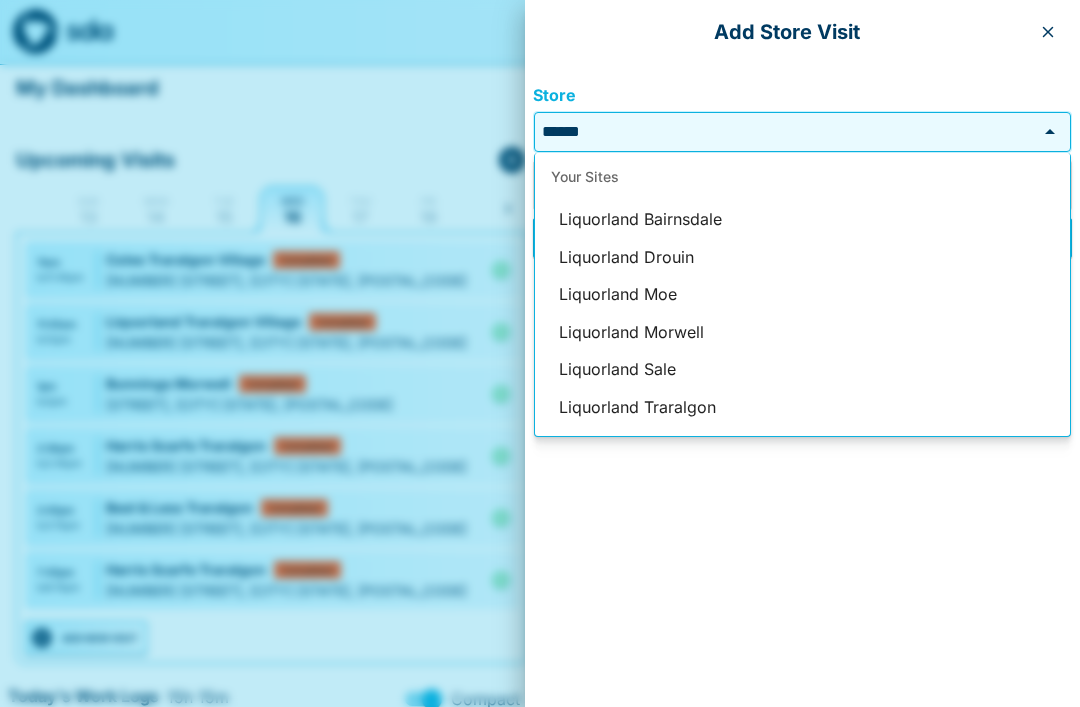 scroll, scrollTop: 0, scrollLeft: 0, axis: both 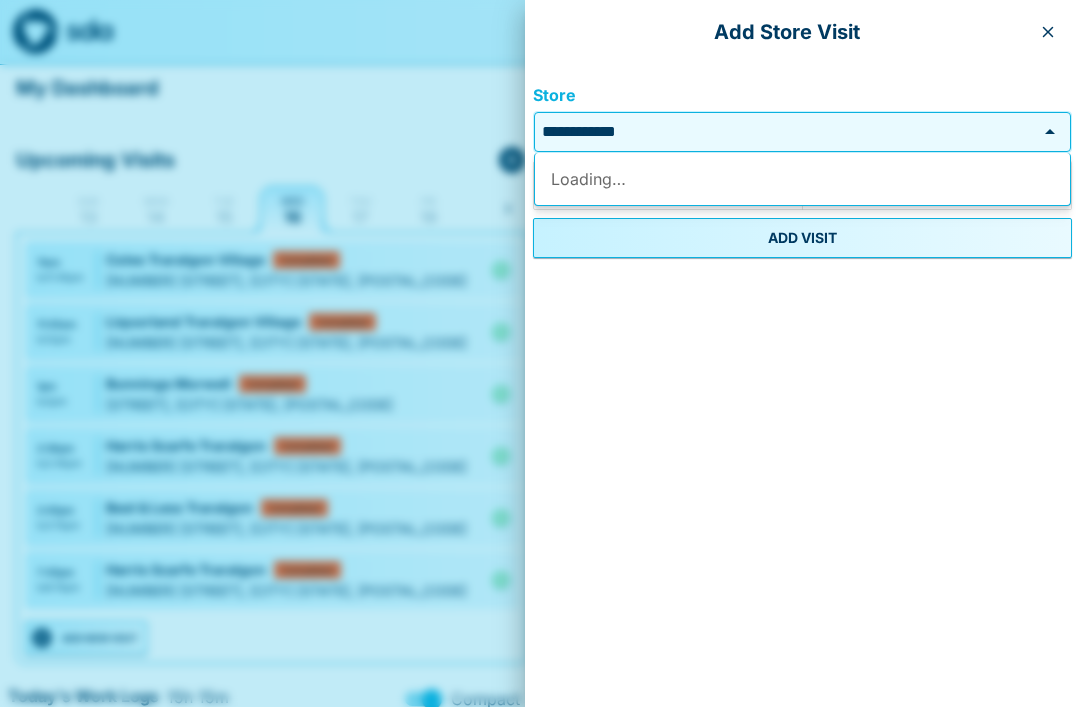 click on "**********" at bounding box center [785, 132] 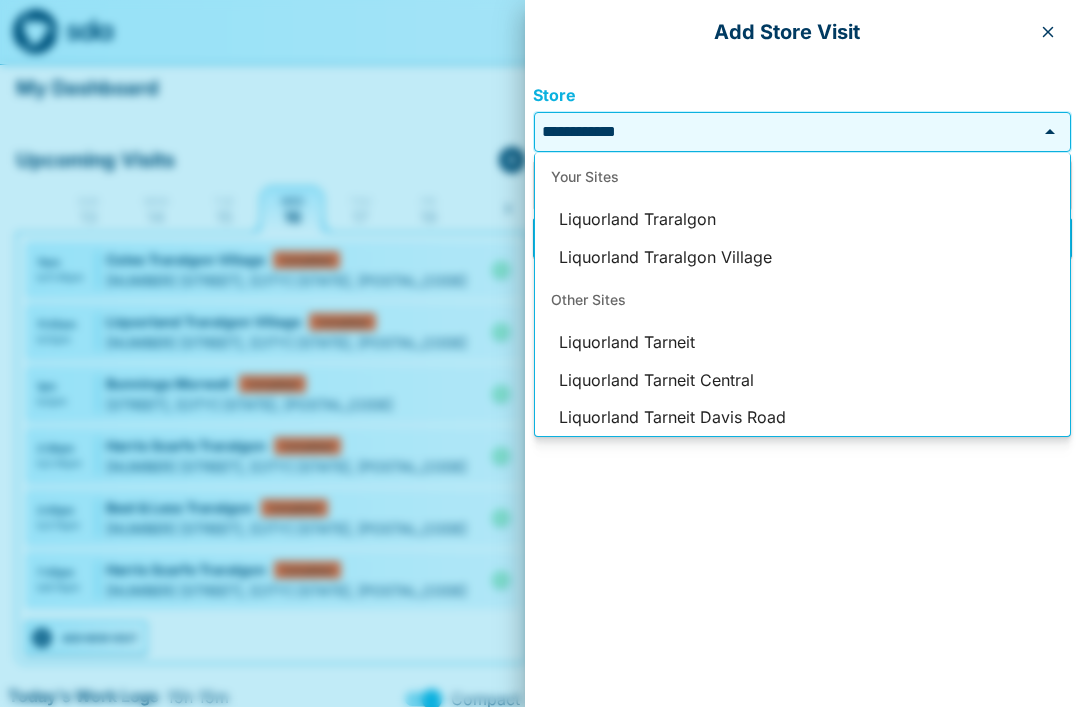 click on "Liquorland Traralgon Village" at bounding box center (802, 258) 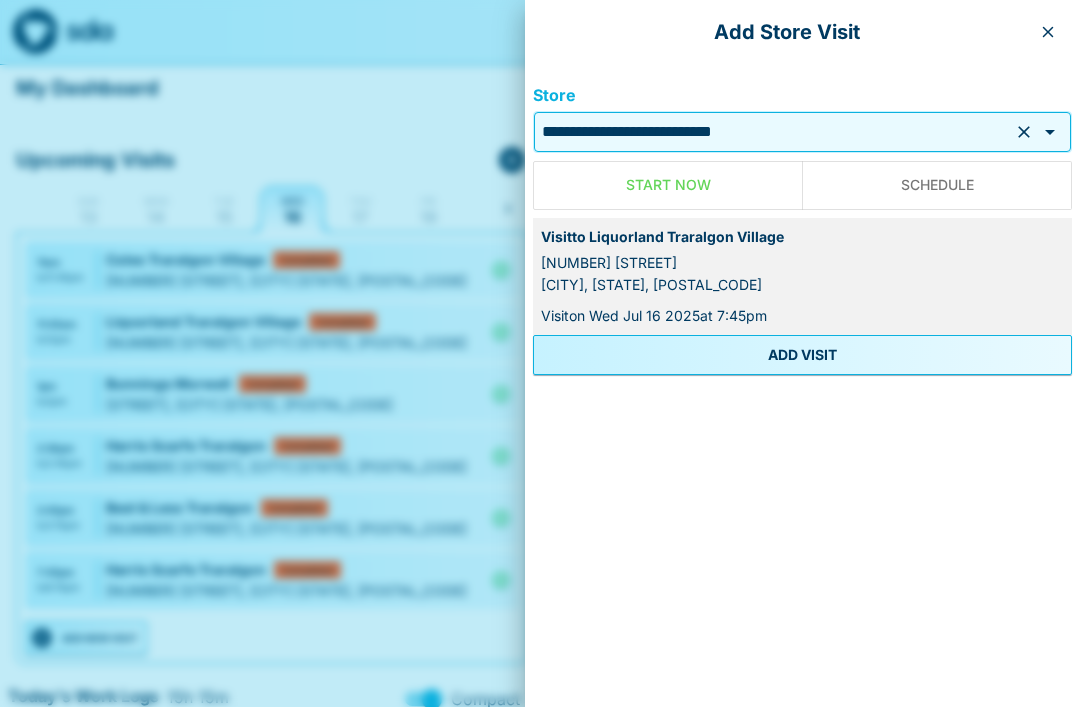 click on "ADD VISIT" at bounding box center (802, 355) 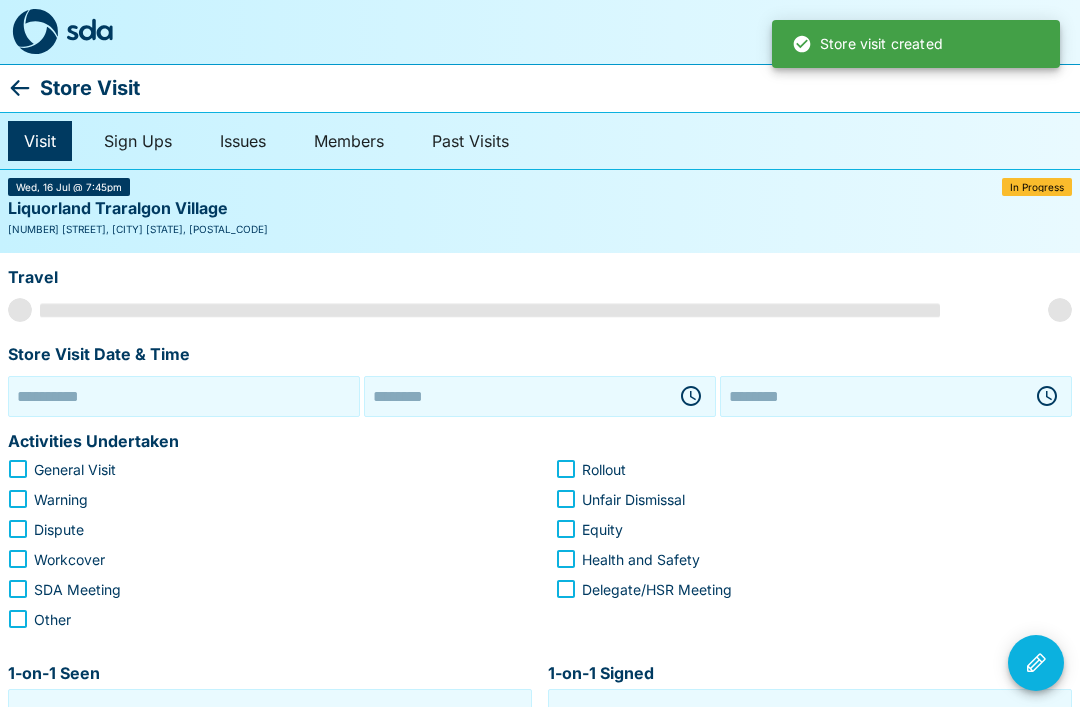 type on "**********" 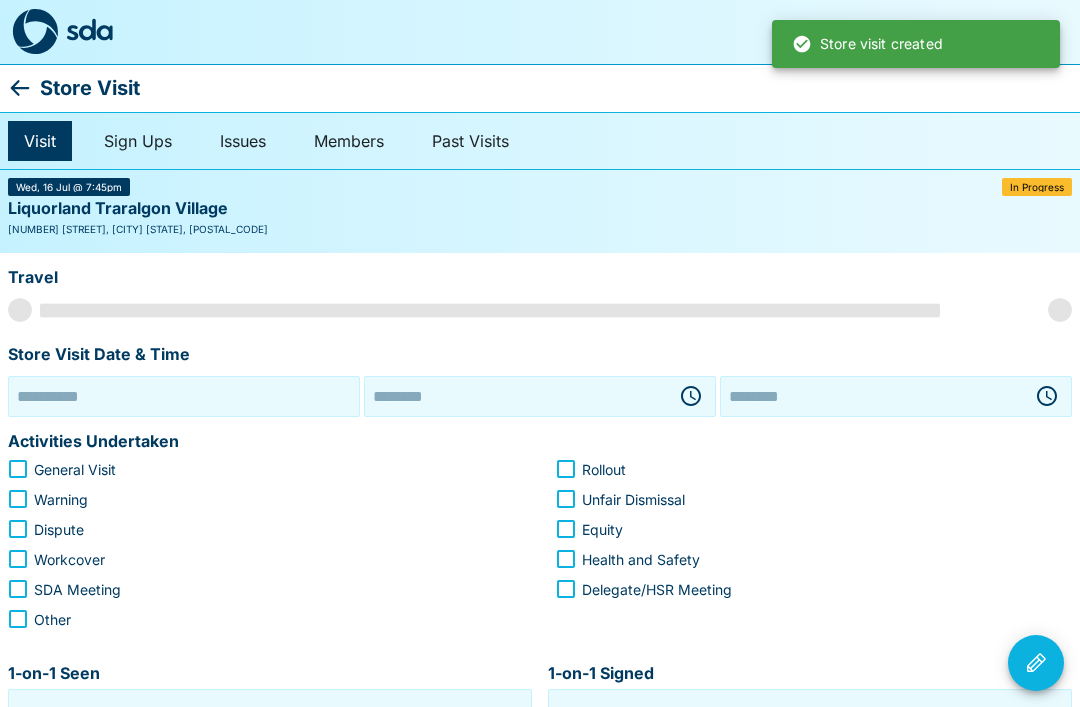 type on "********" 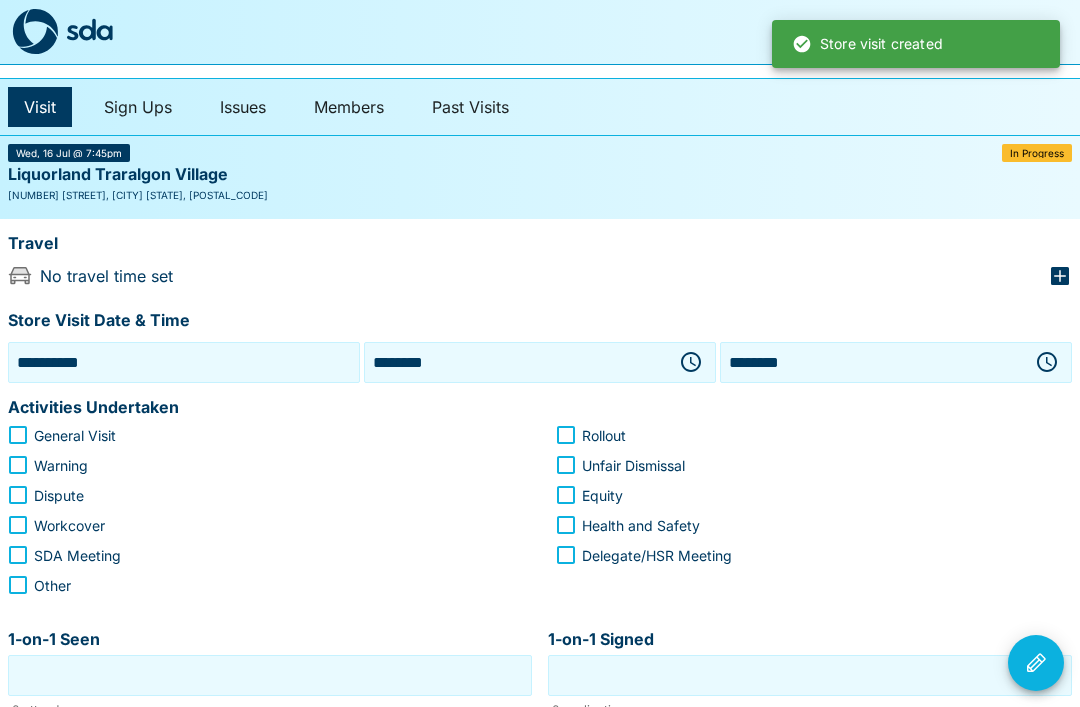 scroll, scrollTop: 52, scrollLeft: 0, axis: vertical 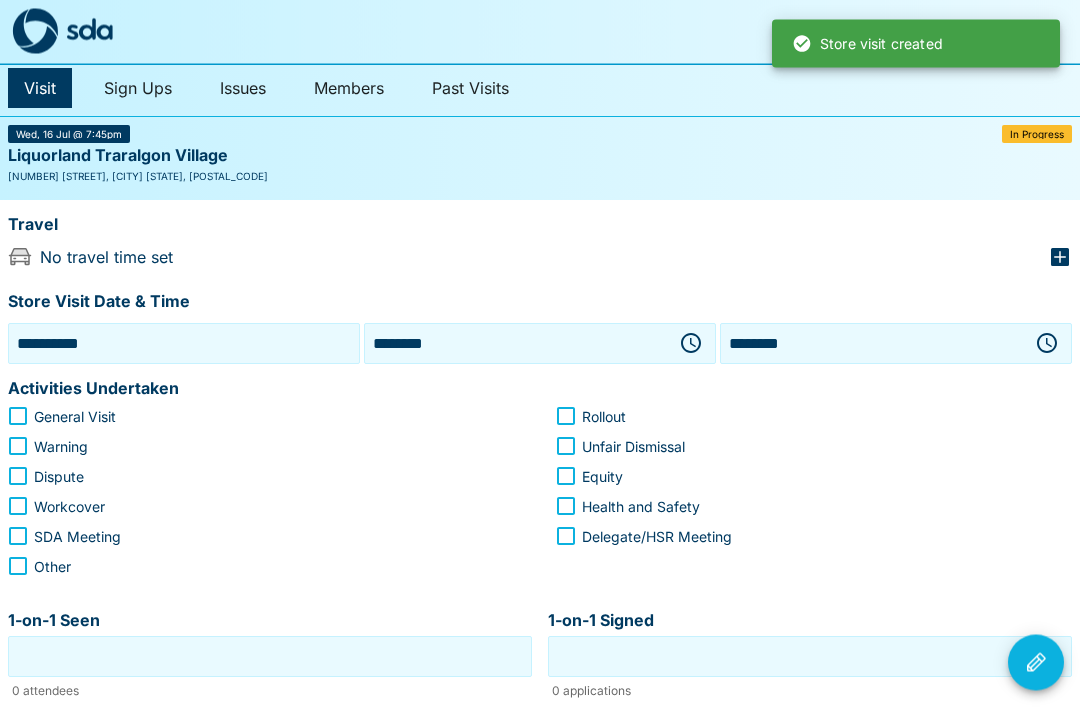 click on "********" at bounding box center (516, 344) 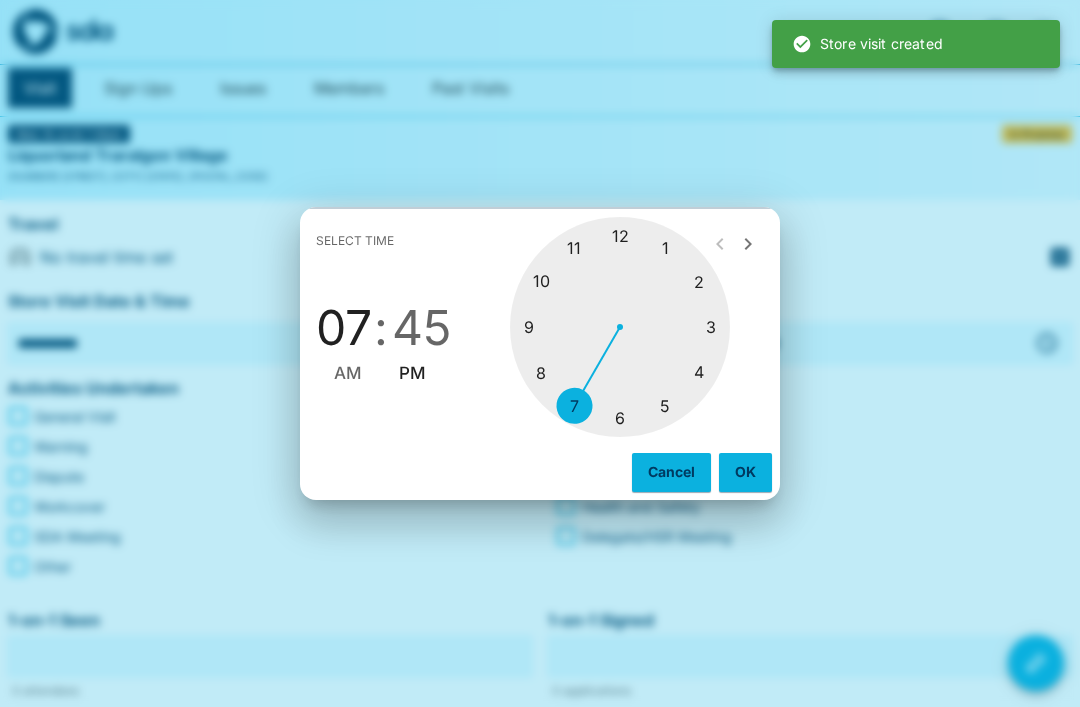 click at bounding box center (620, 327) 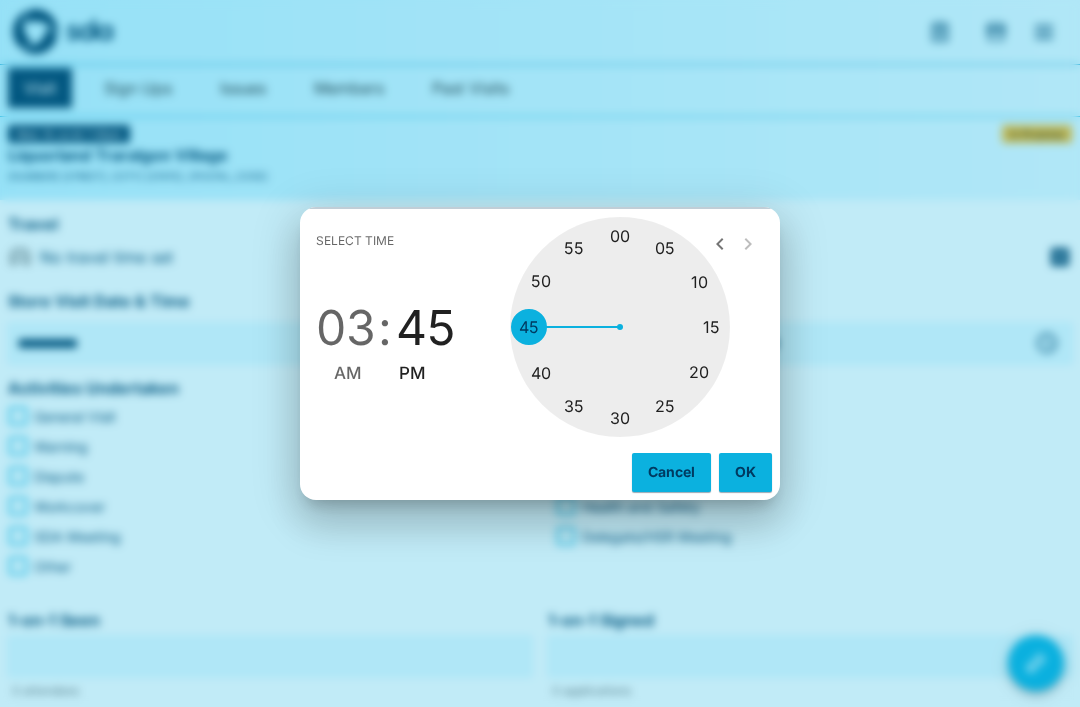 click at bounding box center [620, 327] 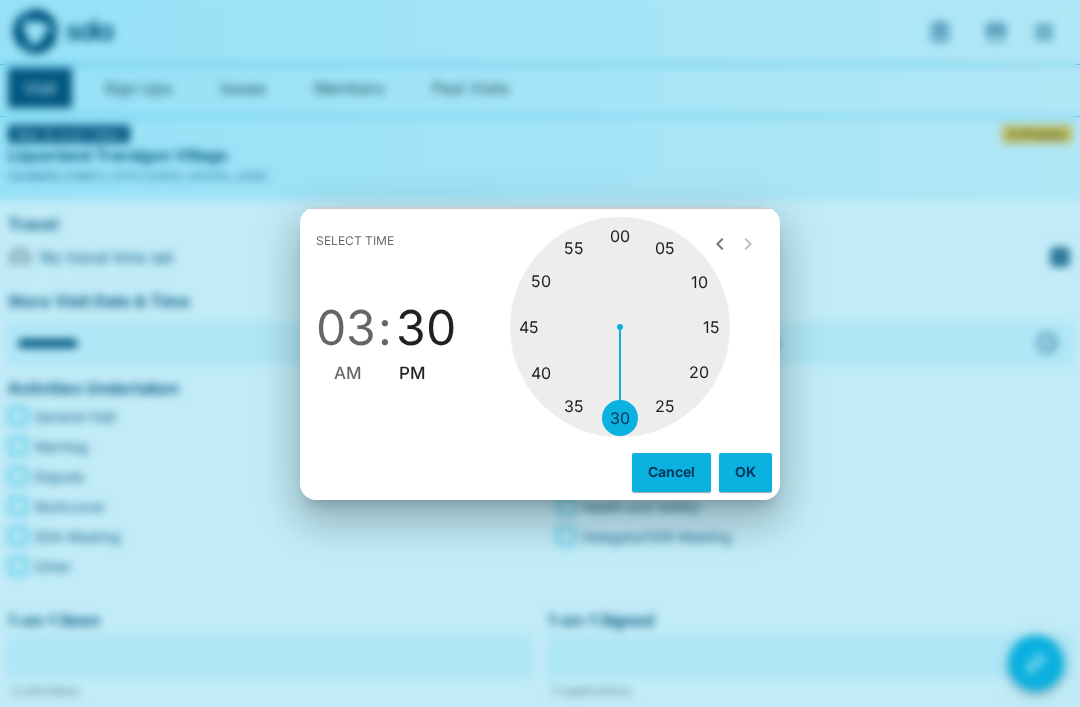 click on "OK" at bounding box center [745, 472] 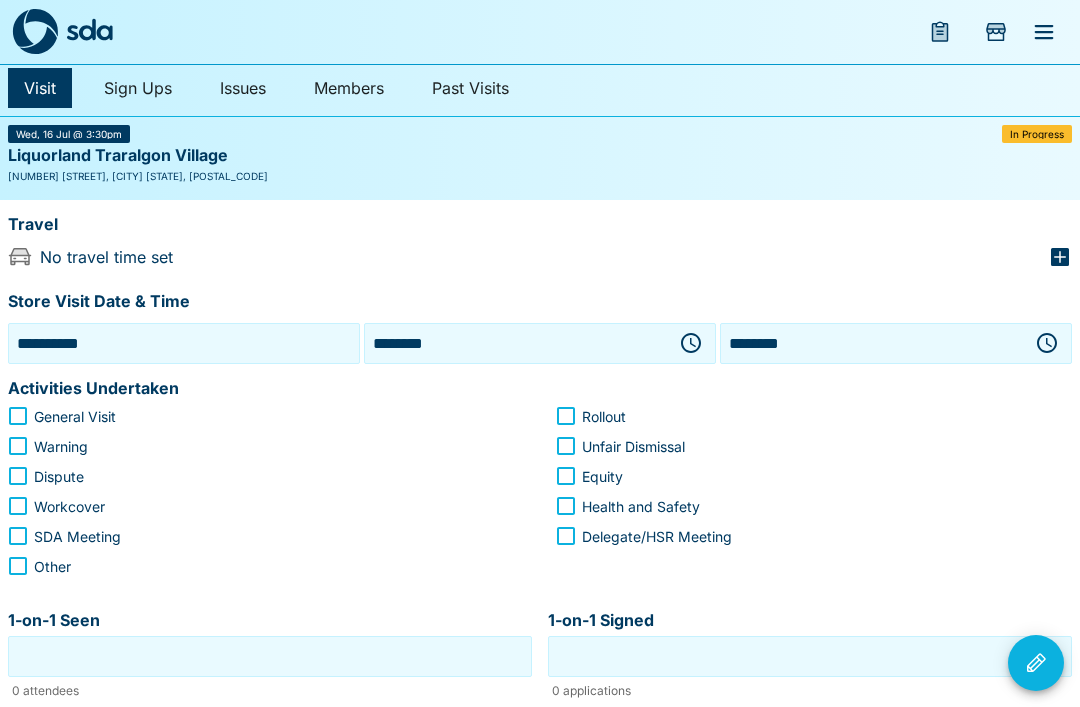 click on "********" at bounding box center [872, 343] 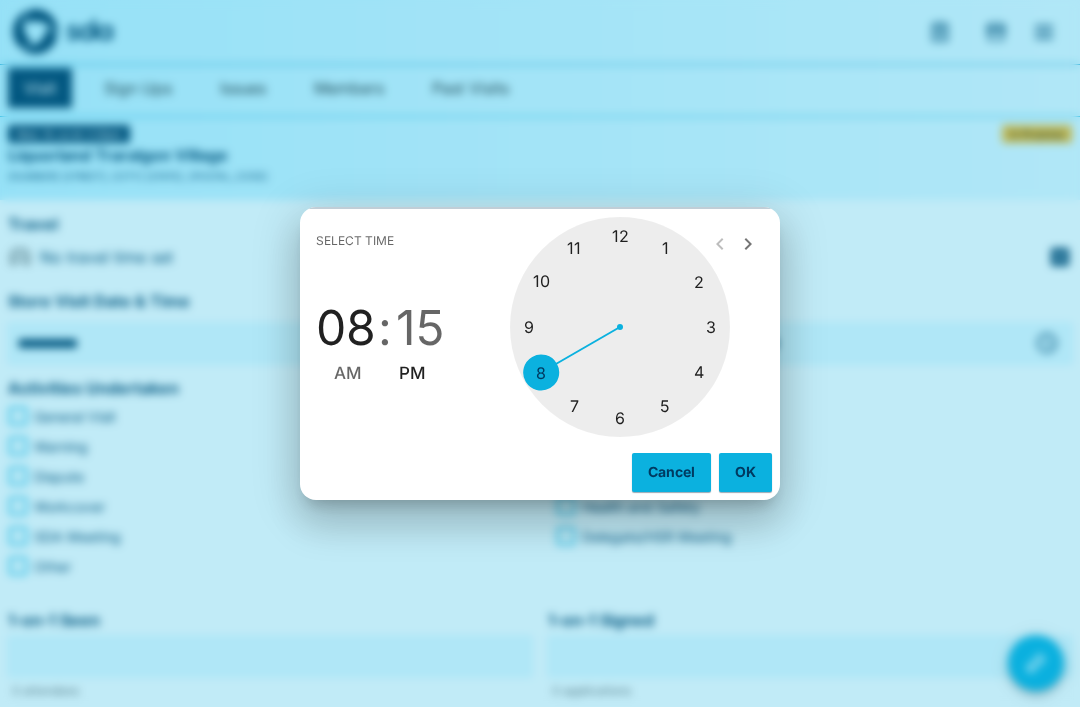click at bounding box center (620, 327) 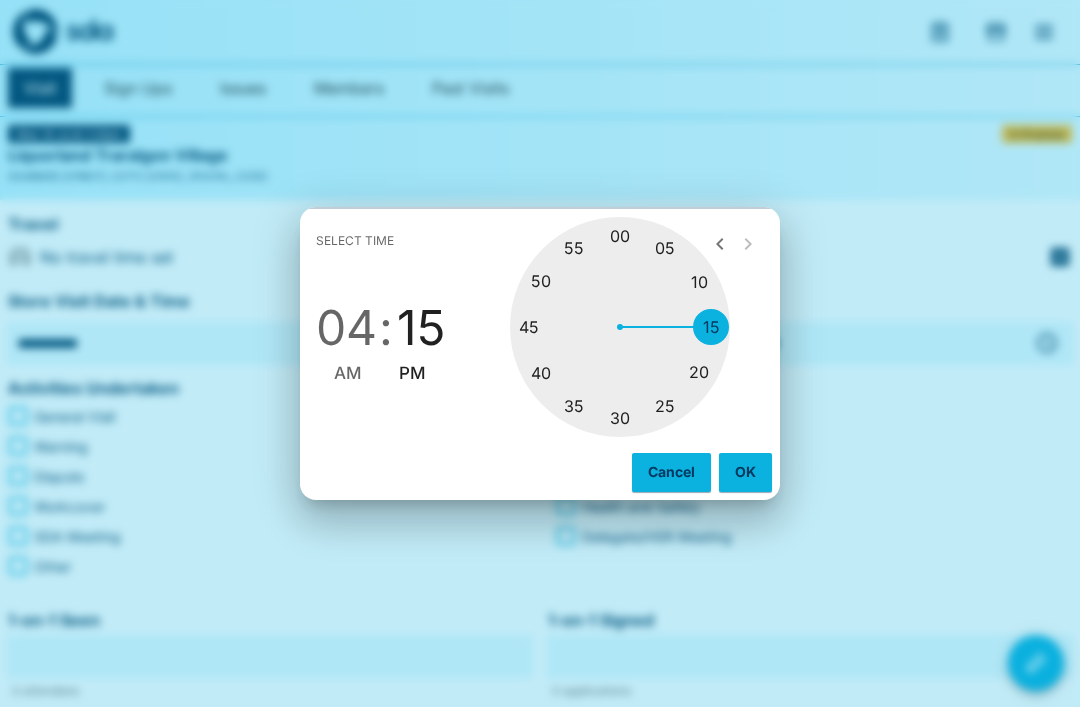type on "********" 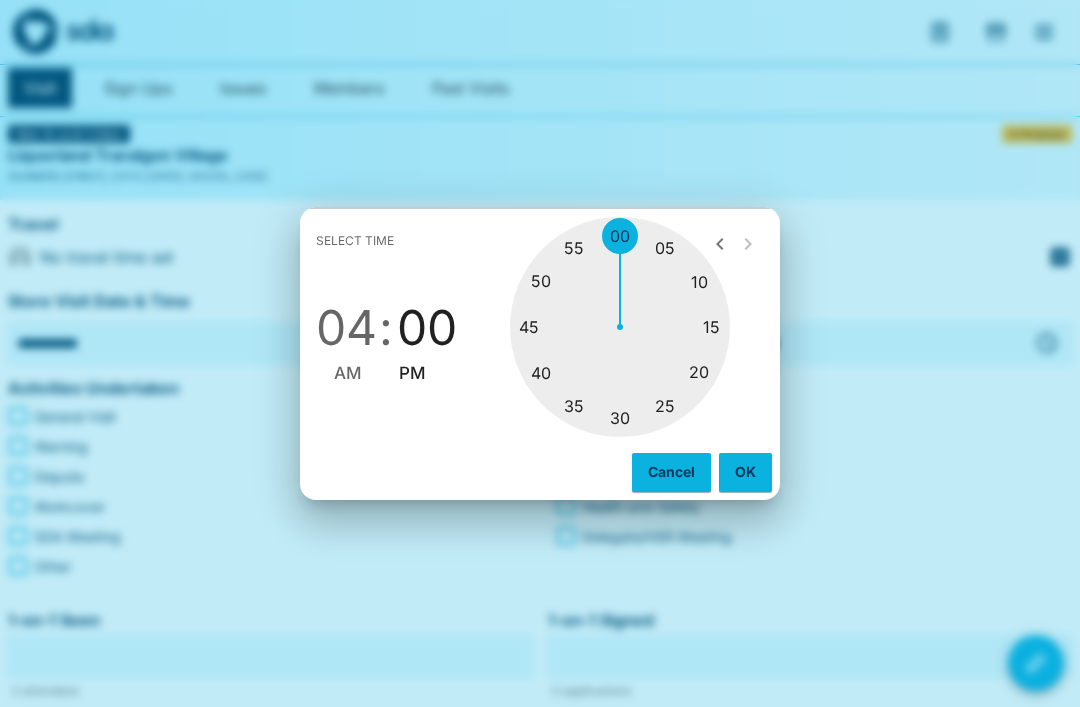 click on "OK" at bounding box center [745, 472] 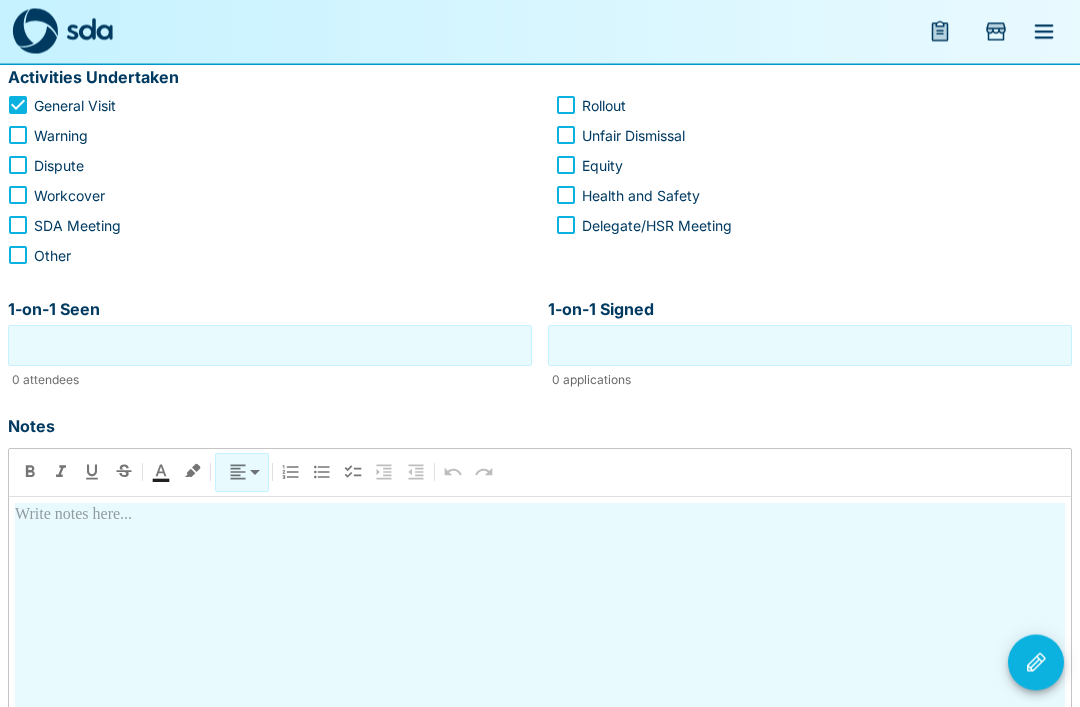scroll, scrollTop: 364, scrollLeft: 0, axis: vertical 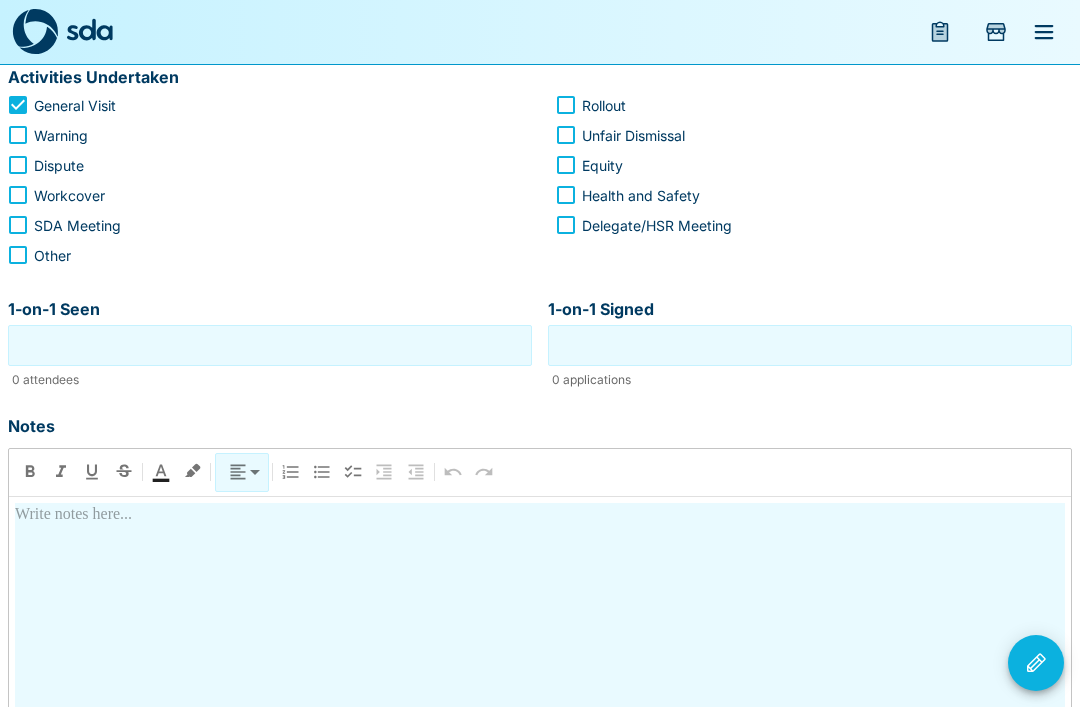 click on "1-on-1 Seen" at bounding box center (270, 345) 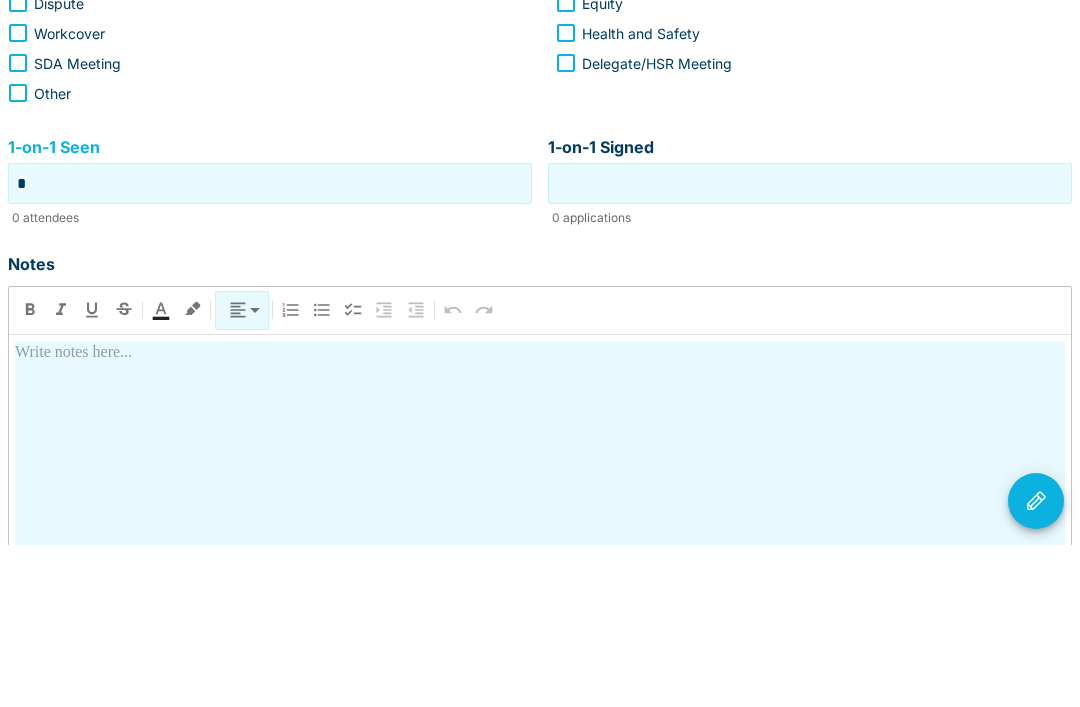 type on "*" 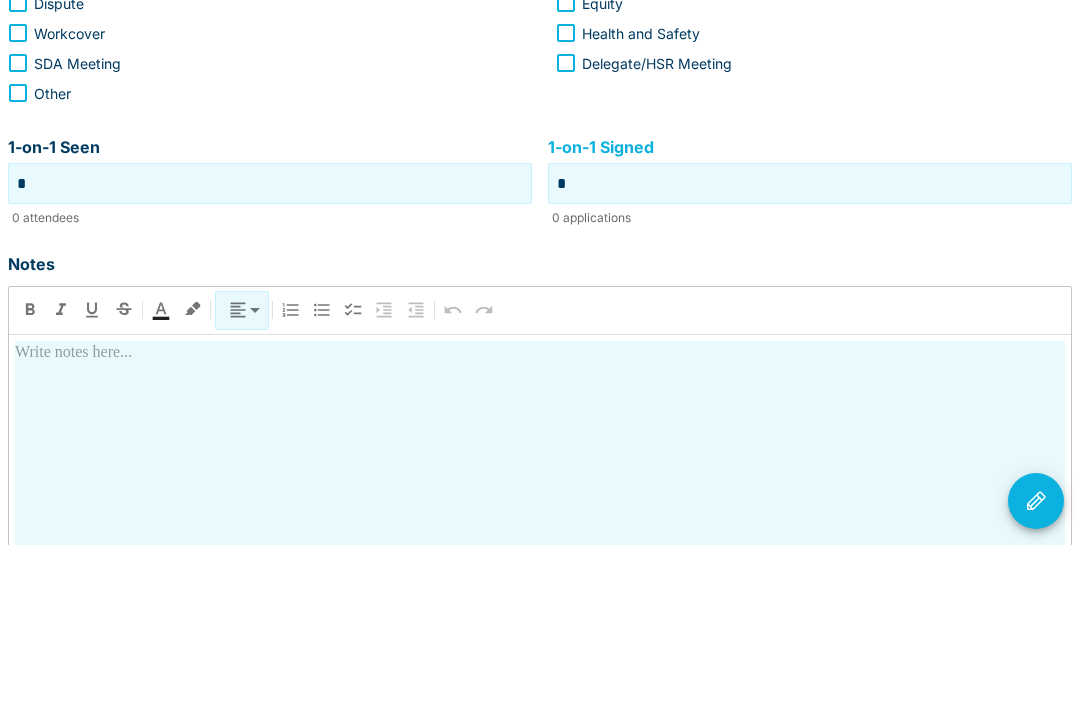scroll, scrollTop: 500, scrollLeft: 0, axis: vertical 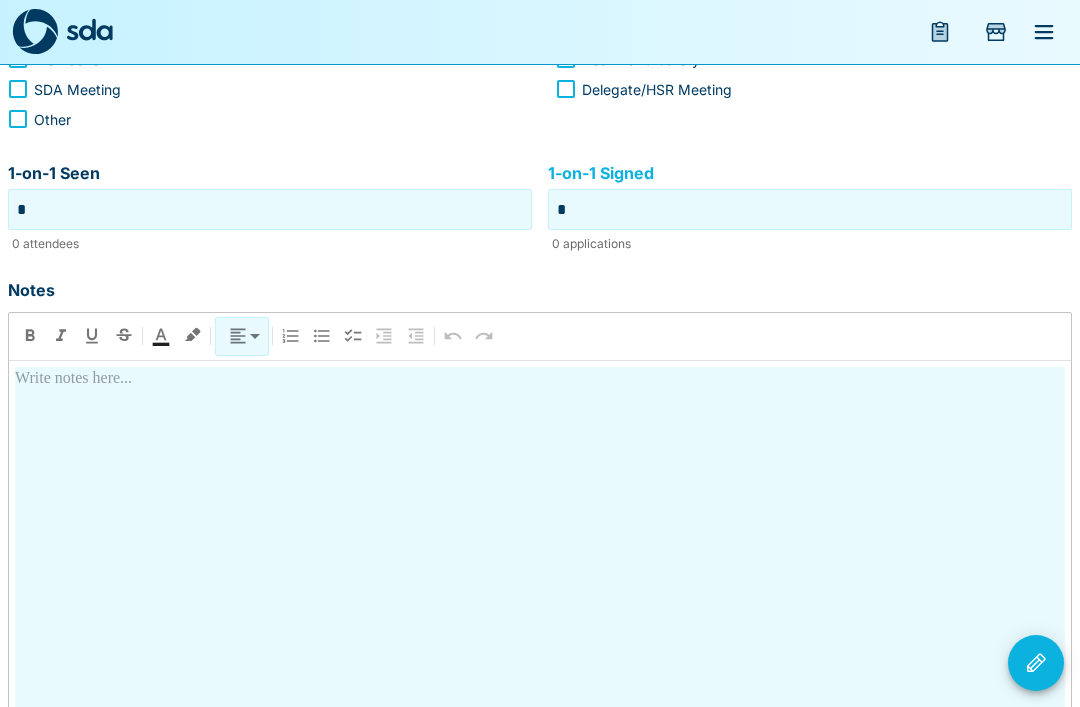 type on "*" 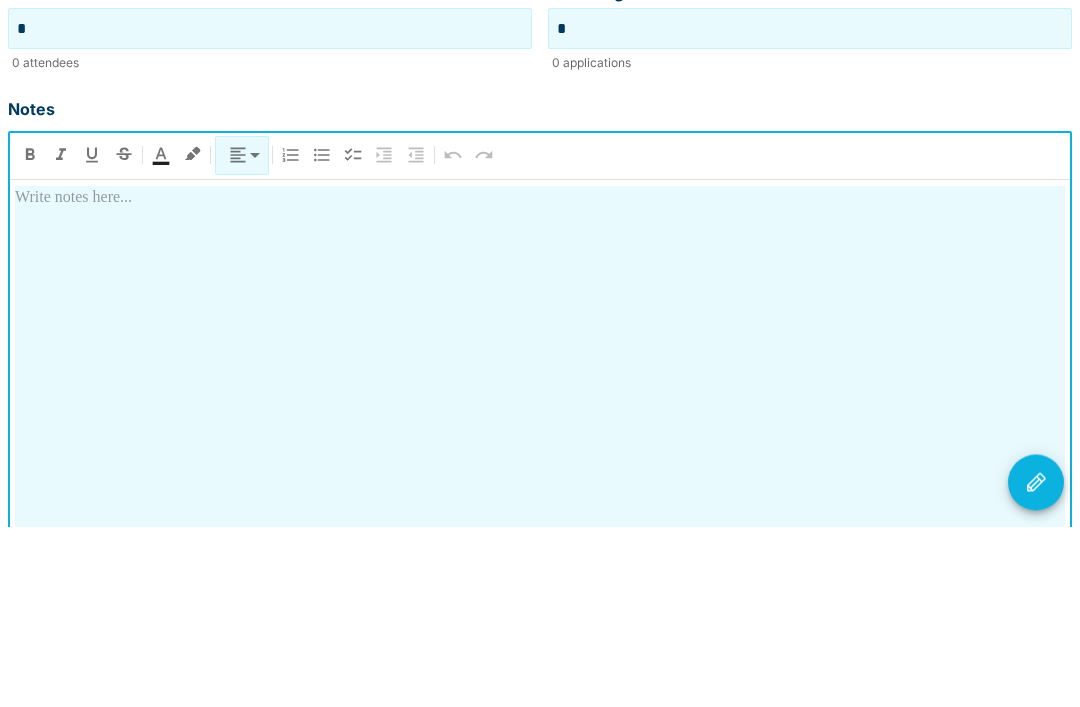 type 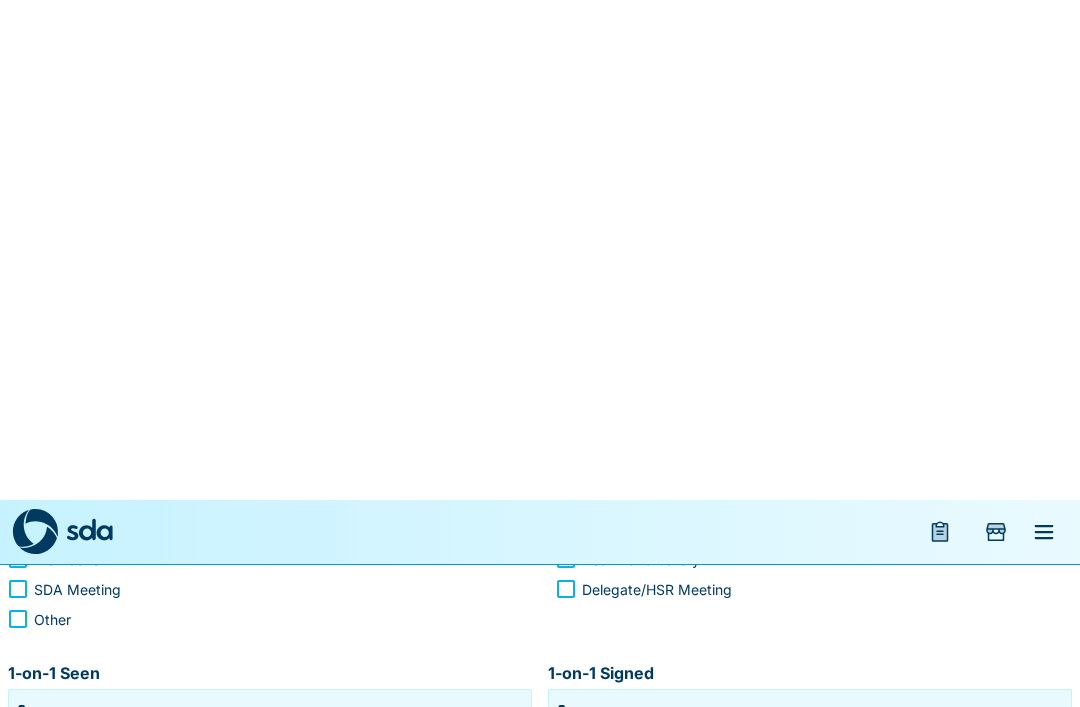 scroll, scrollTop: 0, scrollLeft: 0, axis: both 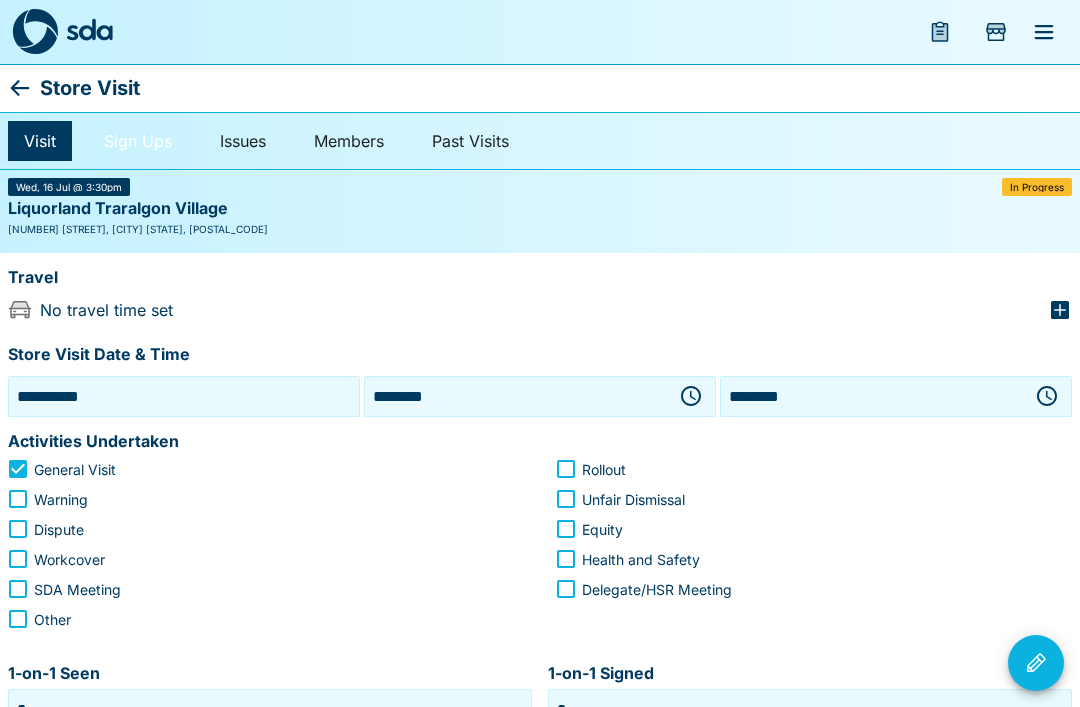 click on "Sign Ups" at bounding box center (138, 141) 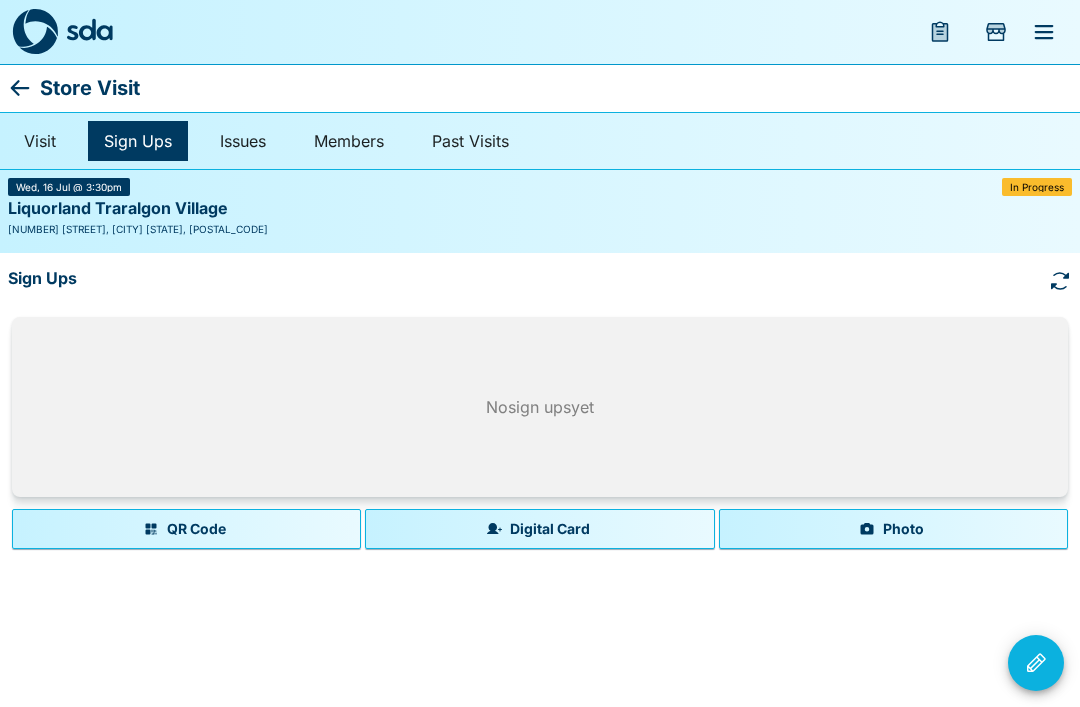 click on "Photo" at bounding box center (893, 529) 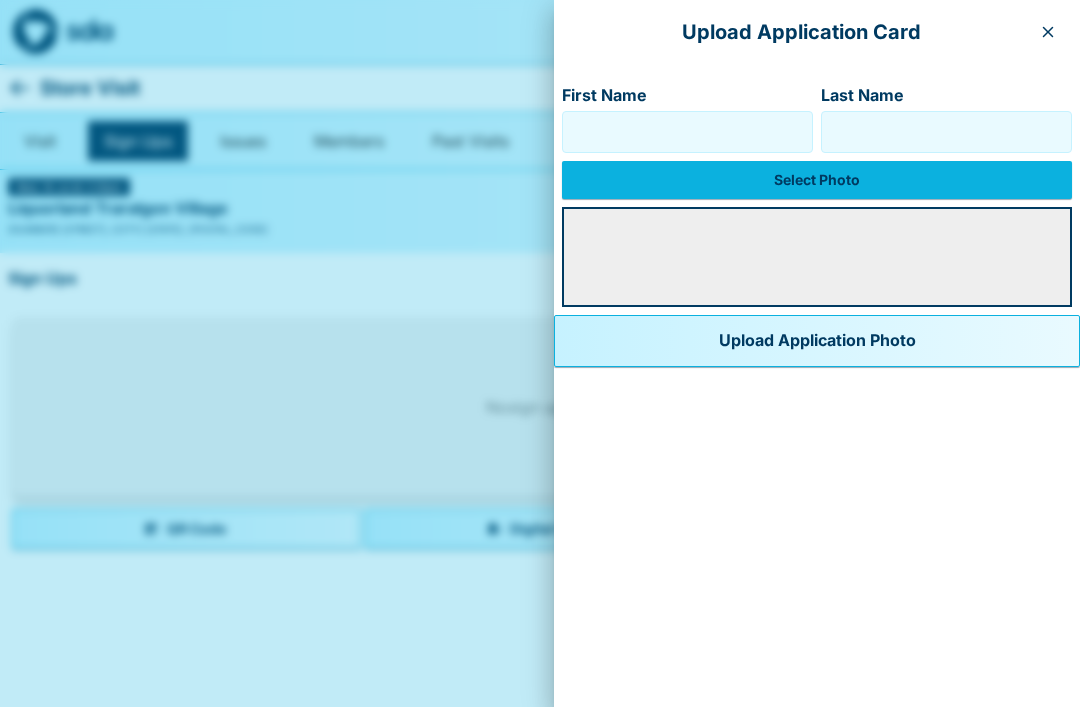 click on "First Name" at bounding box center (687, 132) 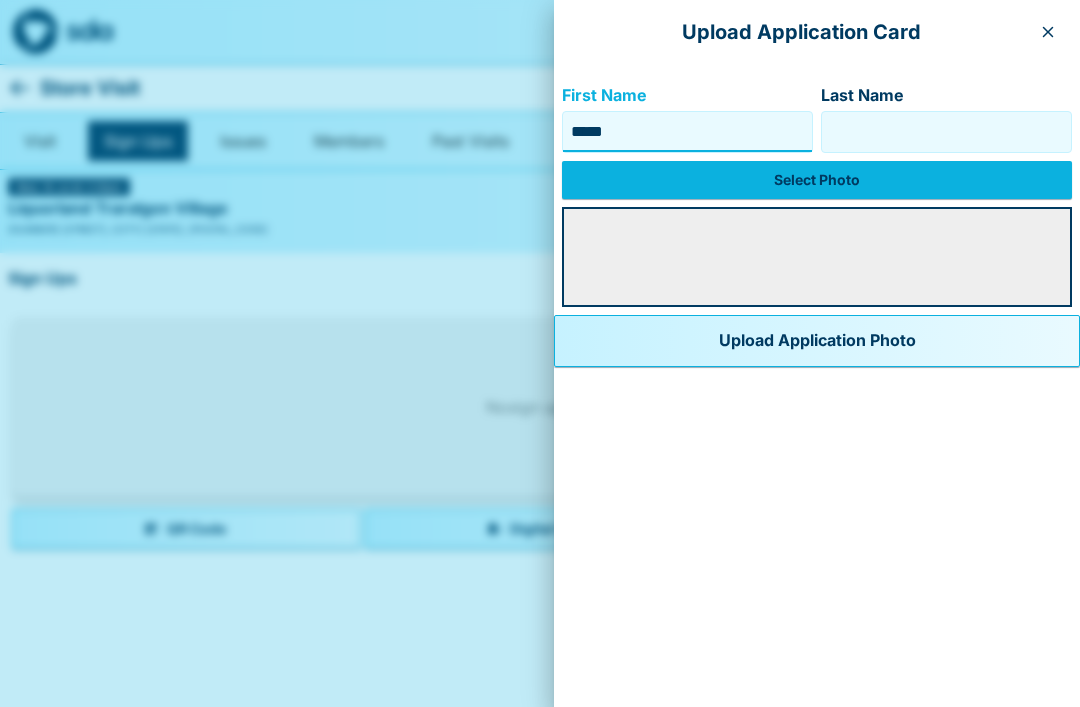 type on "*****" 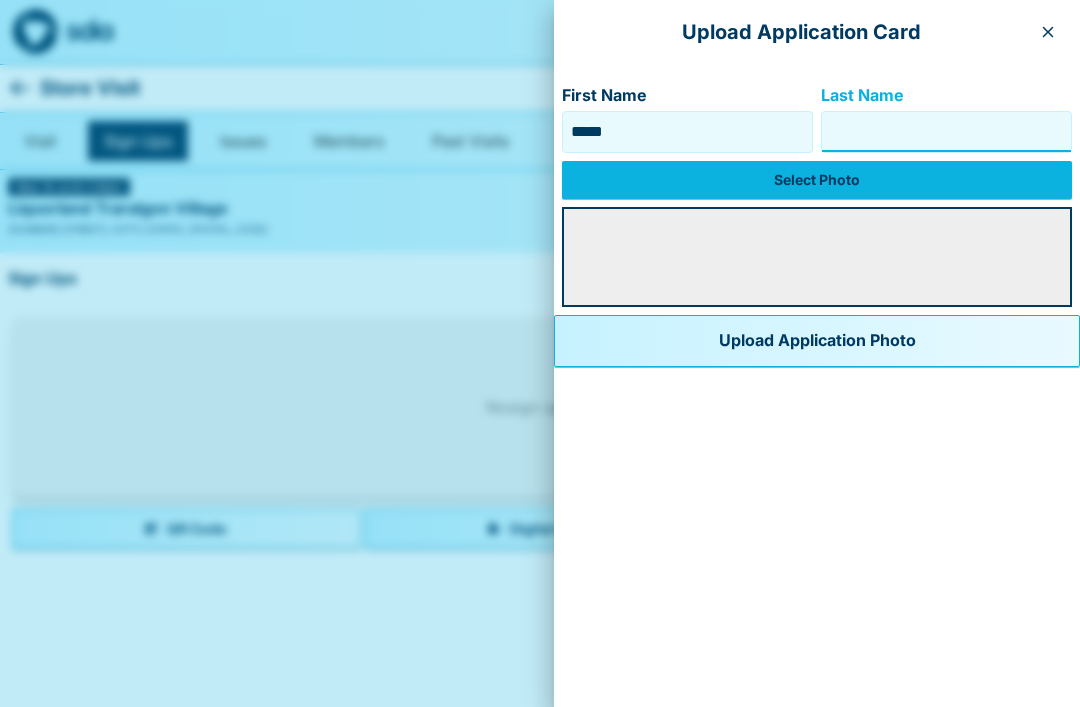 type on "*" 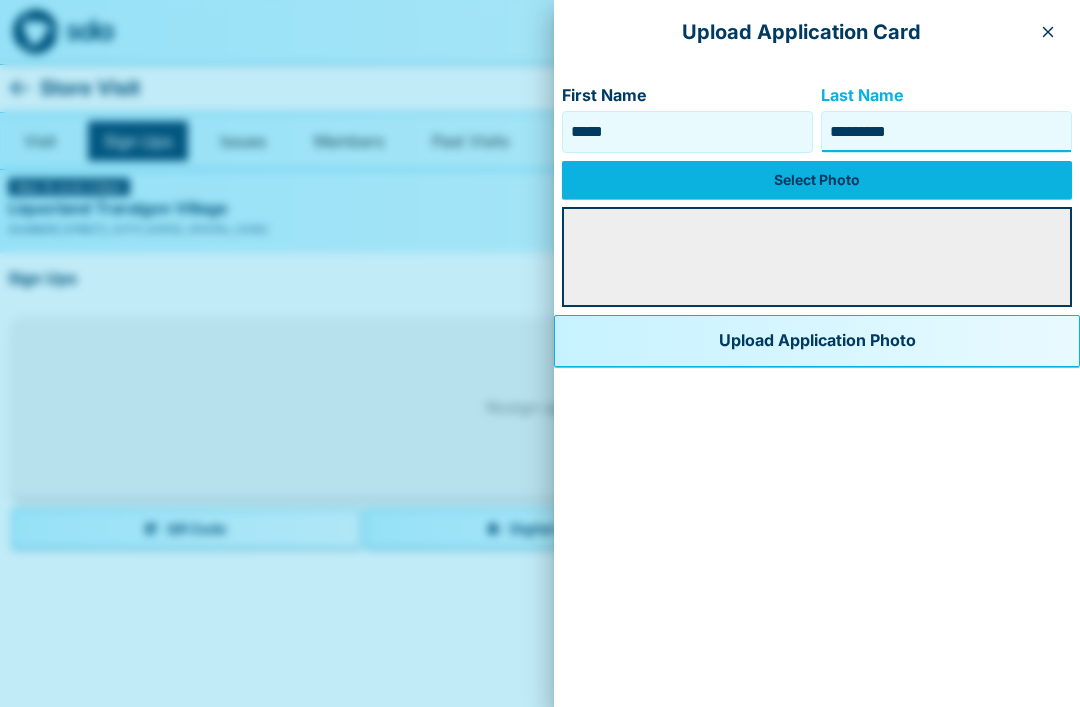 type on "********" 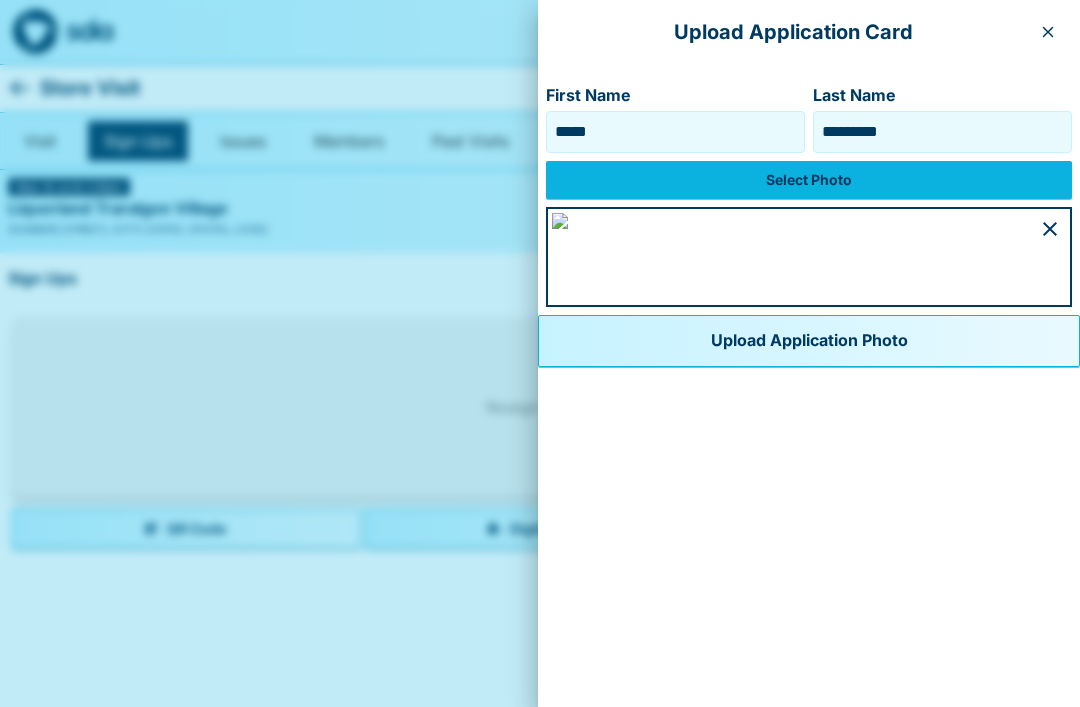 scroll, scrollTop: 974, scrollLeft: 0, axis: vertical 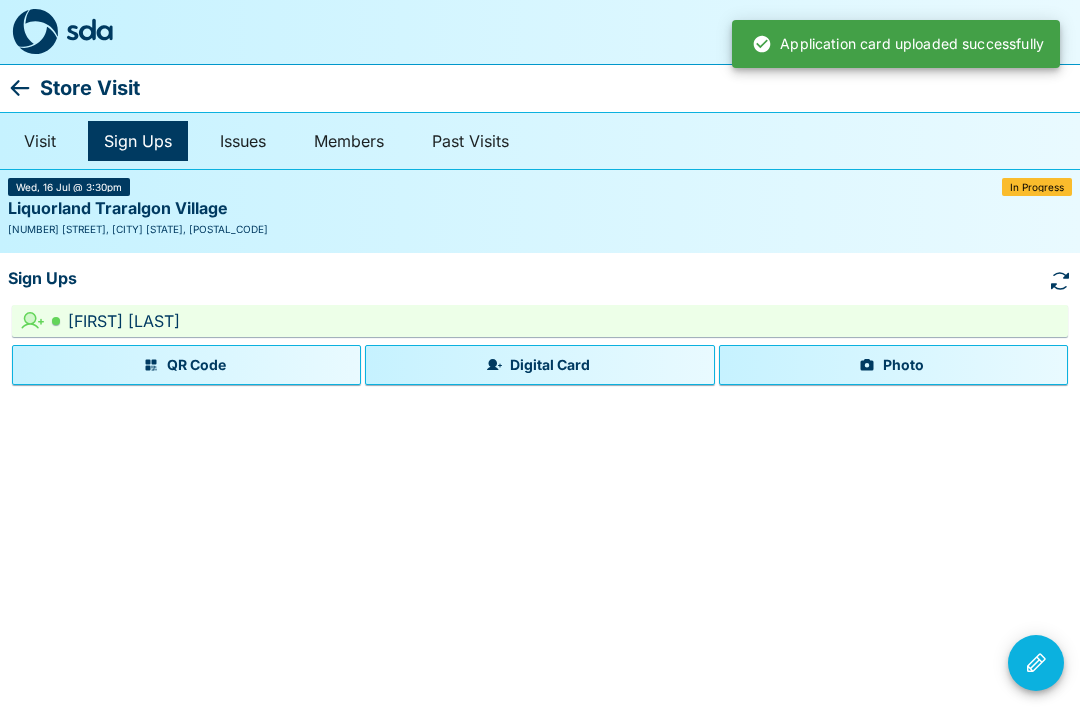 click 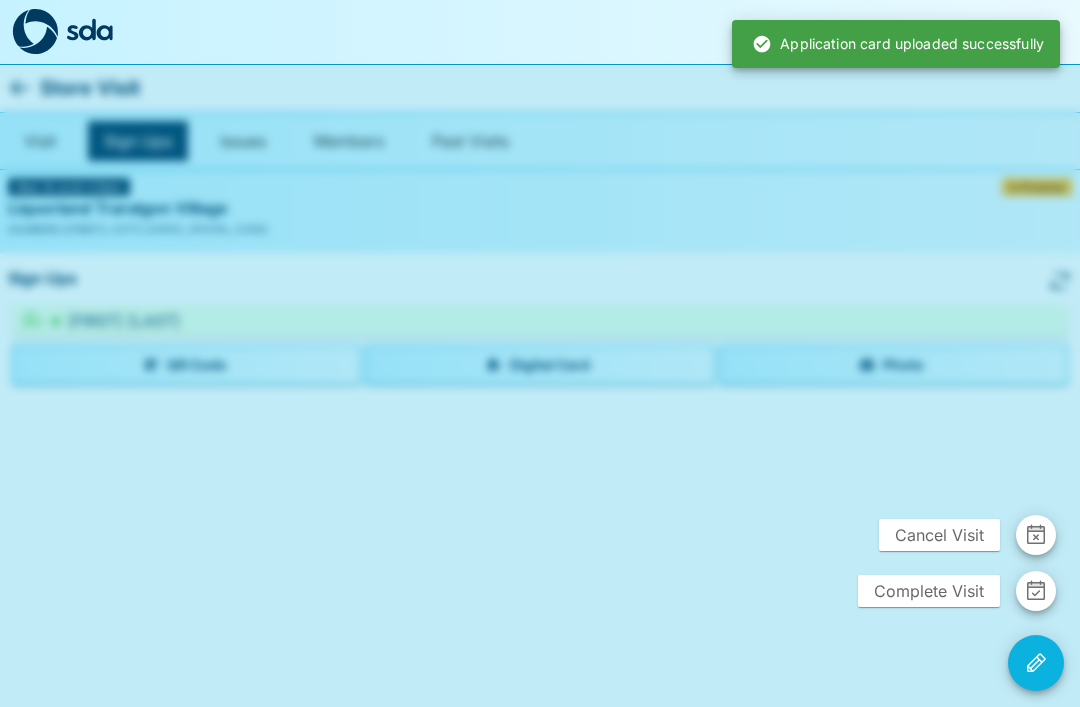 click on "Complete Visit" at bounding box center (929, 591) 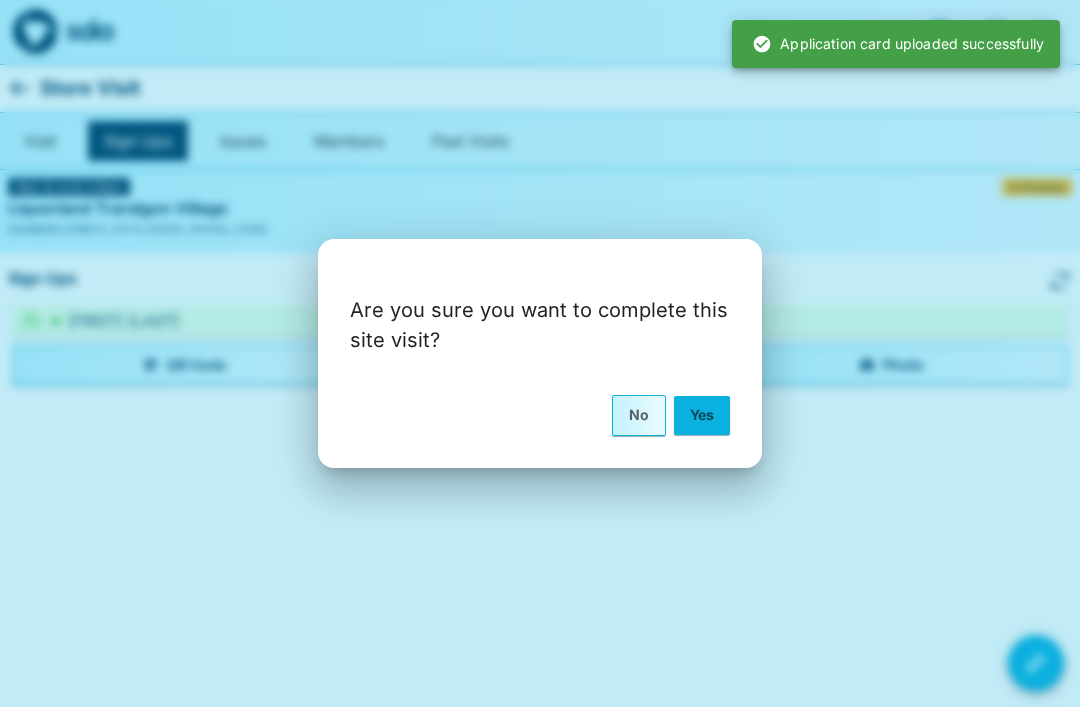 click on "Yes" at bounding box center [702, 415] 